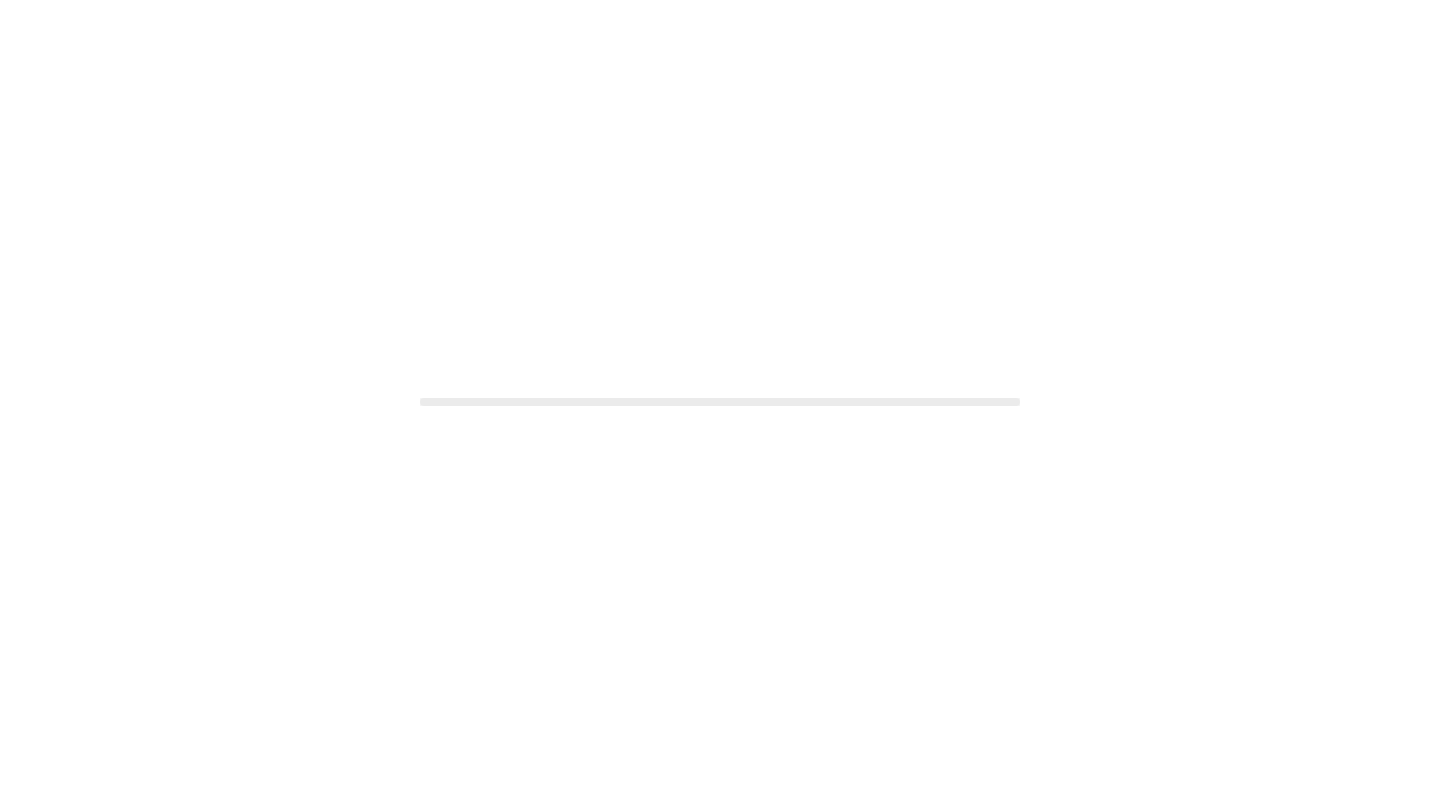 scroll, scrollTop: 0, scrollLeft: 0, axis: both 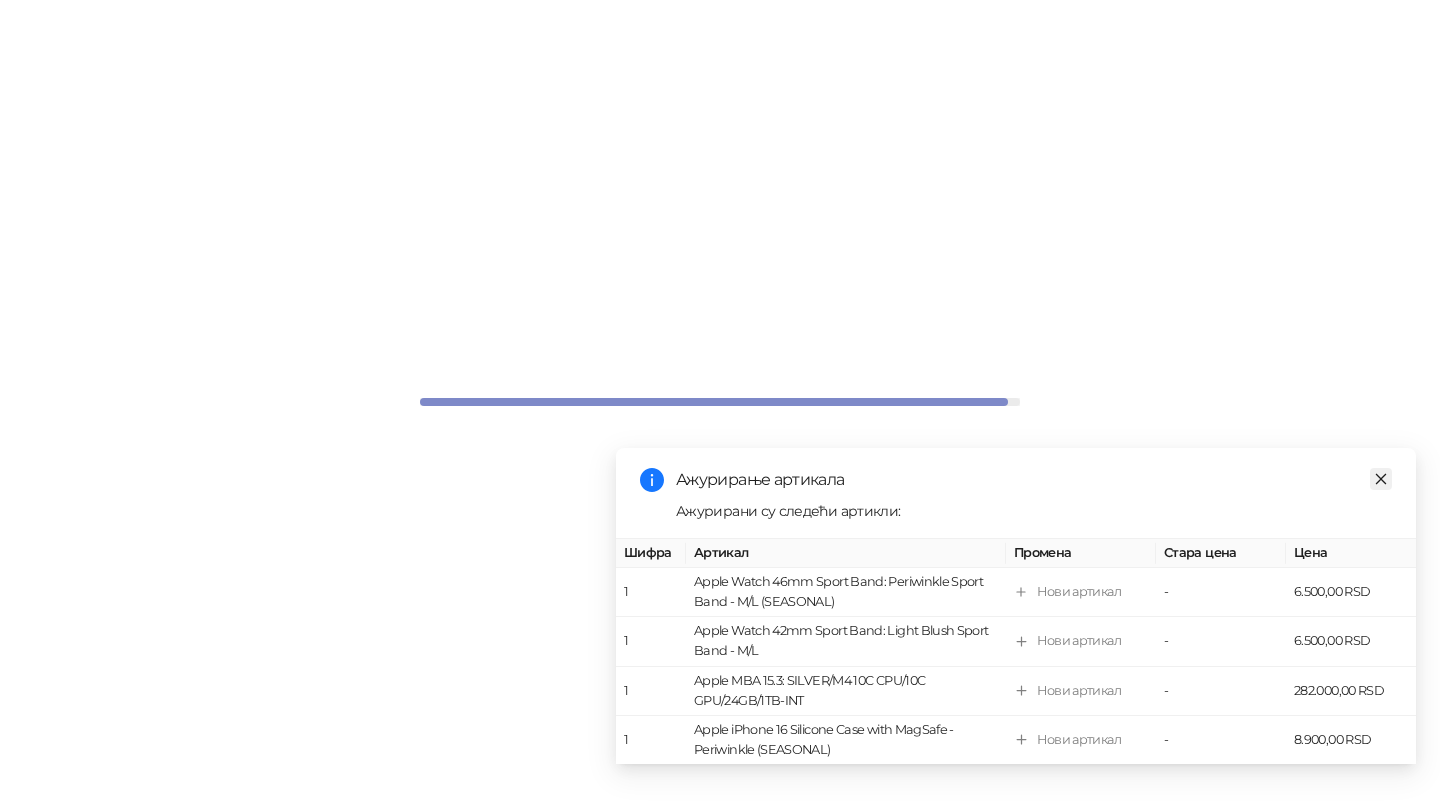 click 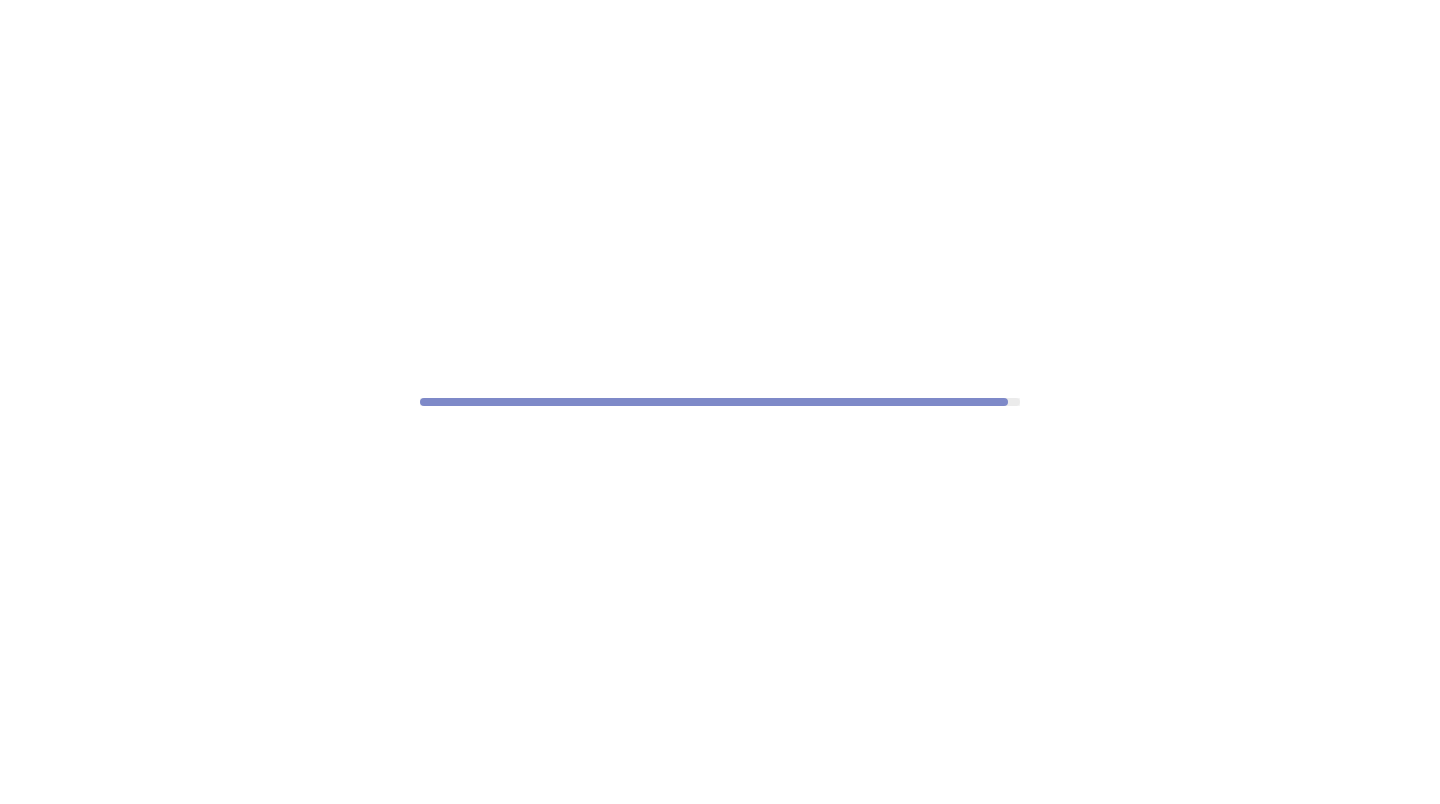 click at bounding box center (720, 402) 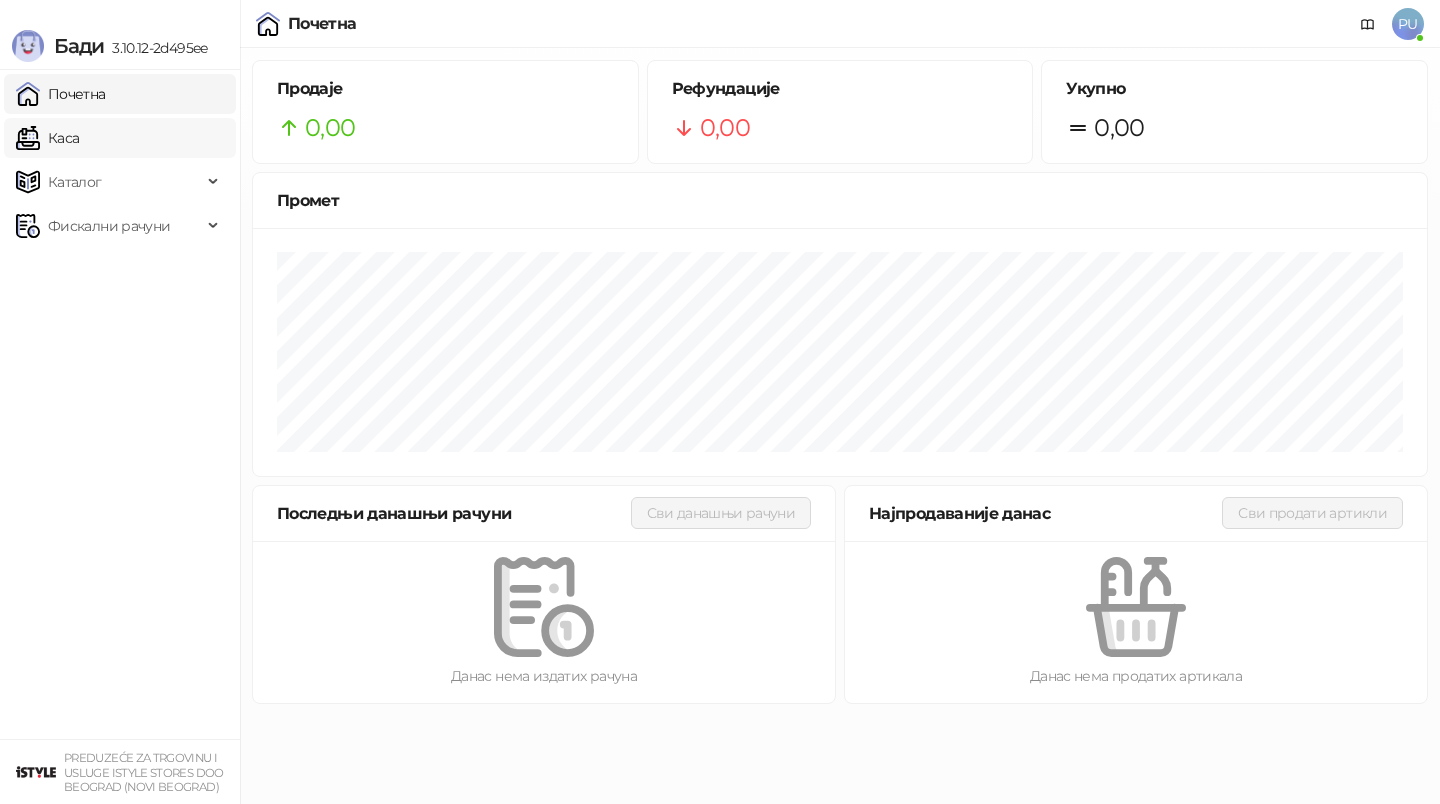 click on "Каса" at bounding box center (47, 138) 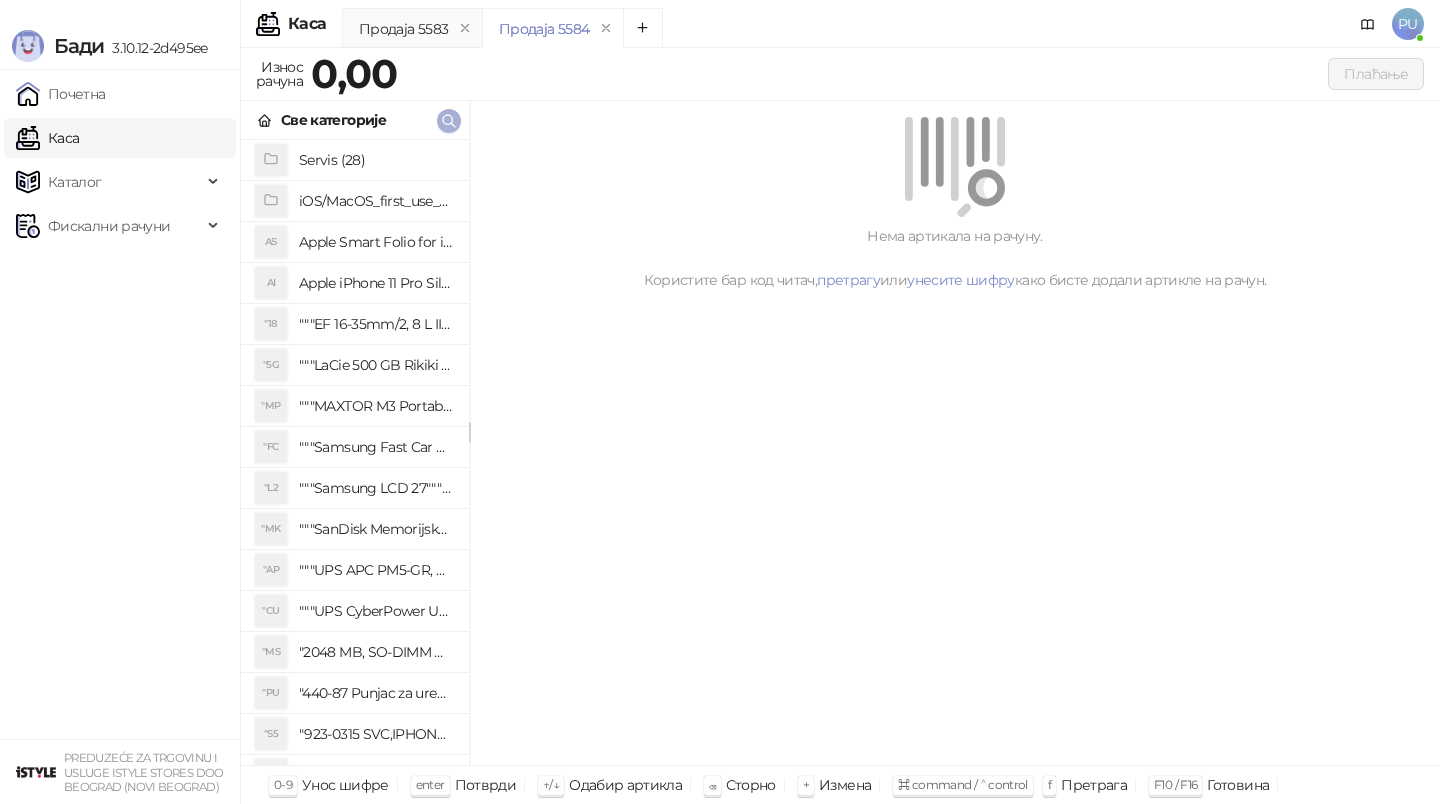 click 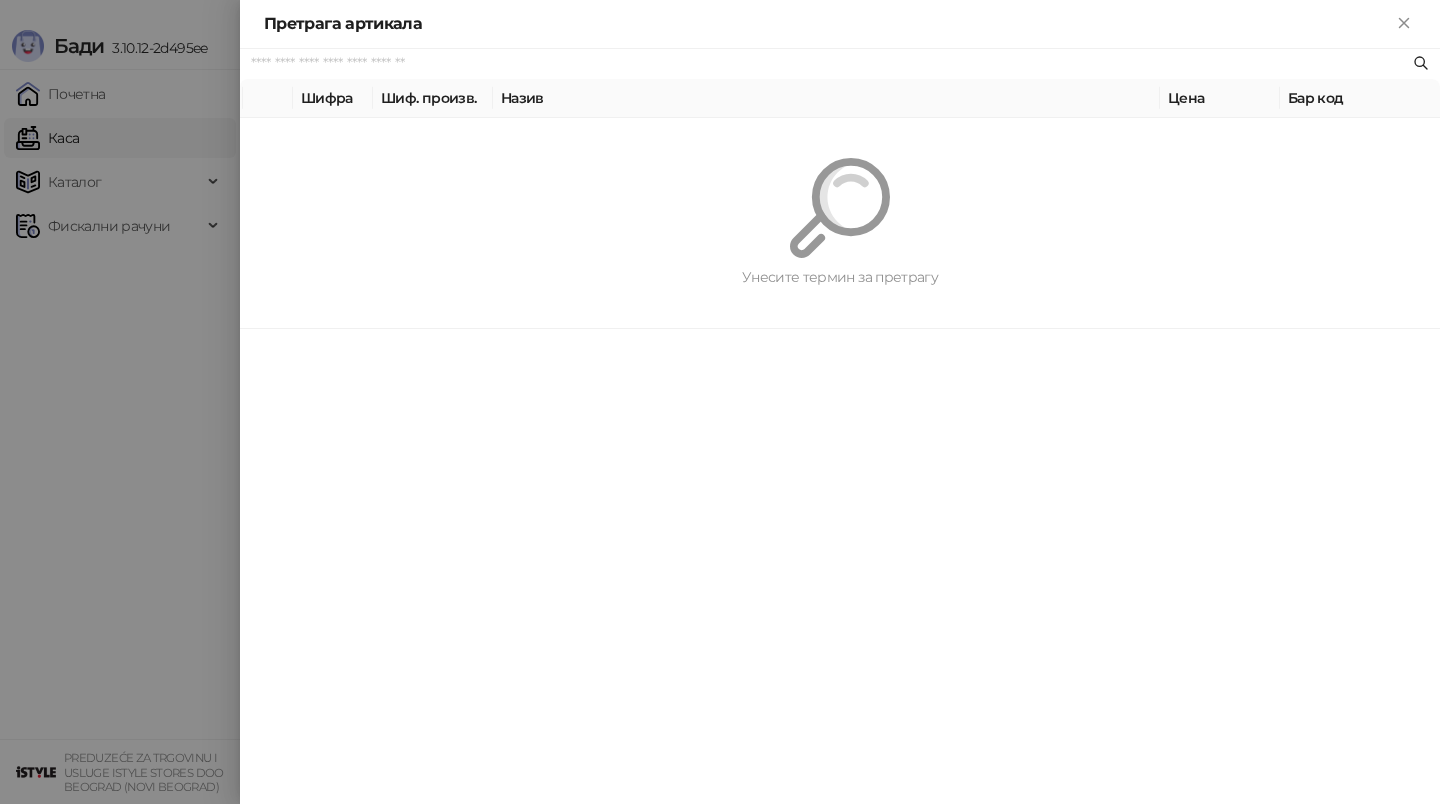 paste on "**********" 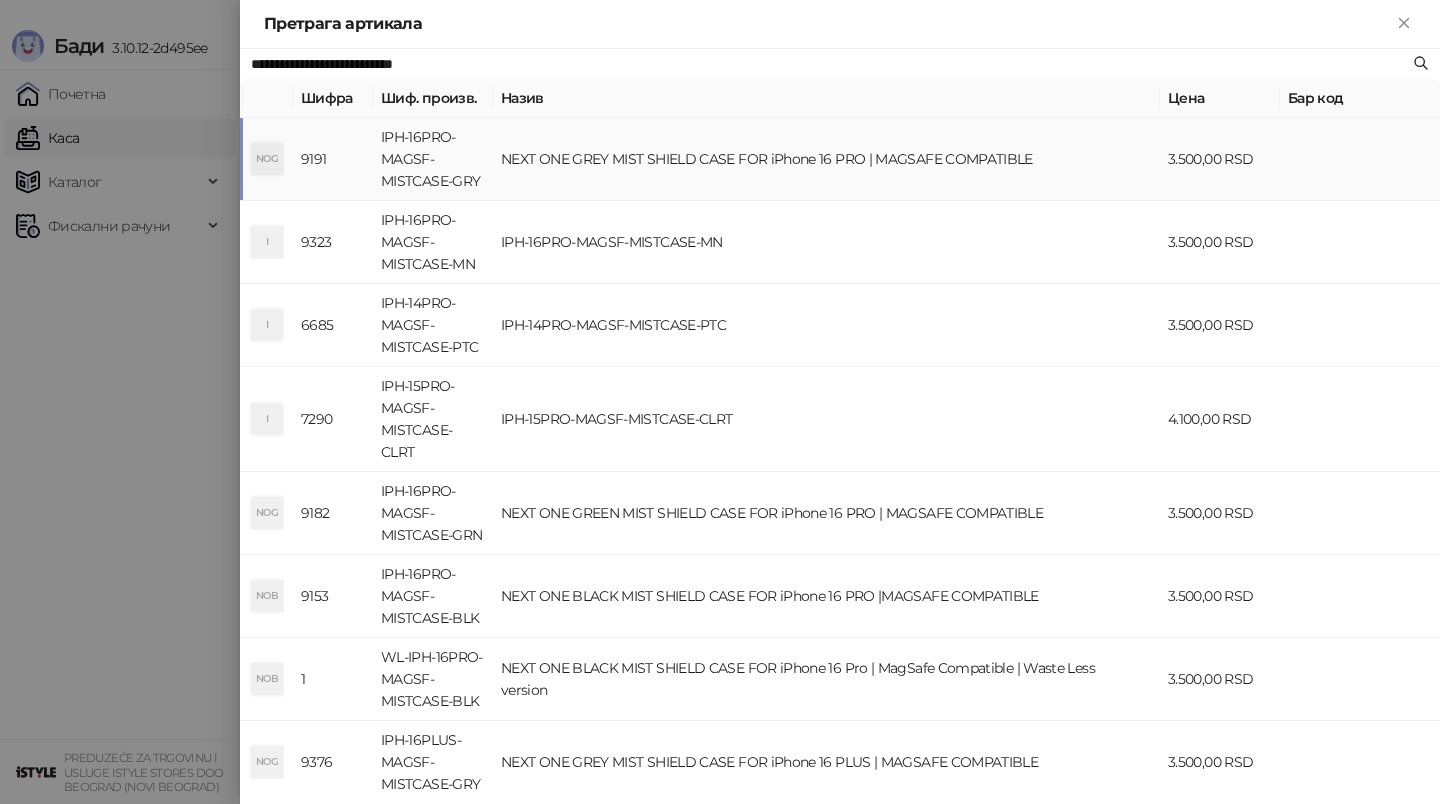 click on "NEXT ONE GREY MIST SHIELD CASE FOR iPhone 16 PRO | MAGSAFE COMPATIBLE" at bounding box center [826, 159] 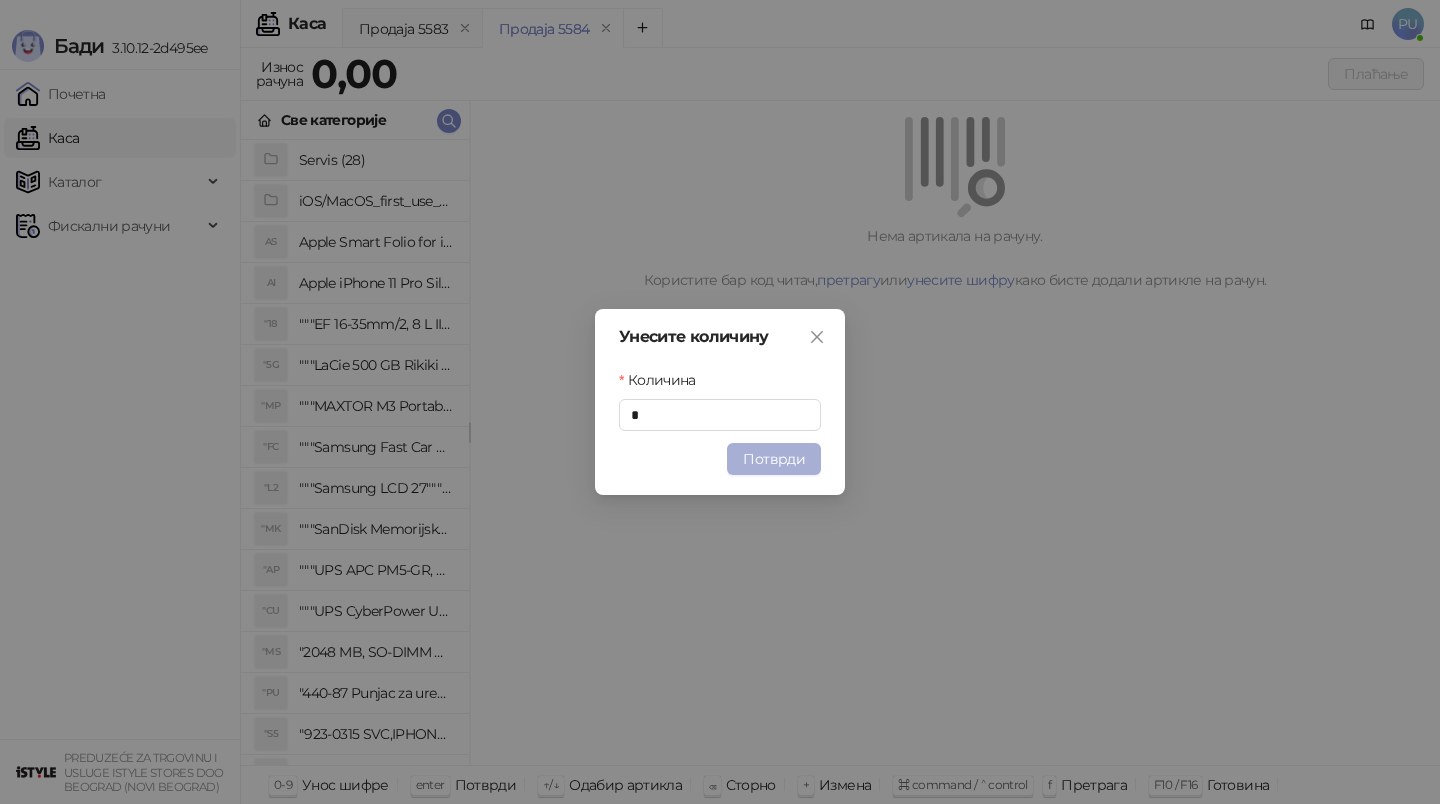 click on "Потврди" at bounding box center [774, 459] 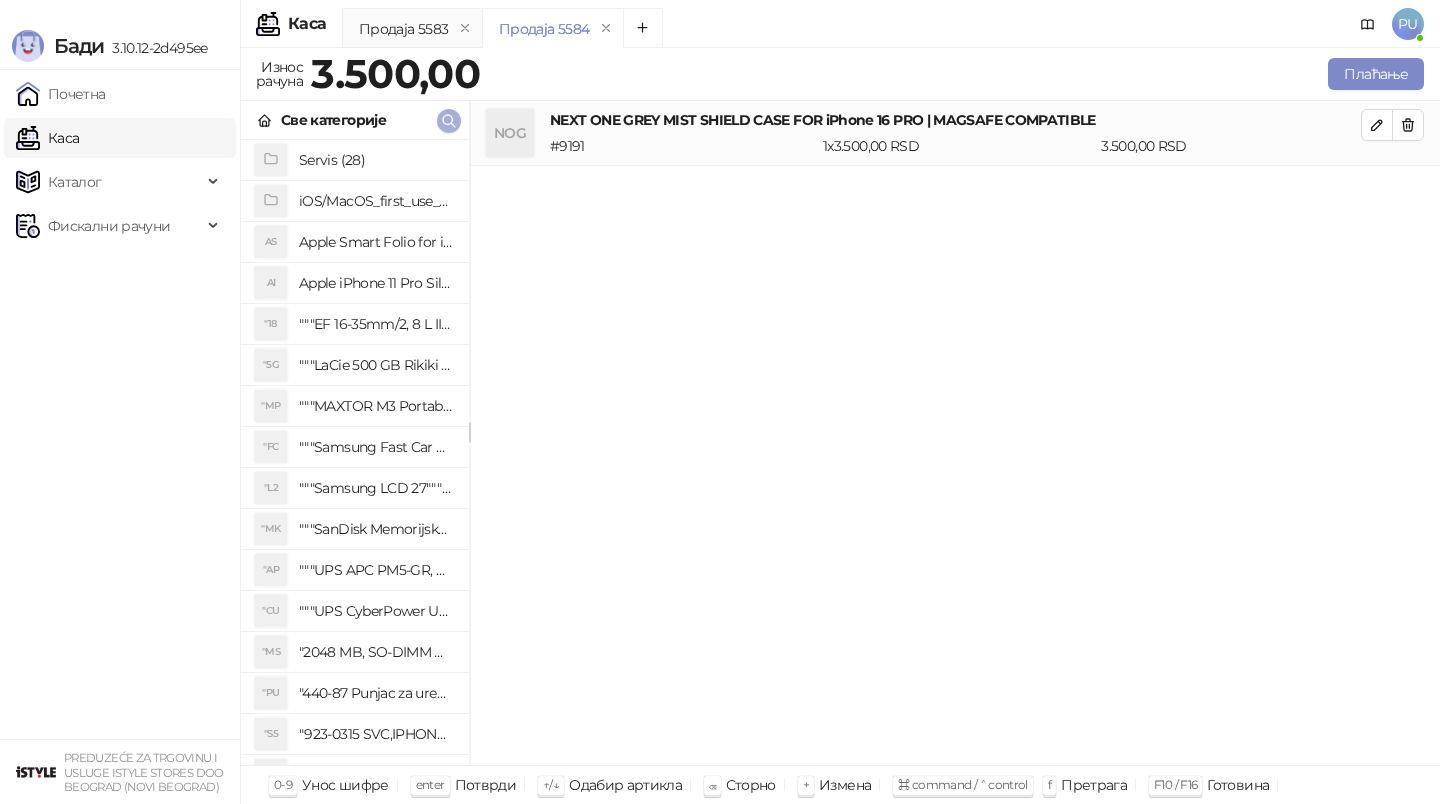 click 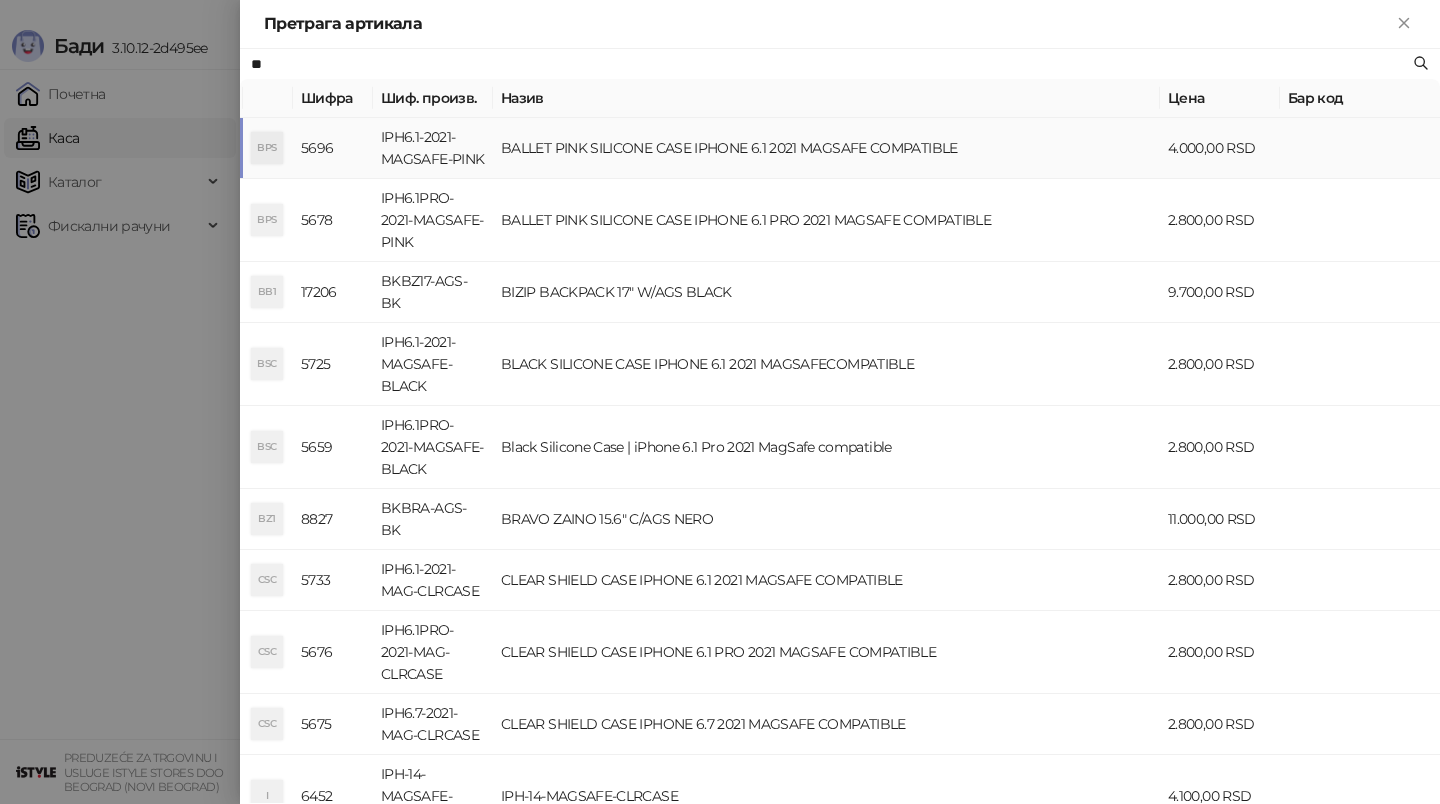 type on "*" 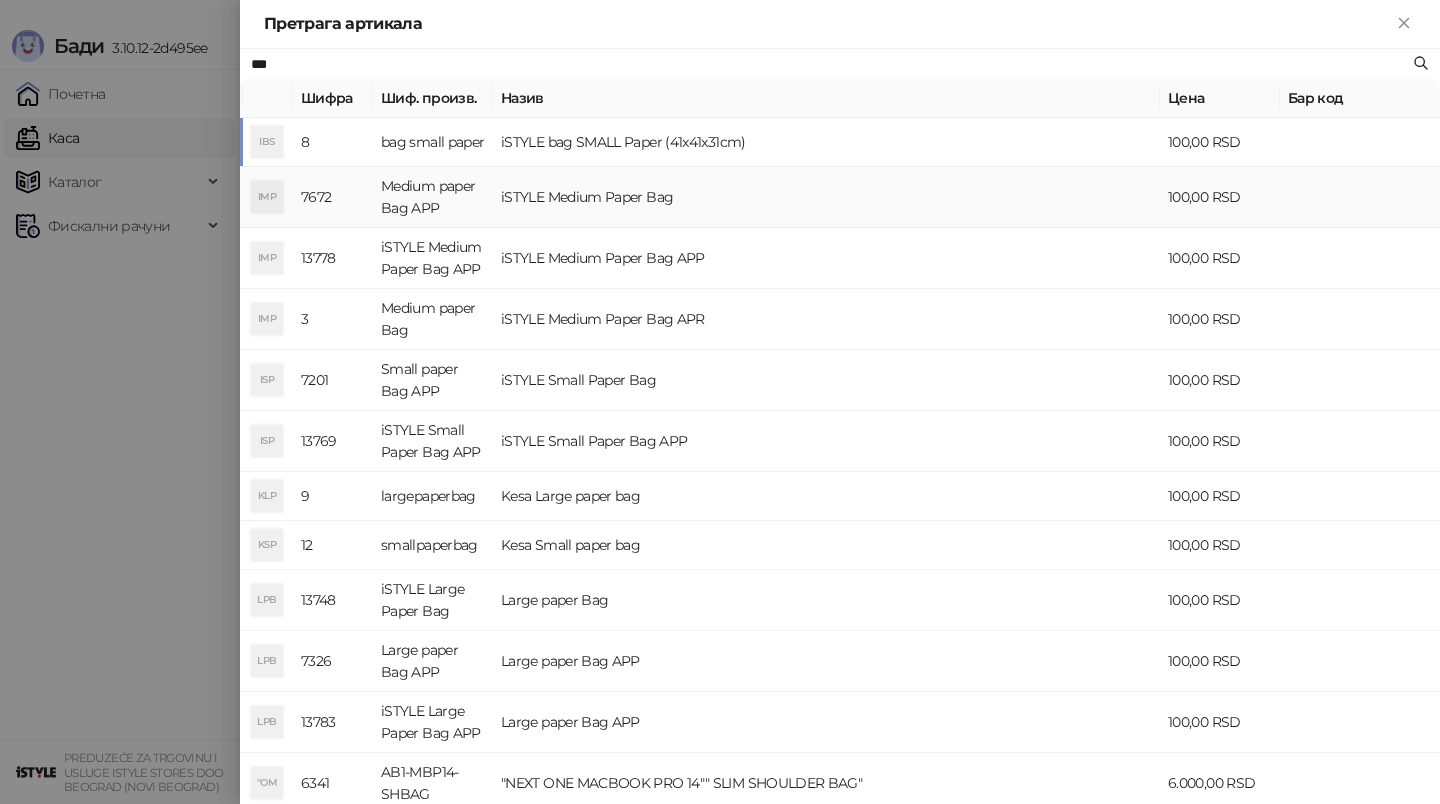 type on "***" 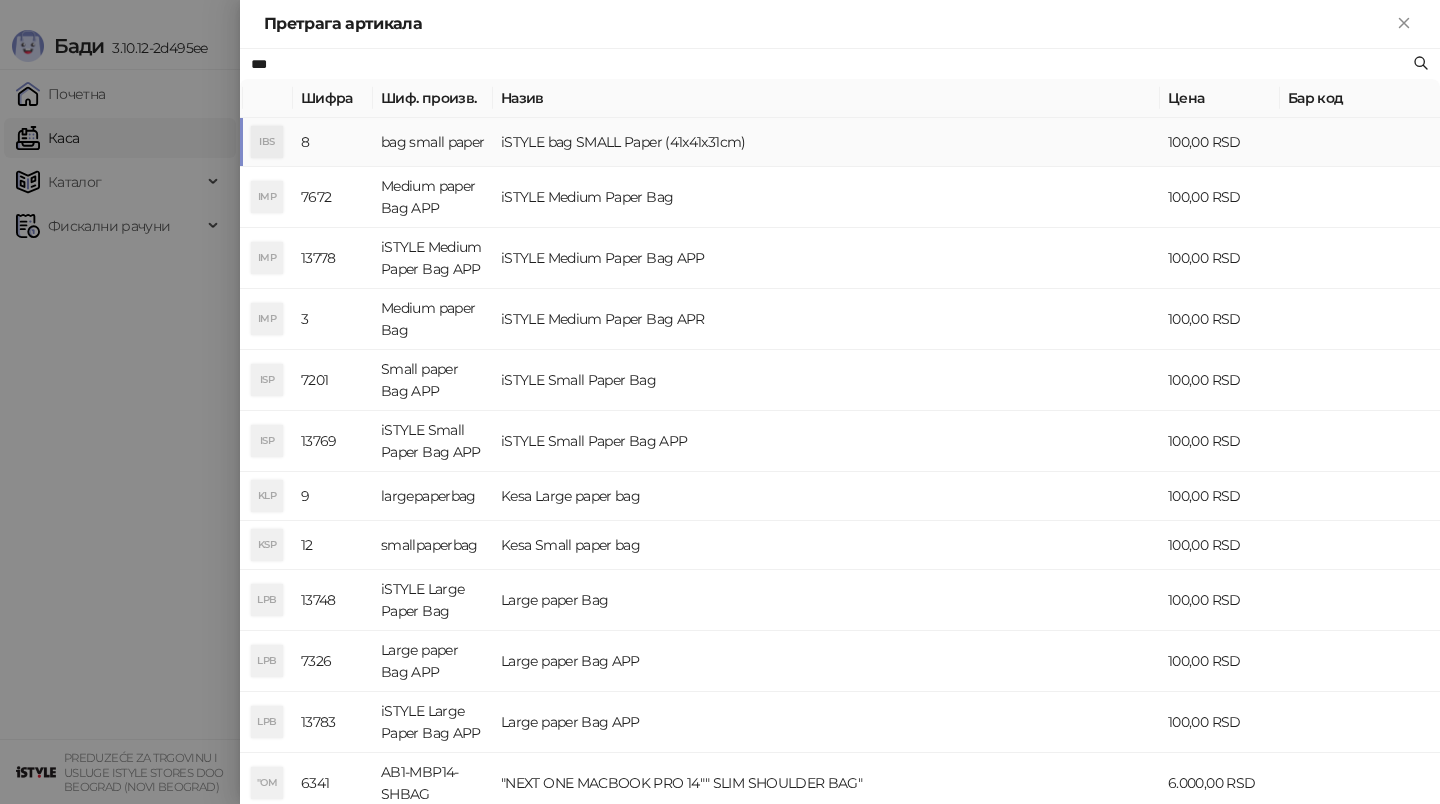 click on "iSTYLE bag SMALL Paper (41x41x31cm)" at bounding box center (826, 142) 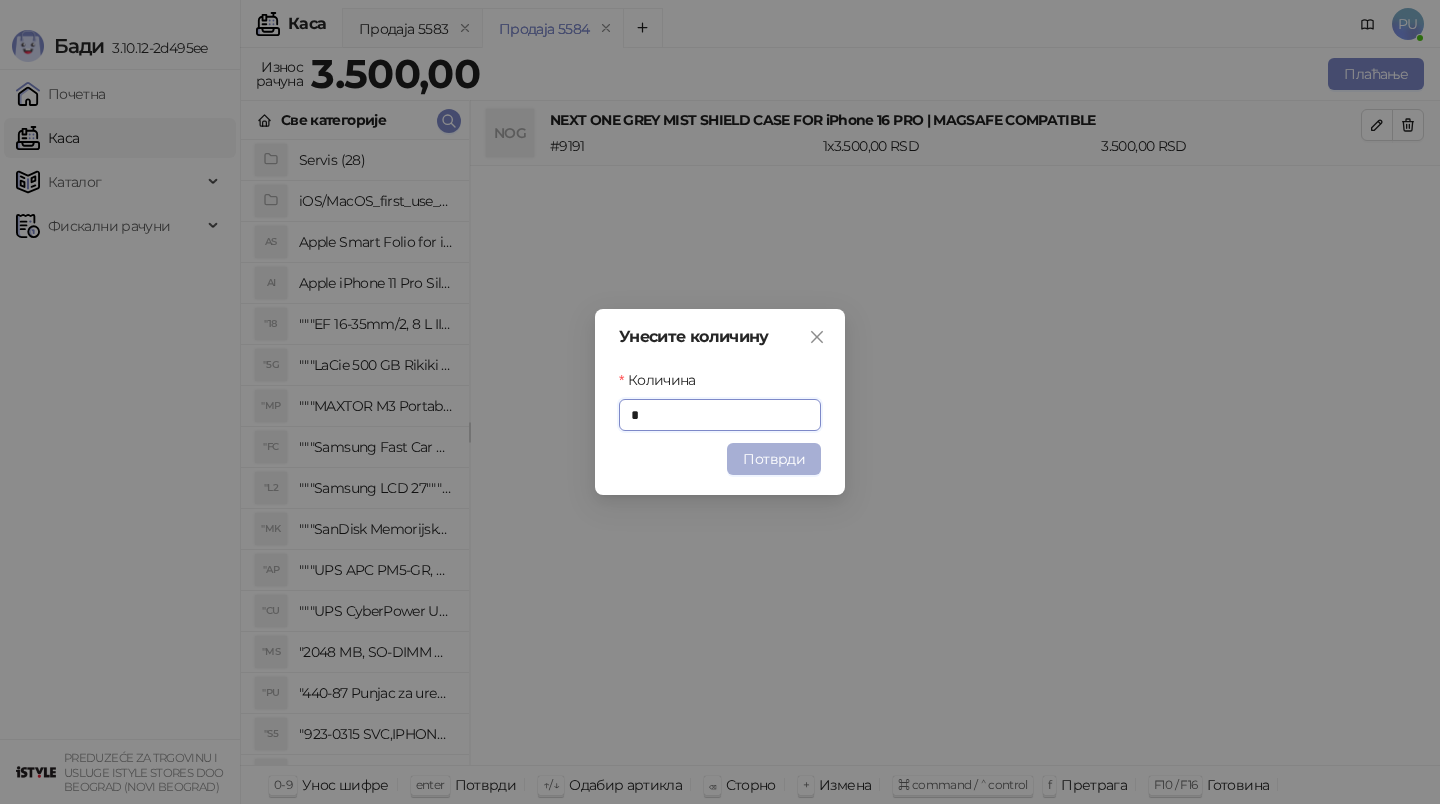 click on "Потврди" at bounding box center [774, 459] 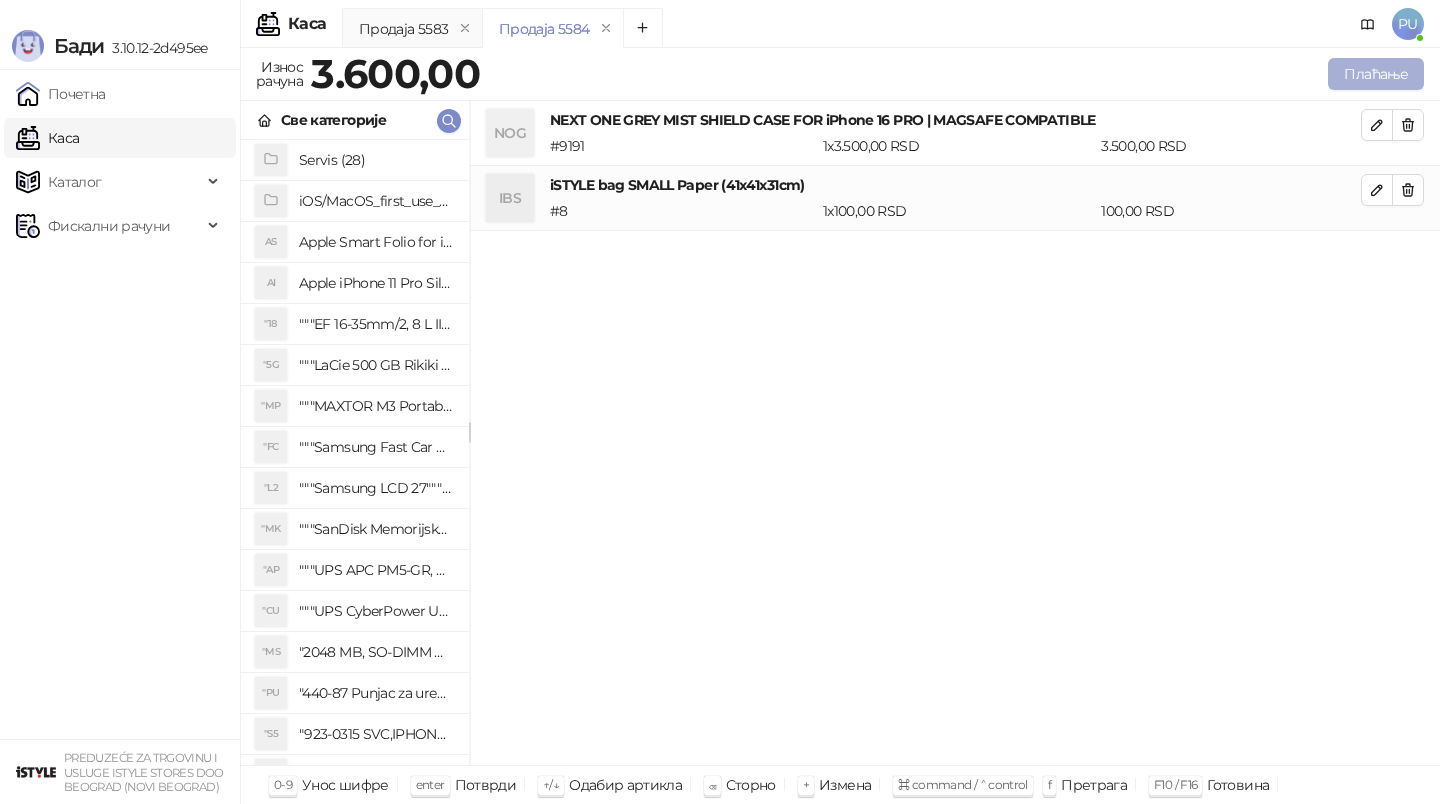 click on "Плаћање" at bounding box center (1376, 74) 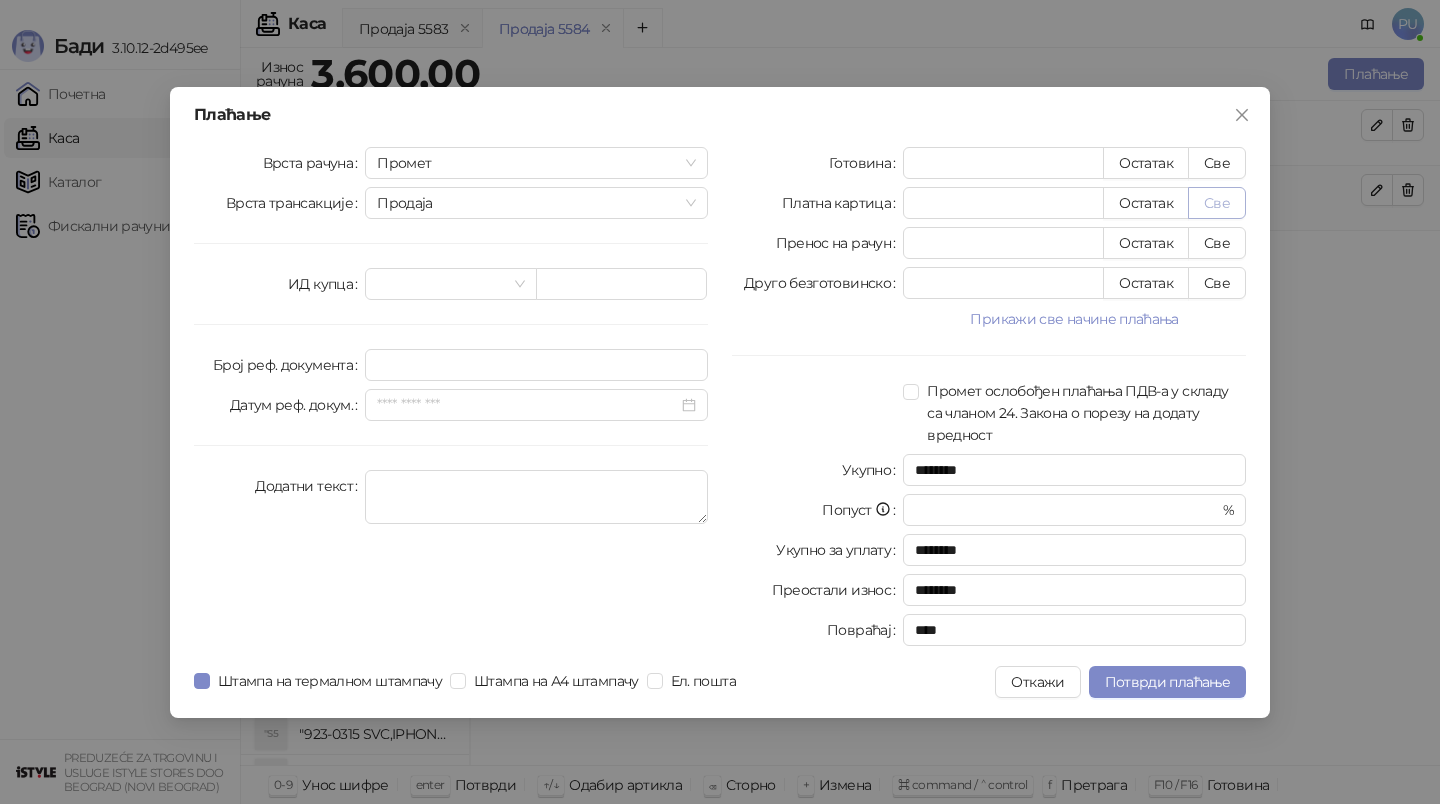 click on "Све" at bounding box center [1217, 203] 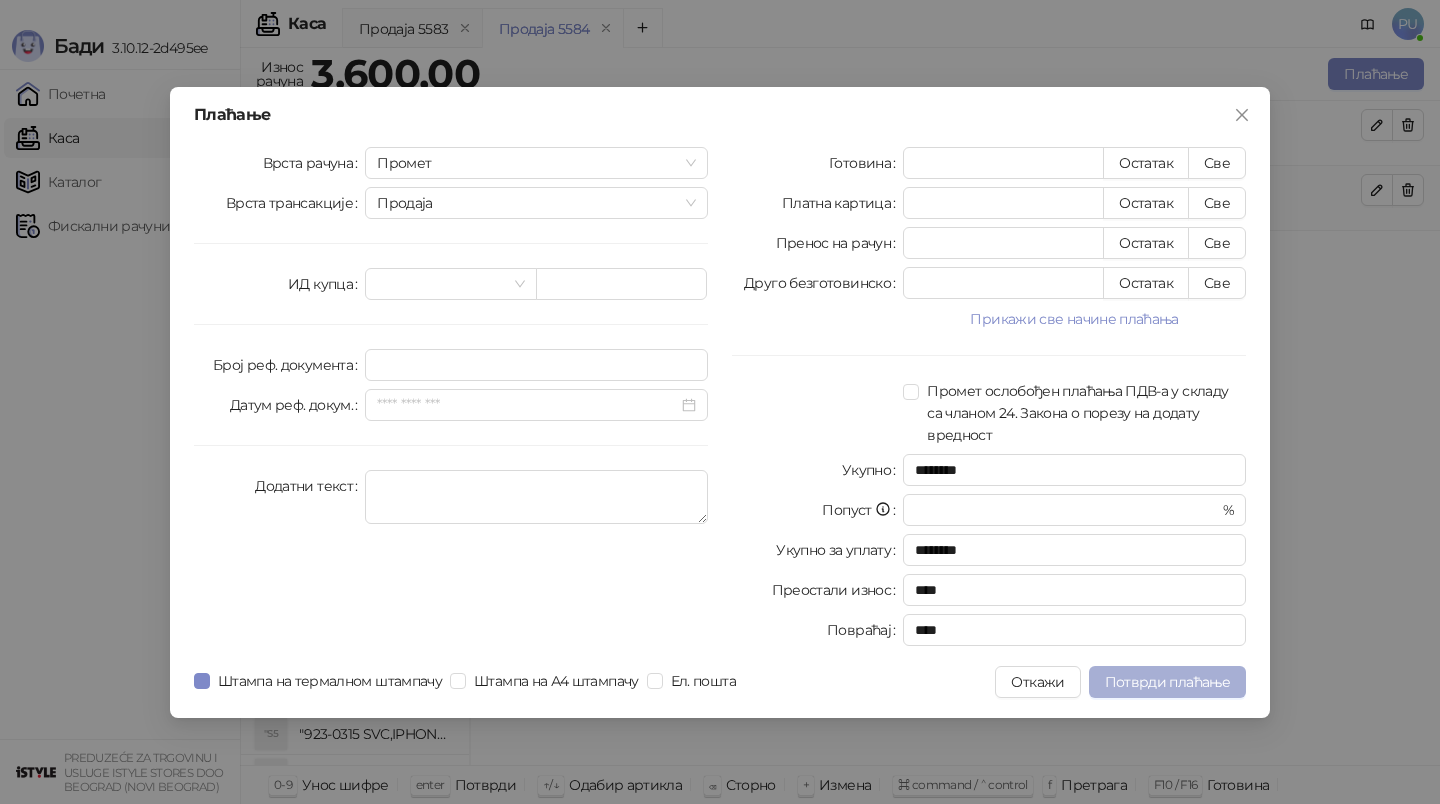 click on "Потврди плаћање" at bounding box center (1167, 682) 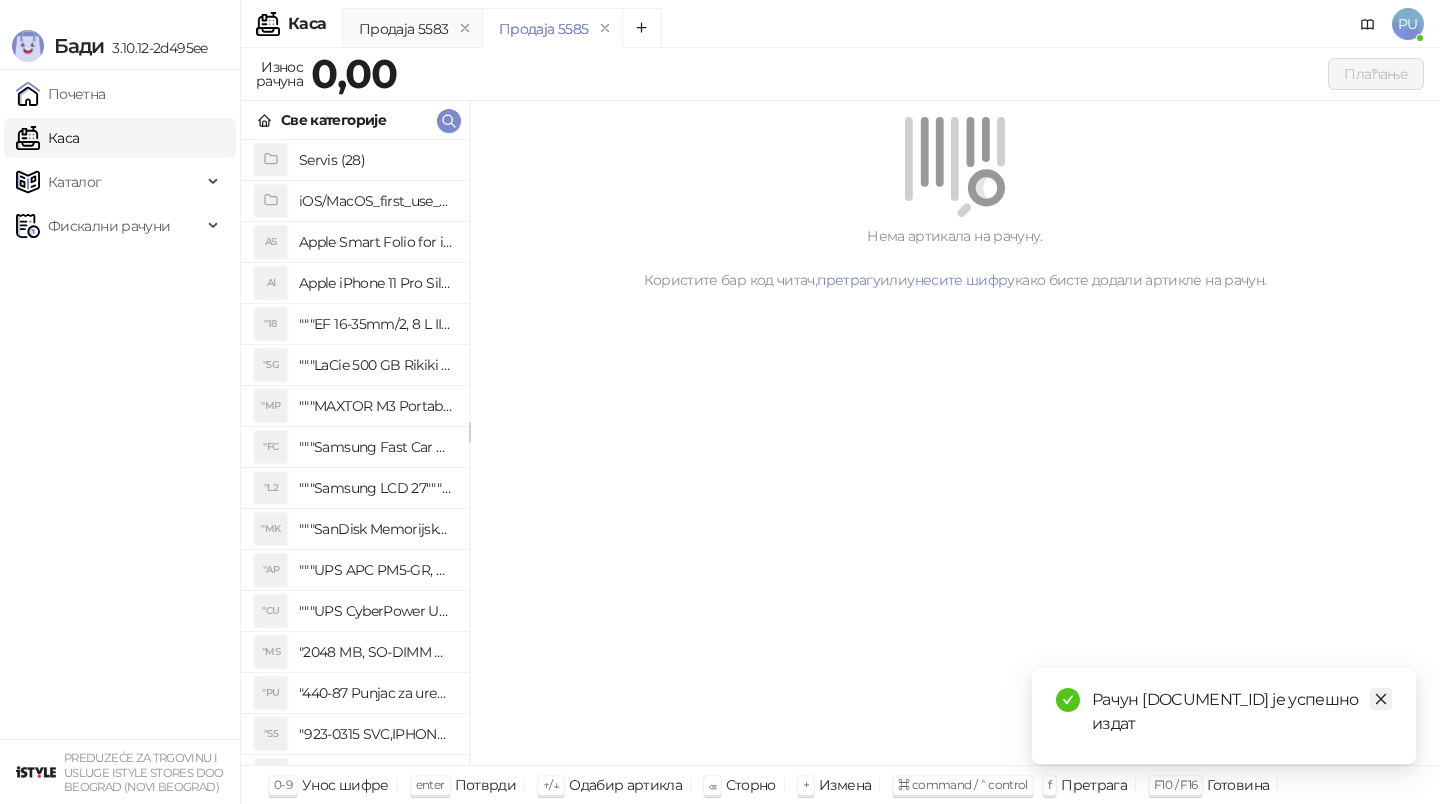 click at bounding box center [1381, 699] 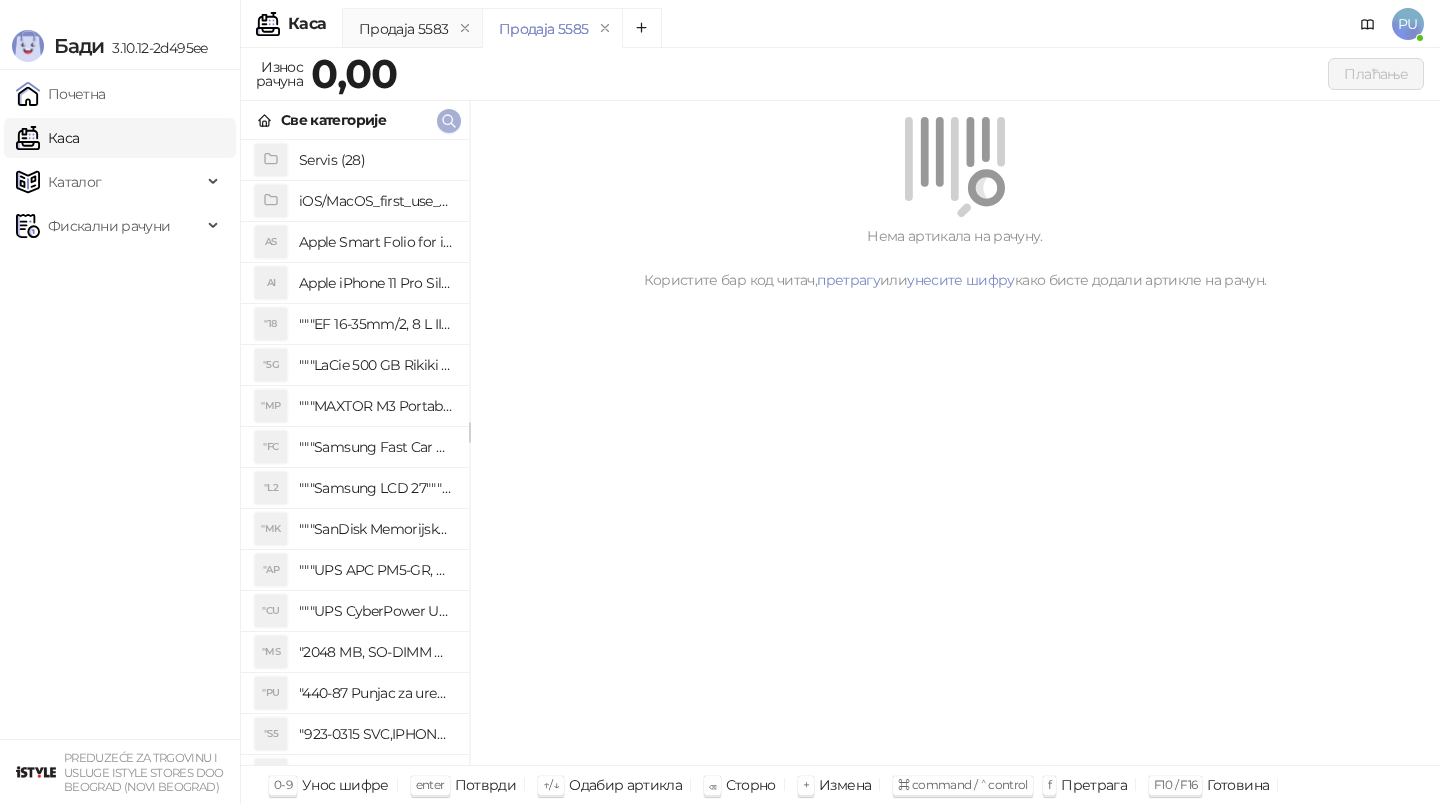 click 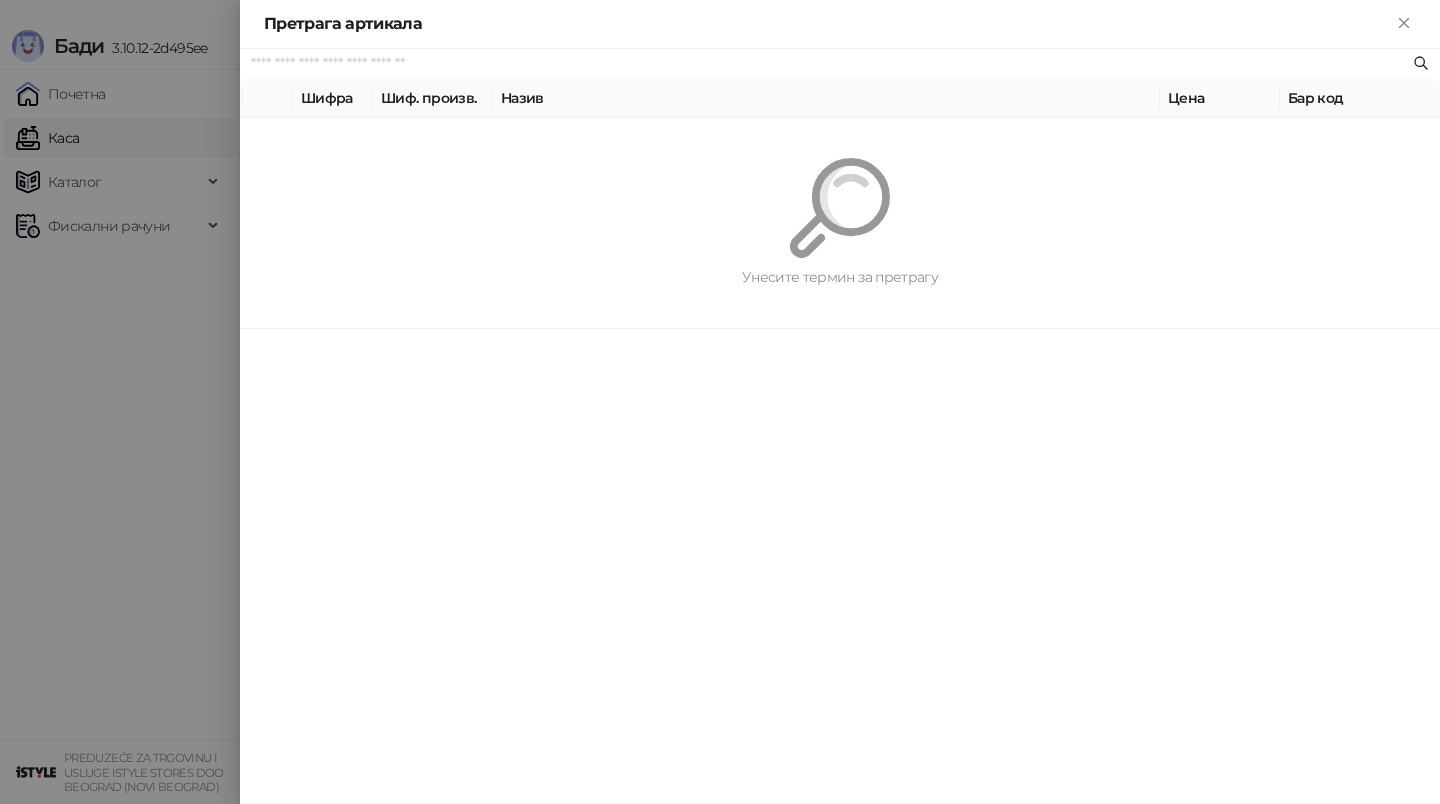 paste on "**********" 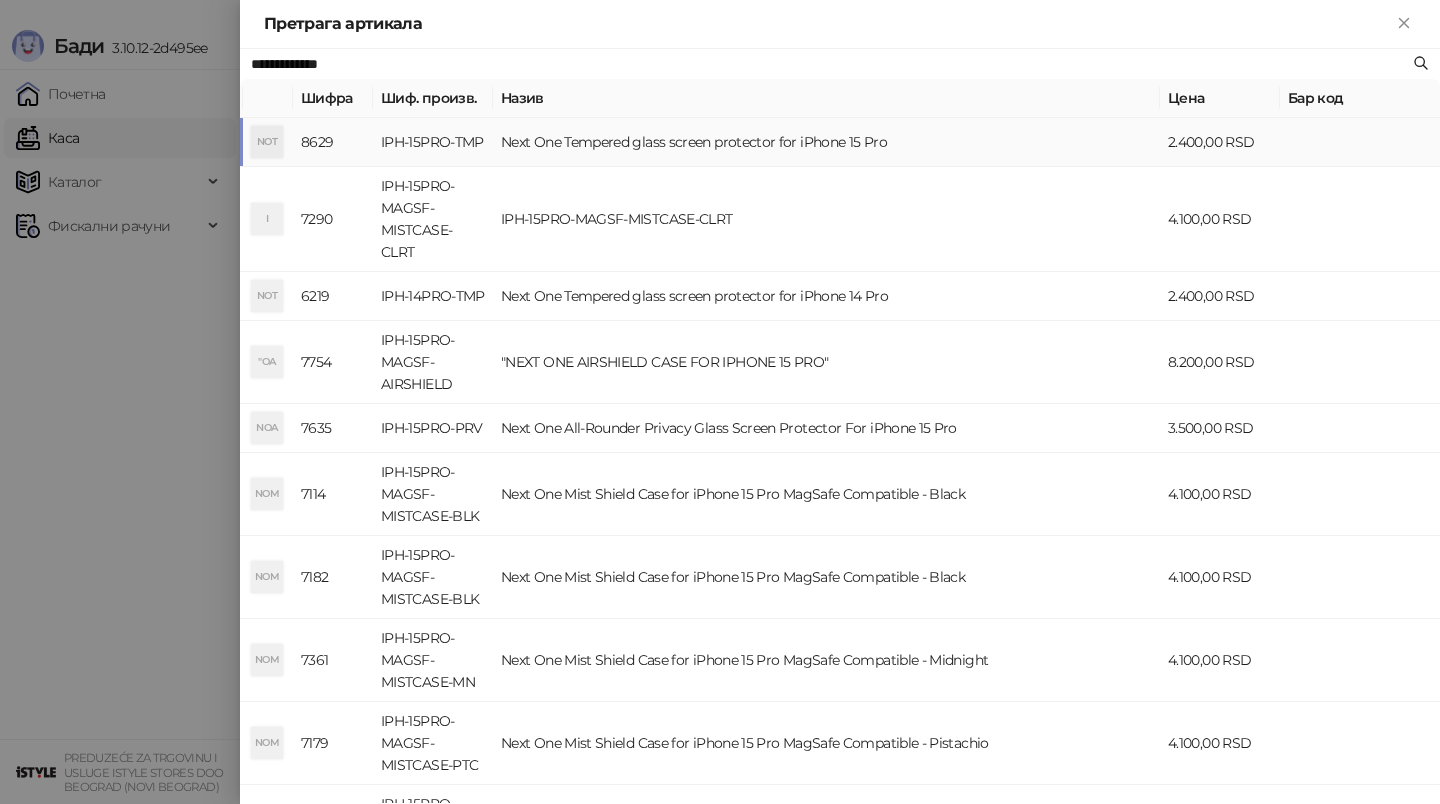 type on "**********" 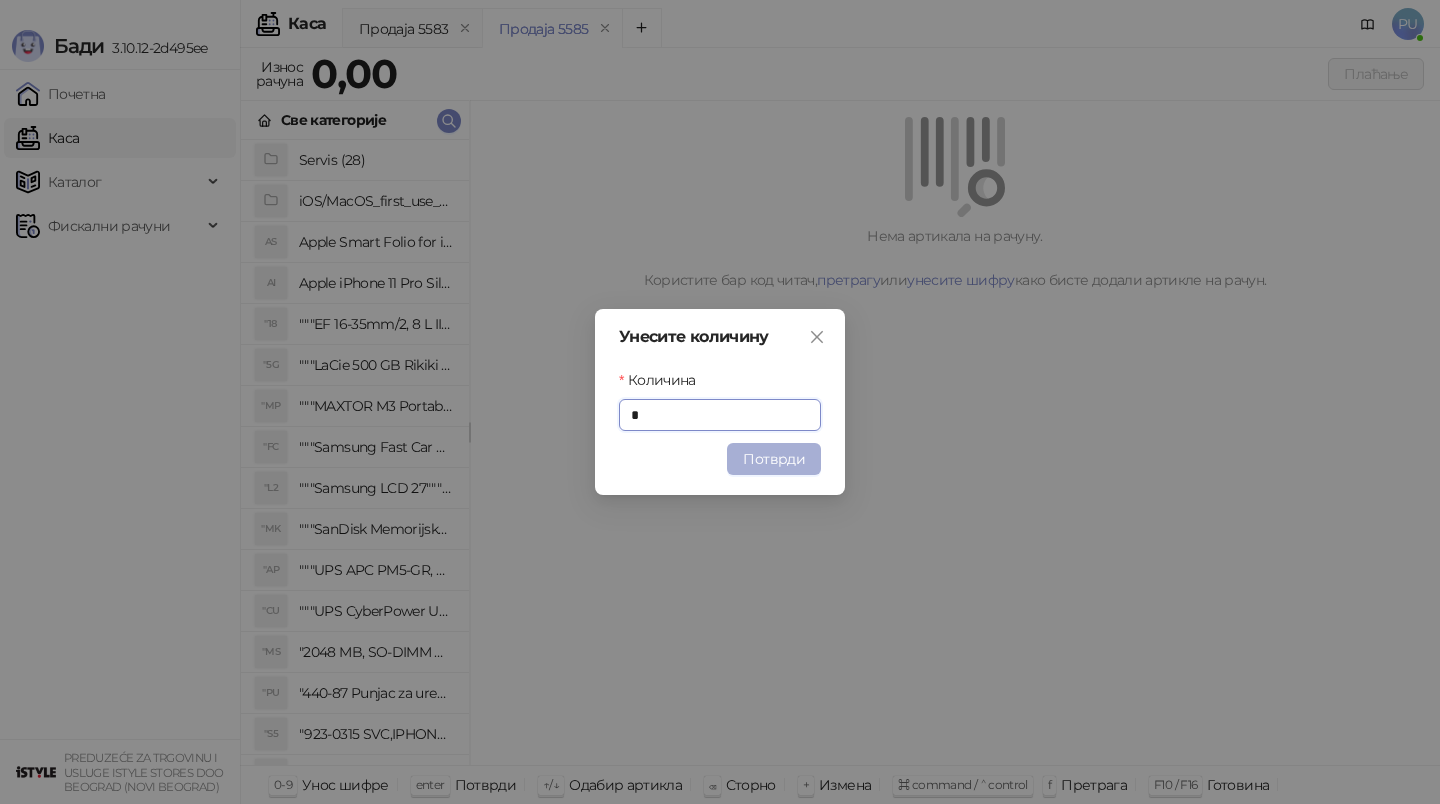 click on "Потврди" at bounding box center [774, 459] 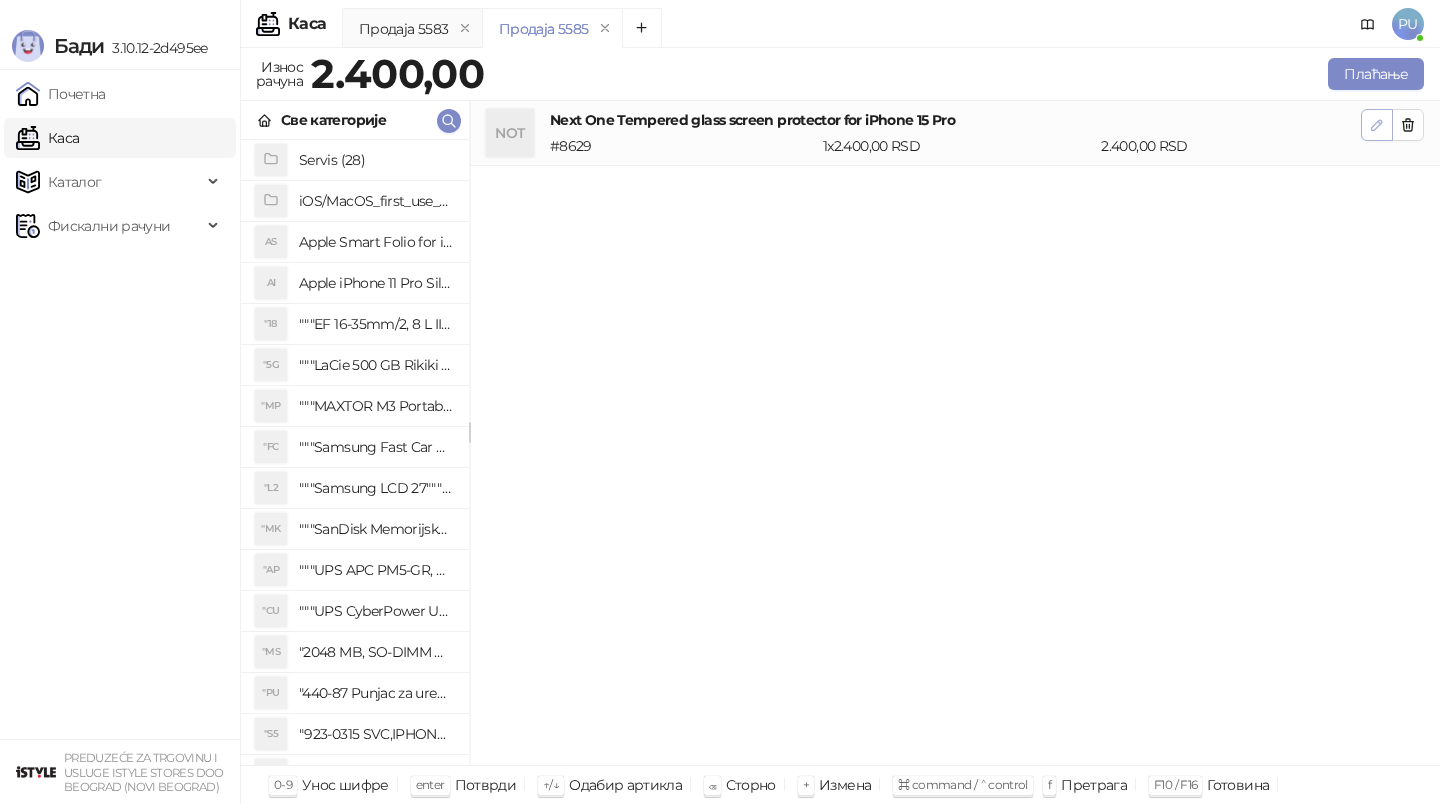 click at bounding box center [1377, 125] 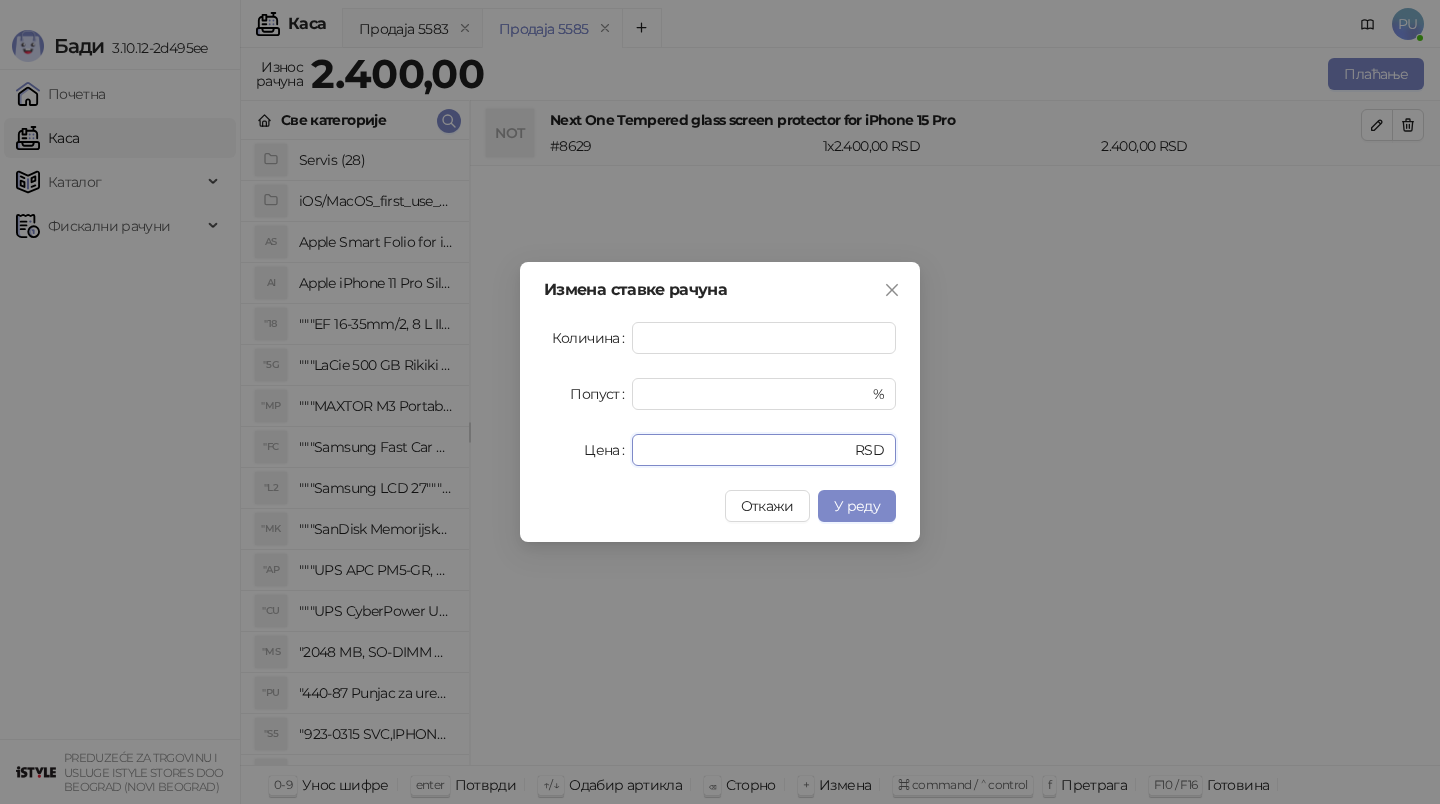 drag, startPoint x: 723, startPoint y: 458, endPoint x: 564, endPoint y: 458, distance: 159 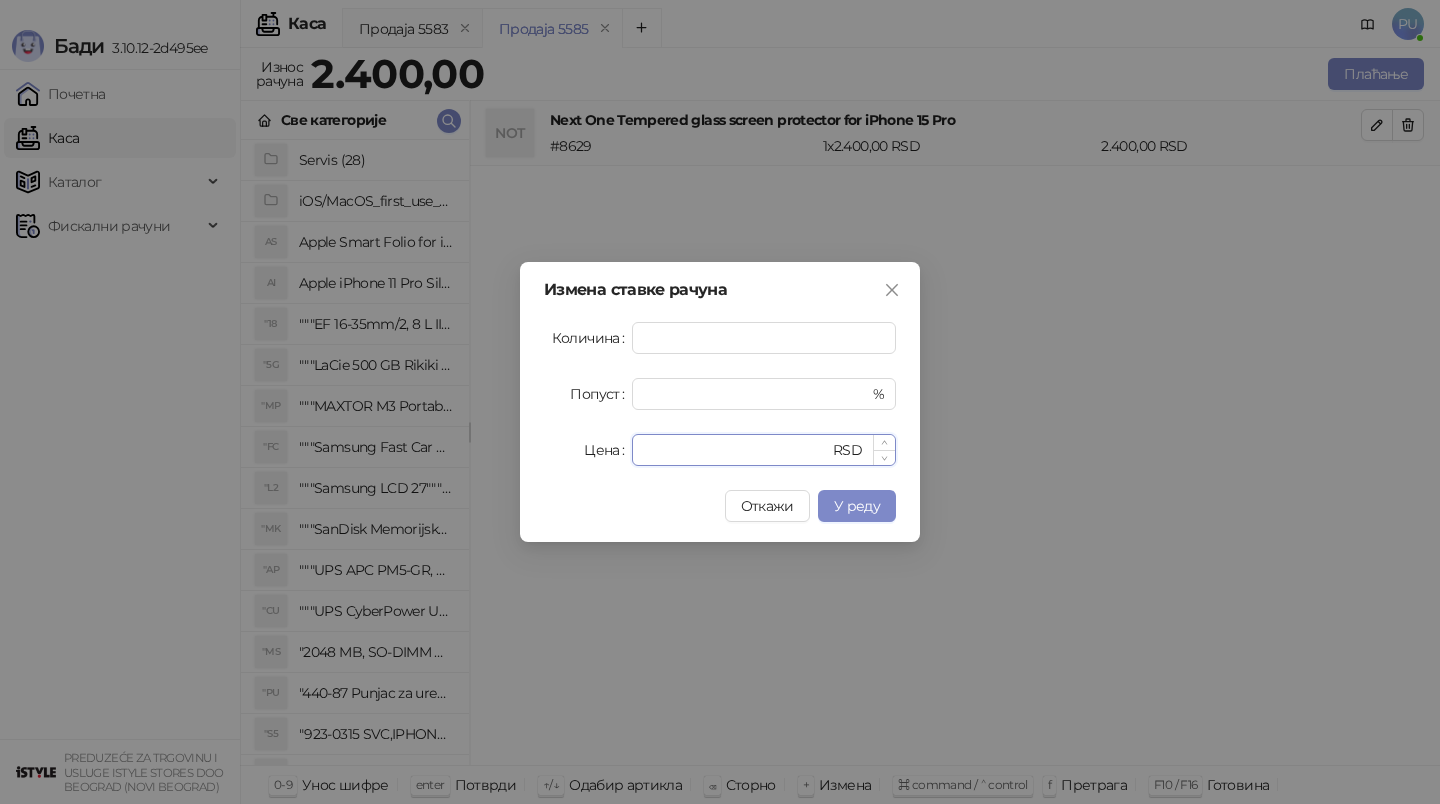type on "******" 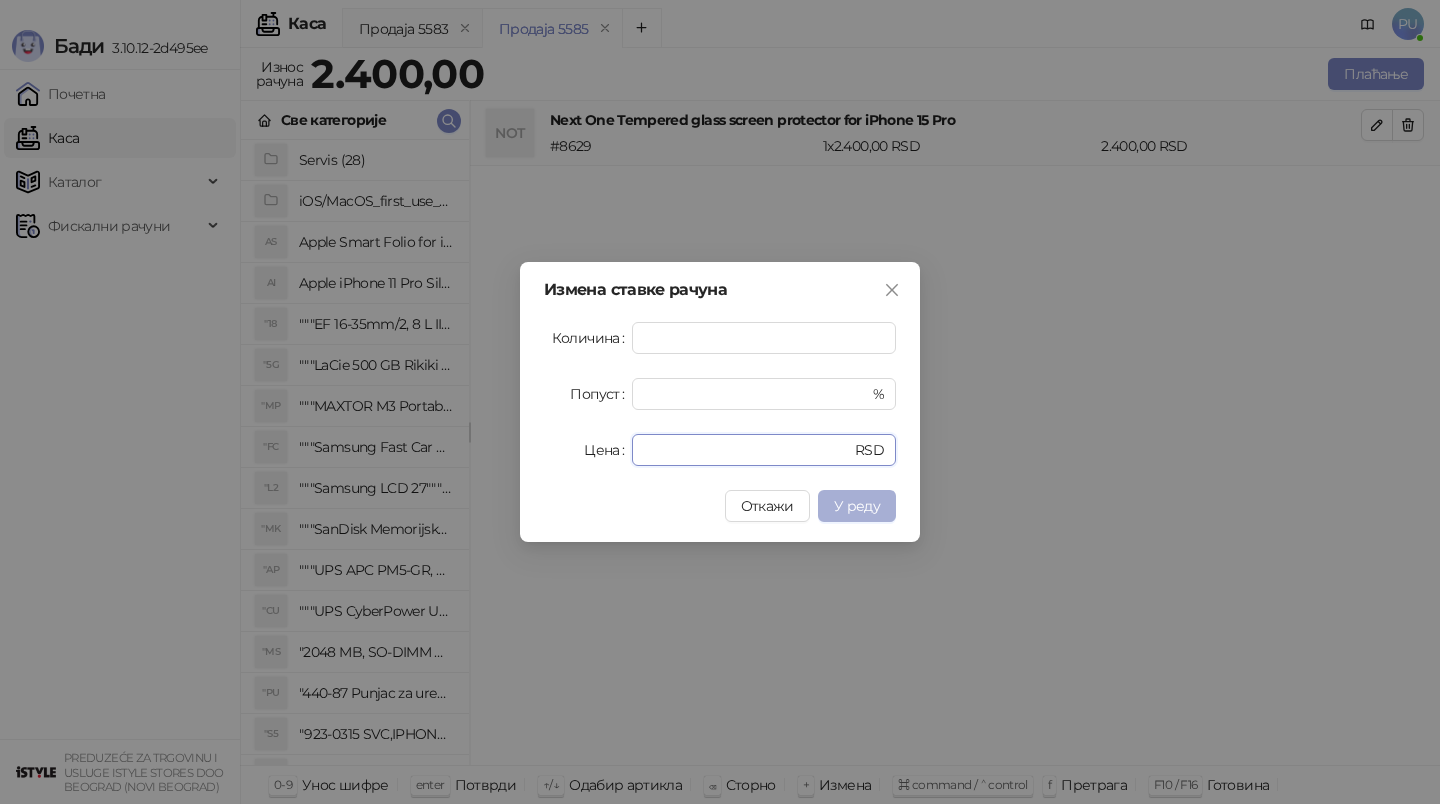 type on "****" 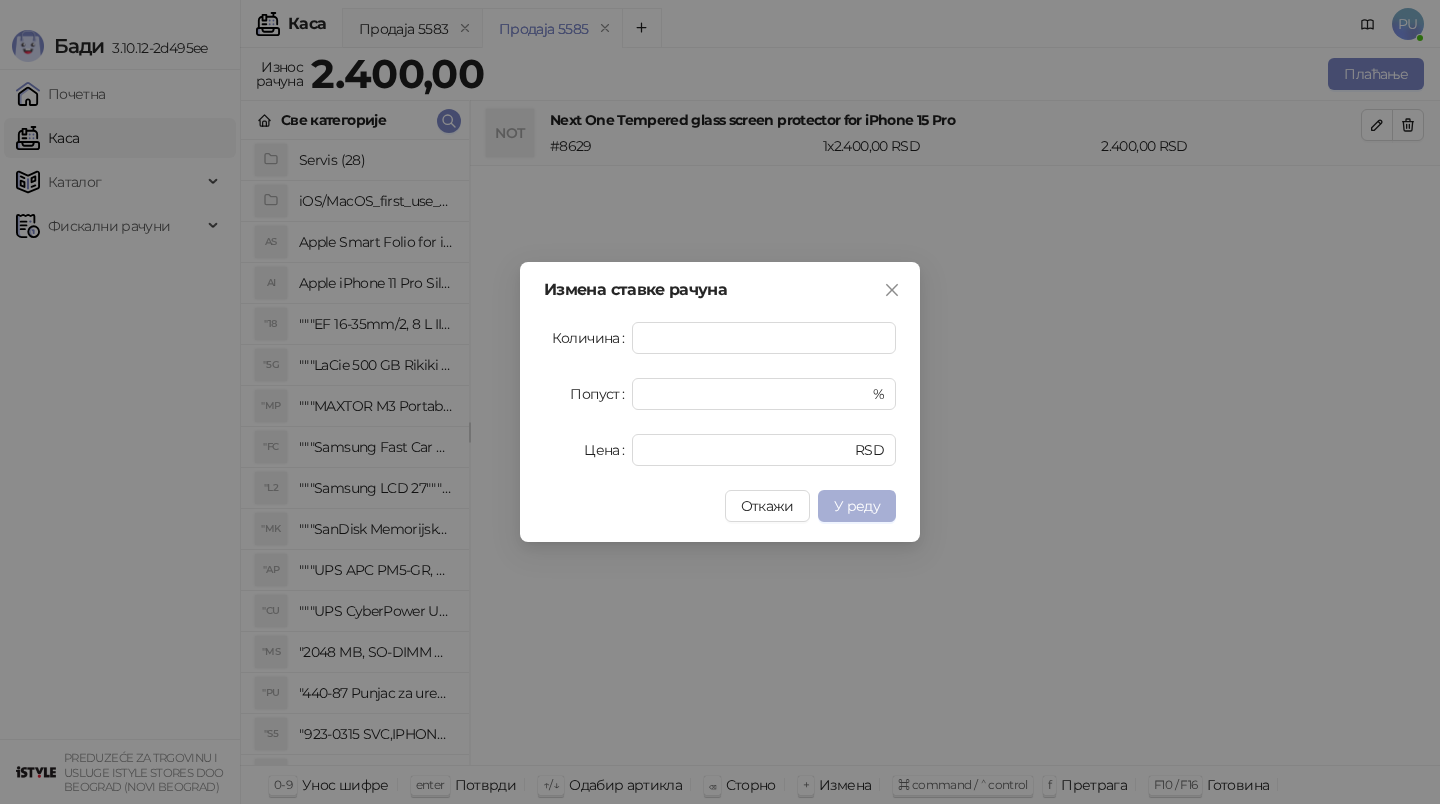 click on "У реду" at bounding box center [857, 506] 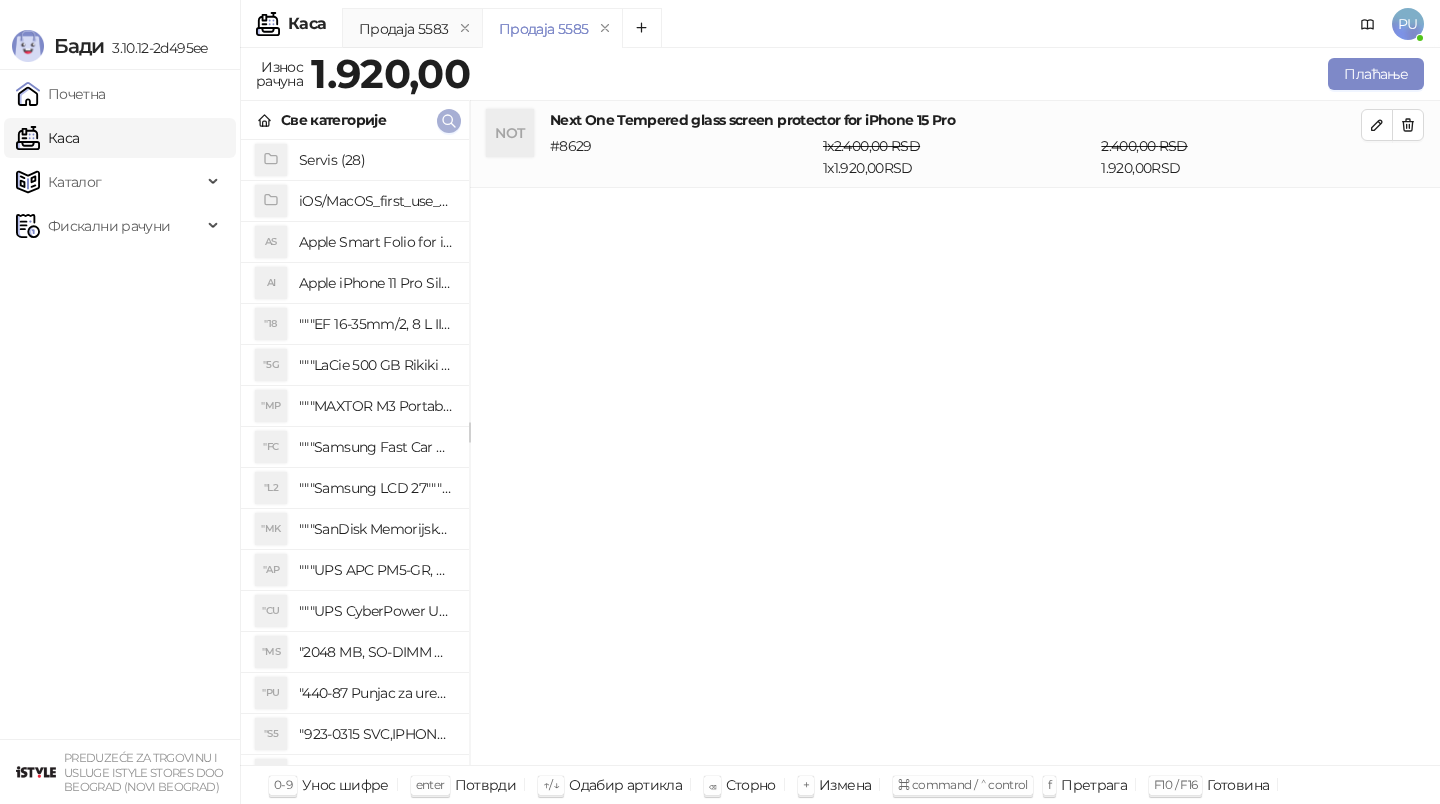 click 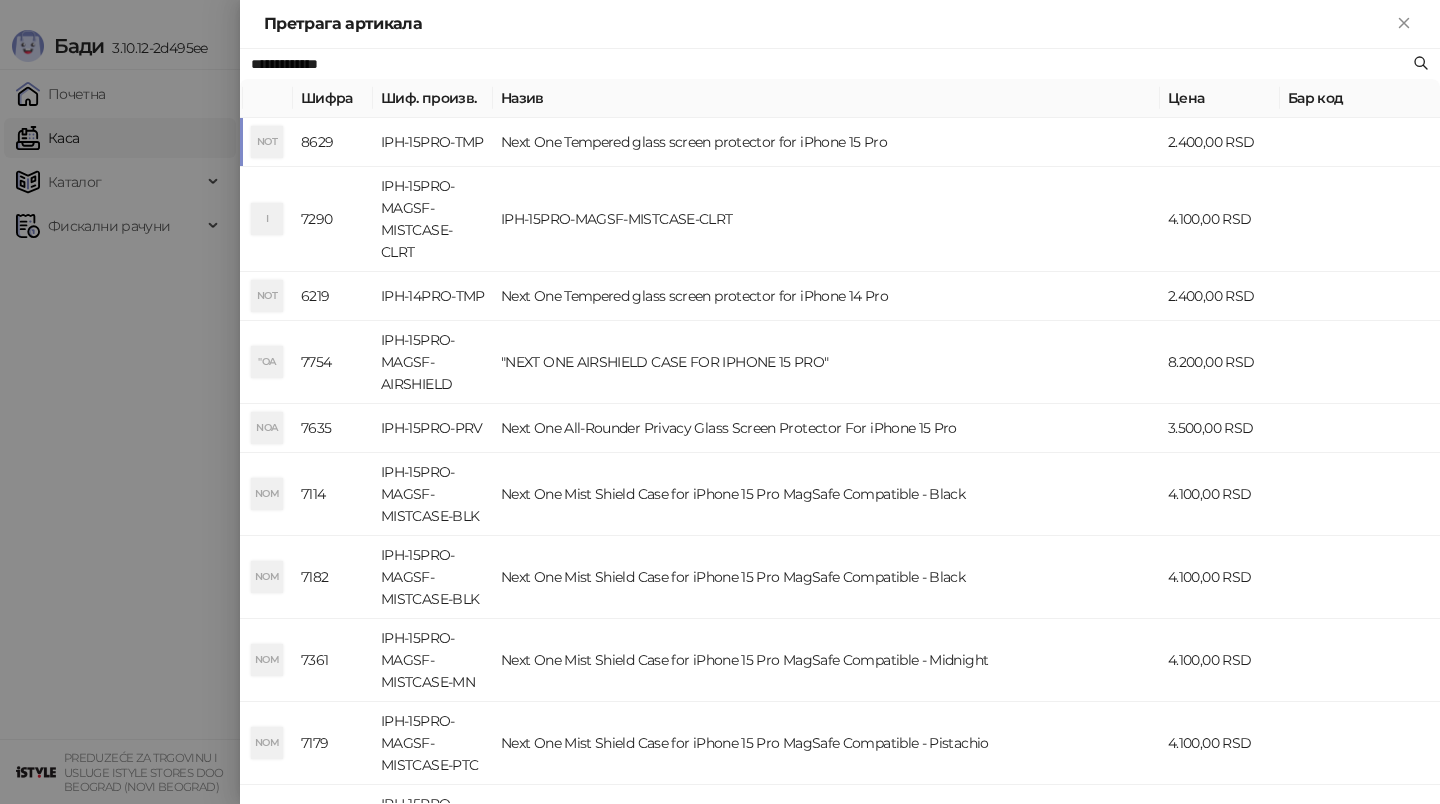 paste 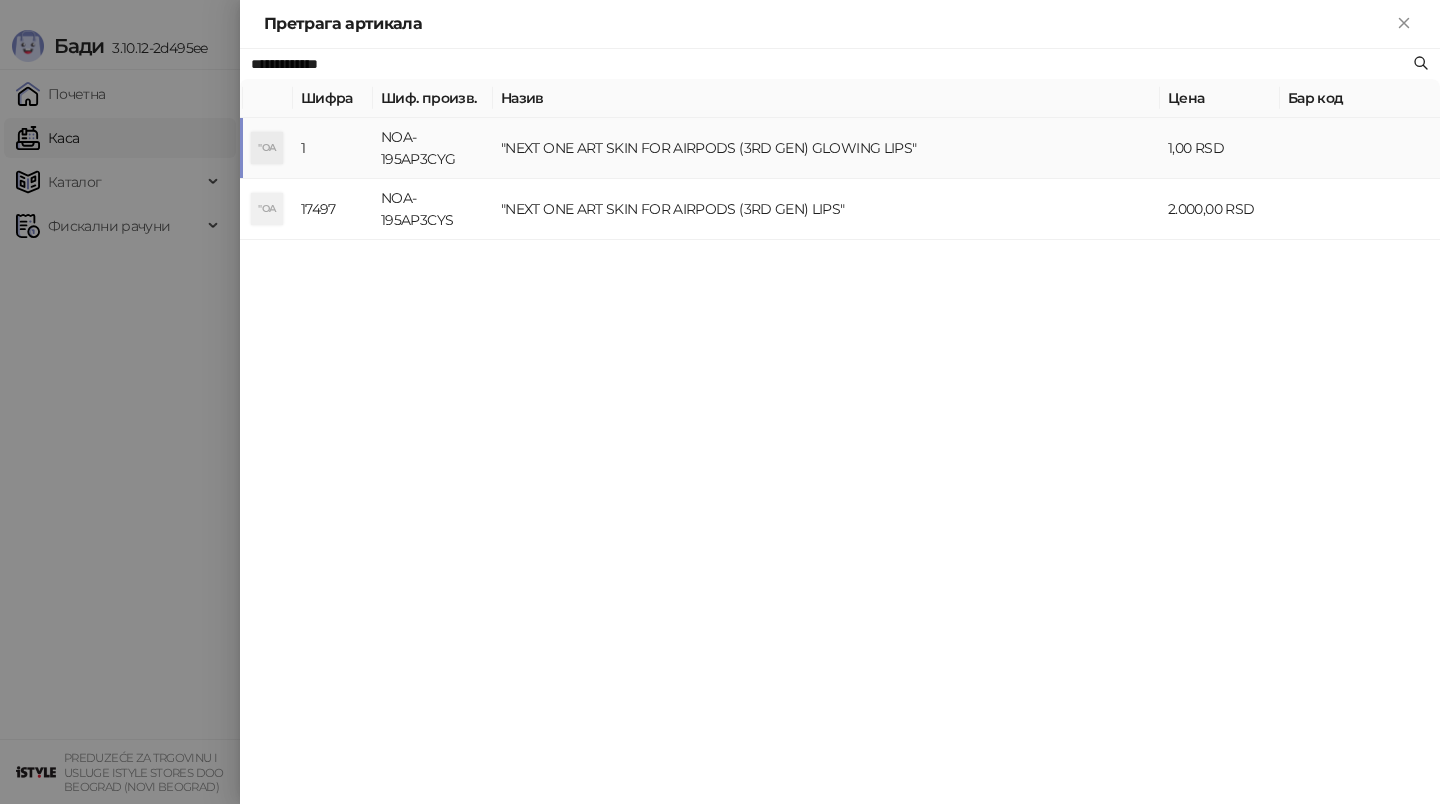 click on ""NEXT ONE ART SKIN FOR AIRPODS (3RD GEN) GLOWING LIPS"" at bounding box center (826, 148) 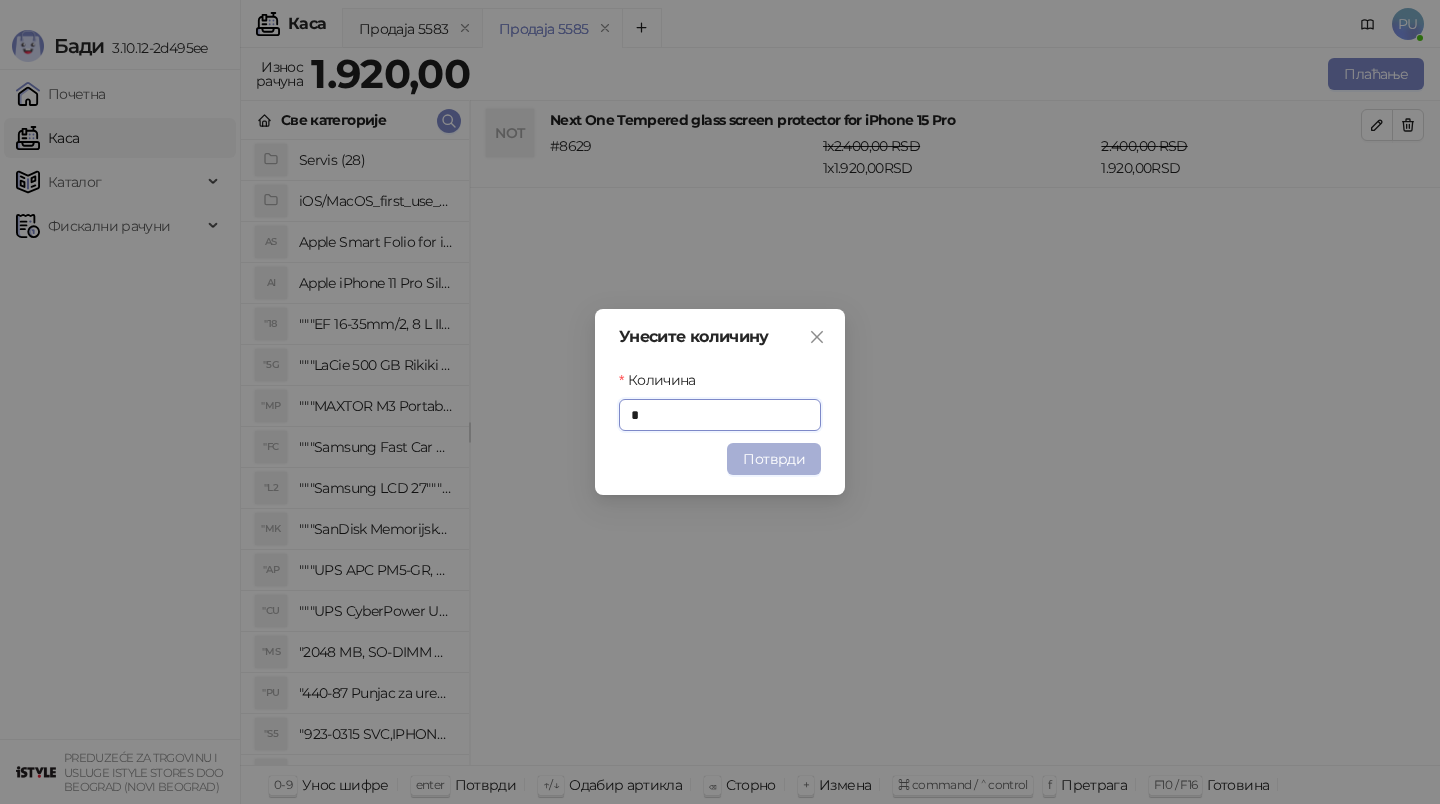 click on "Потврди" at bounding box center [774, 459] 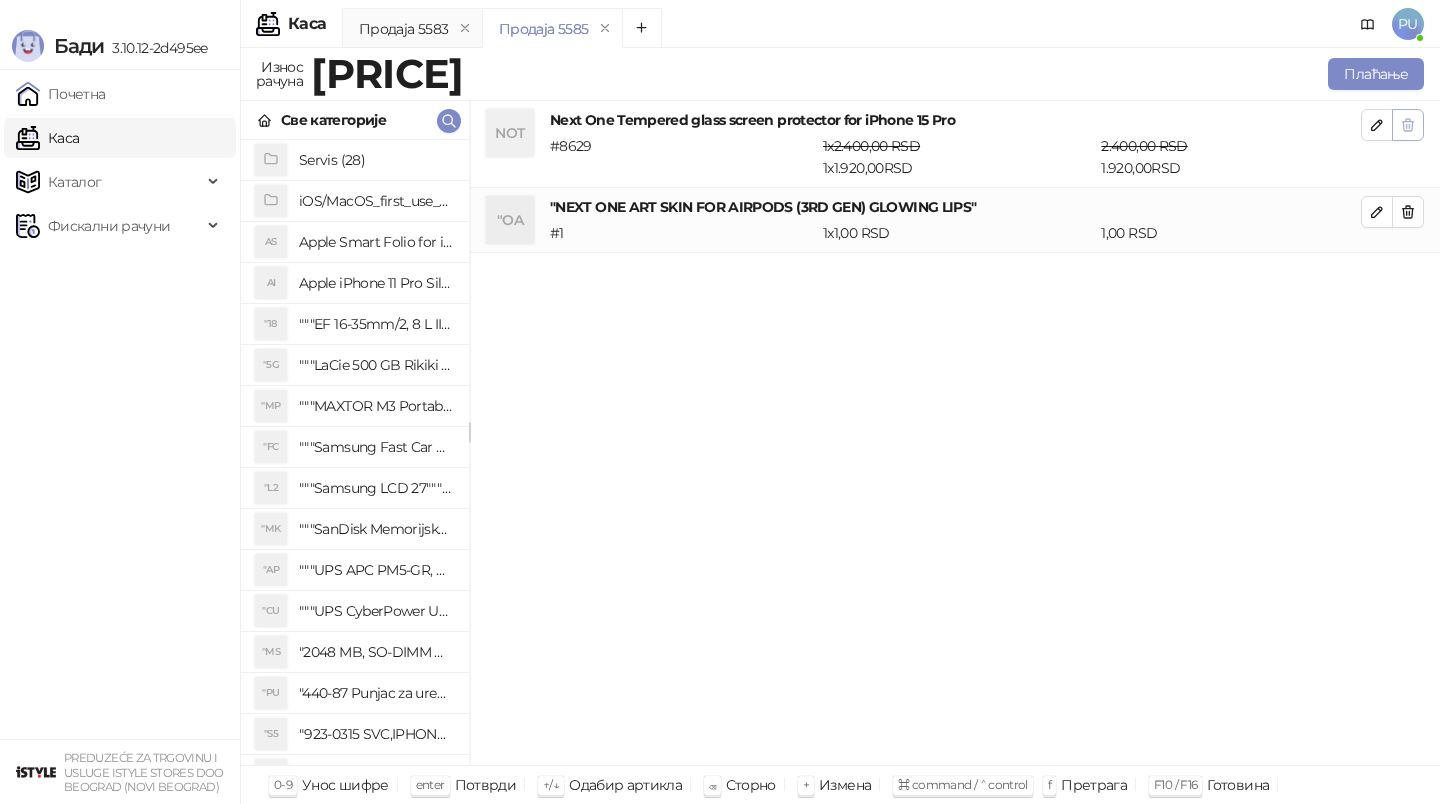 click 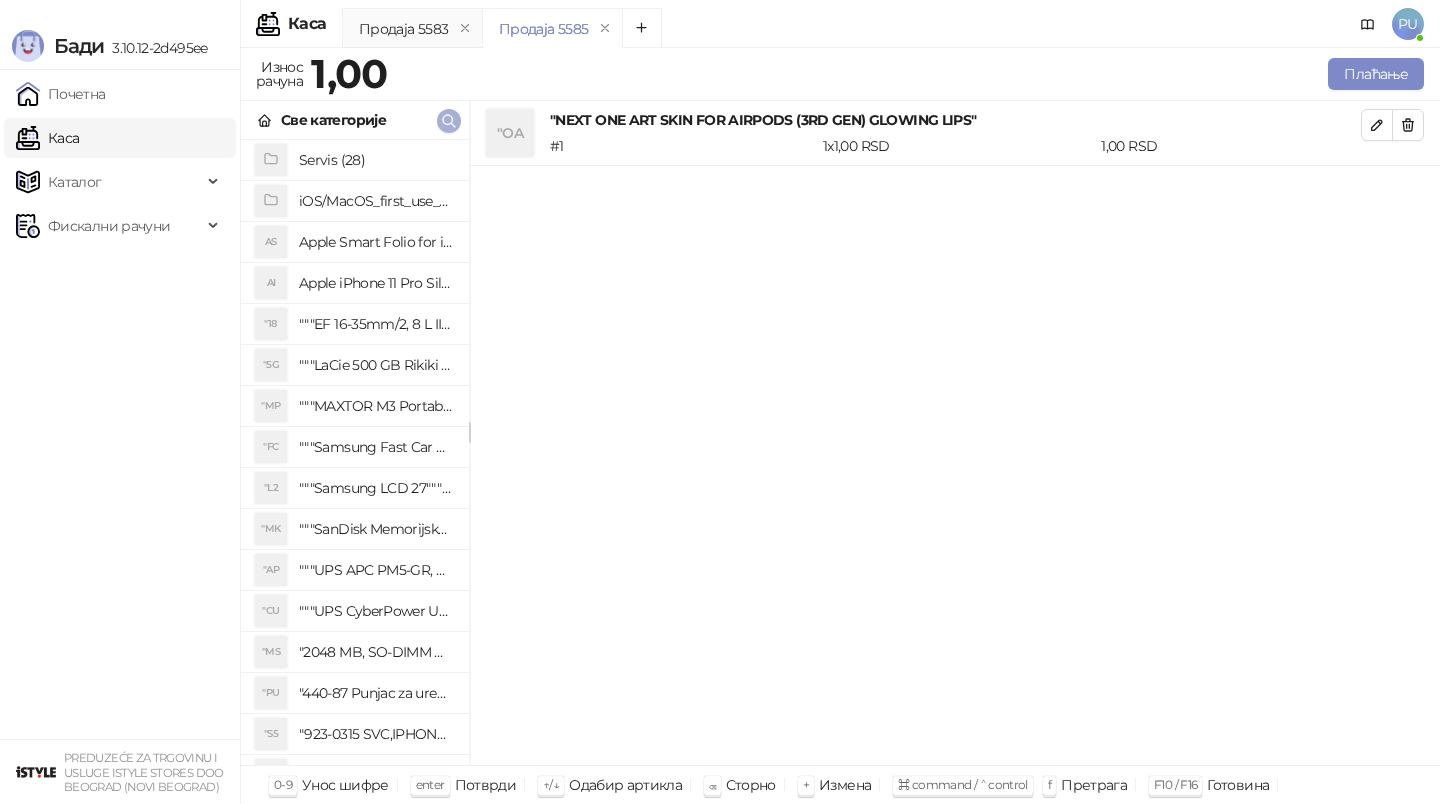 click 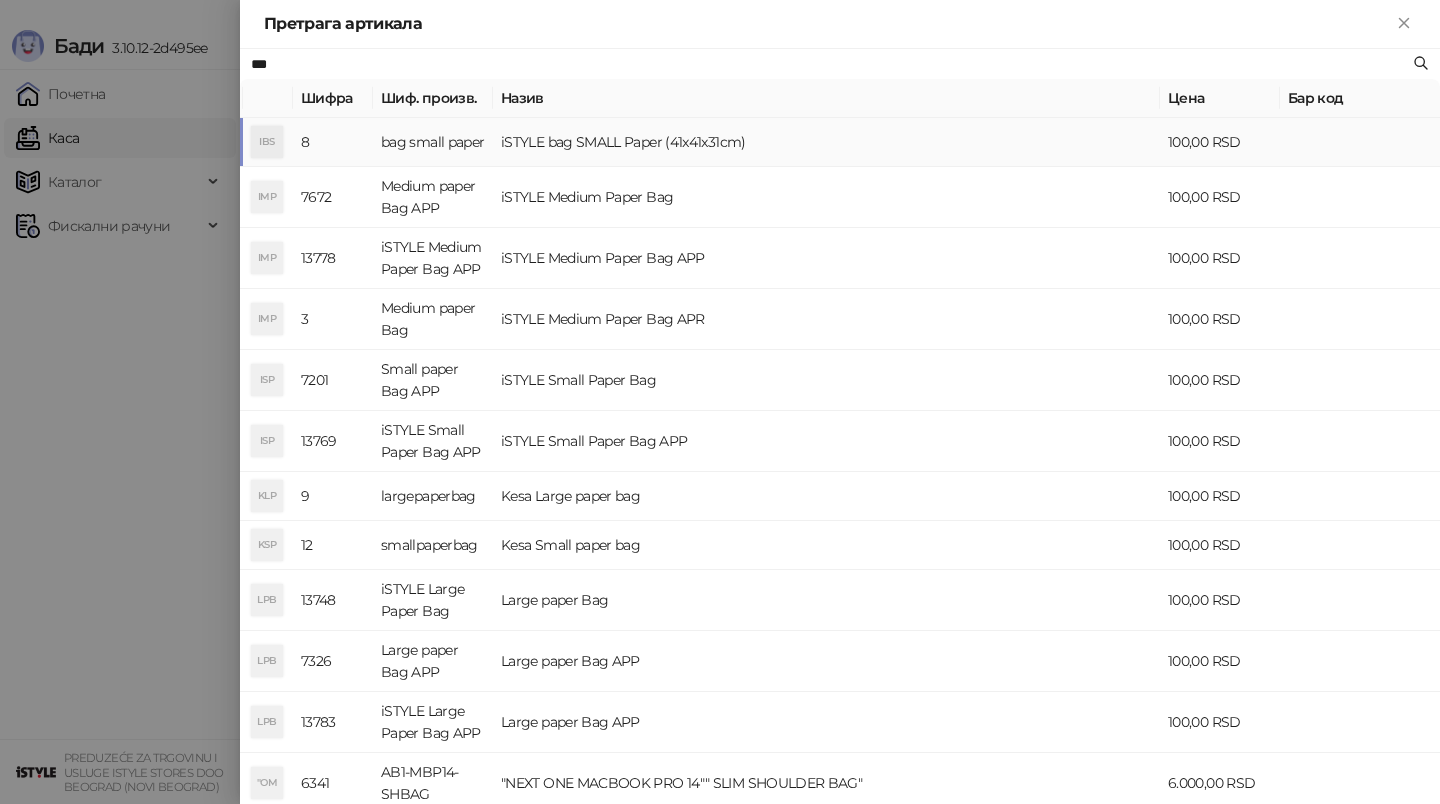 click on "iSTYLE bag SMALL Paper (41x41x31cm)" at bounding box center [826, 142] 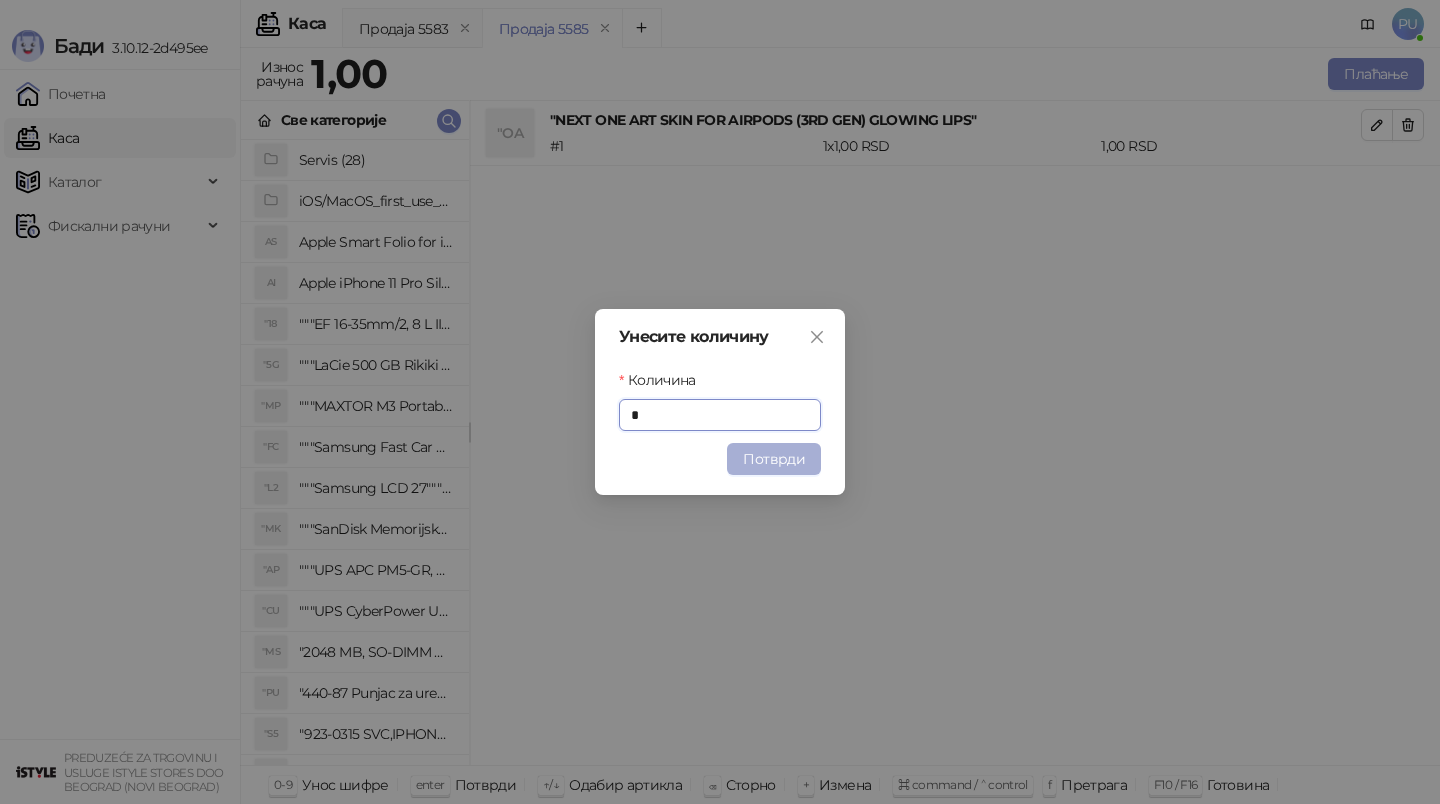 click on "Потврди" at bounding box center [774, 459] 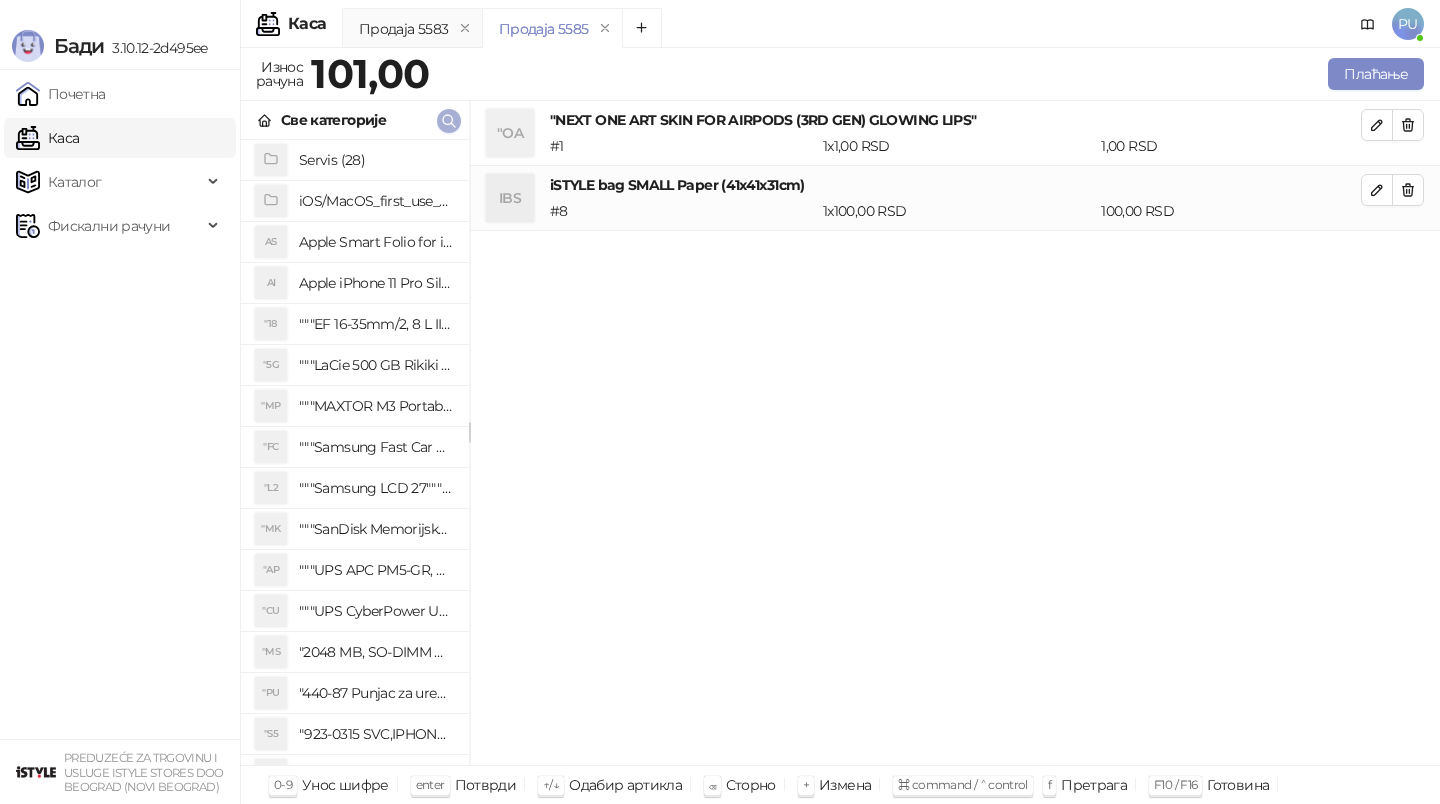 click 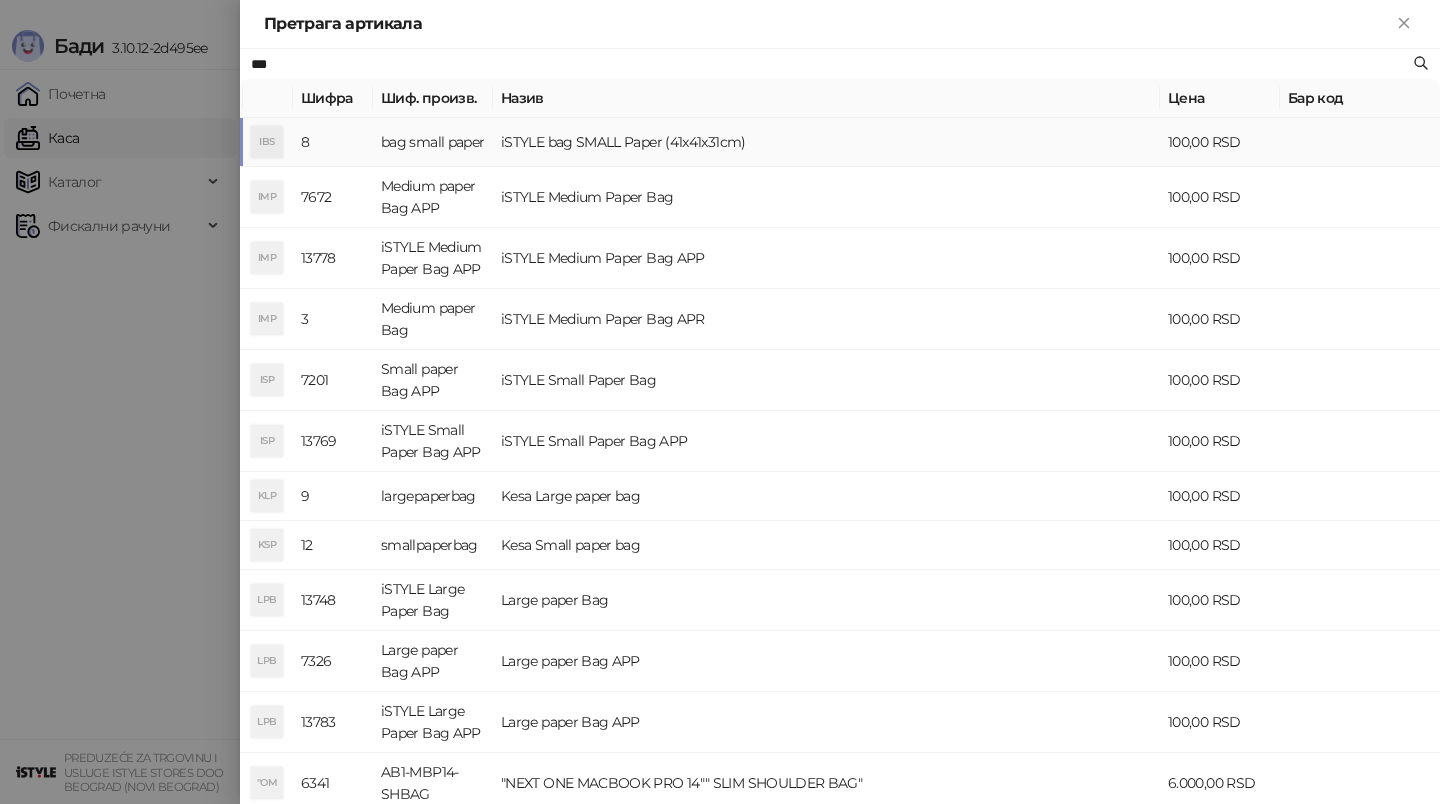 paste on "******" 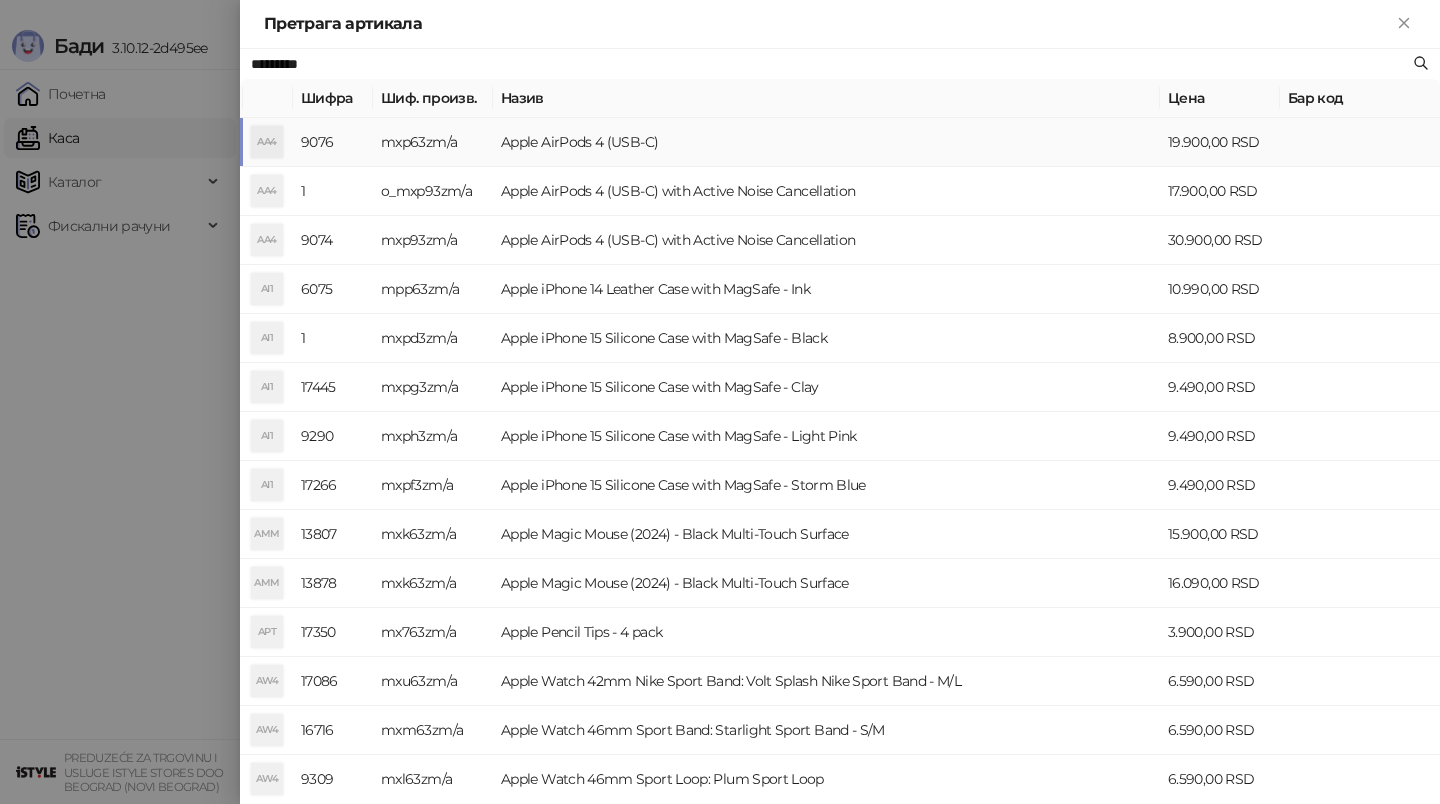 type on "*********" 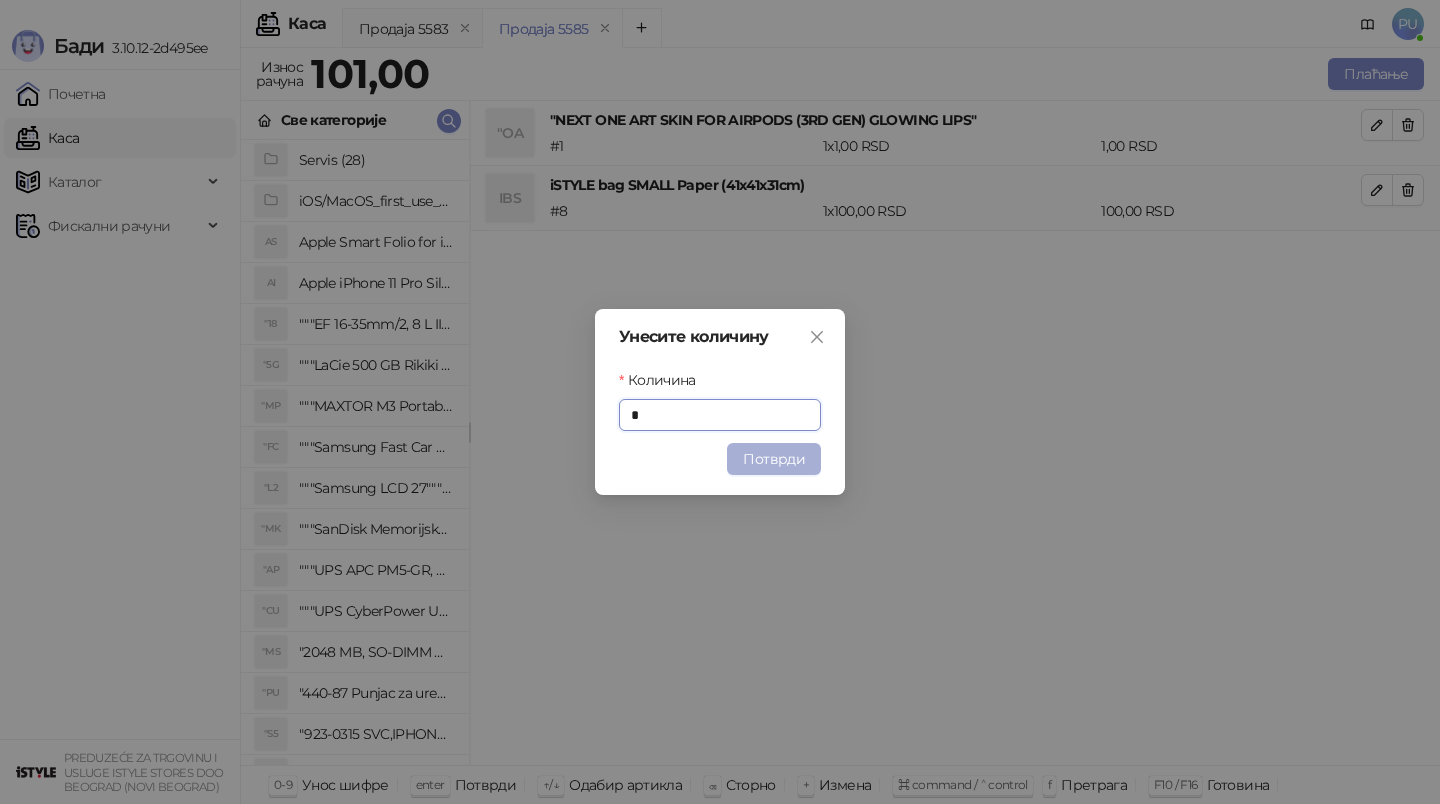 click on "Потврди" at bounding box center [774, 459] 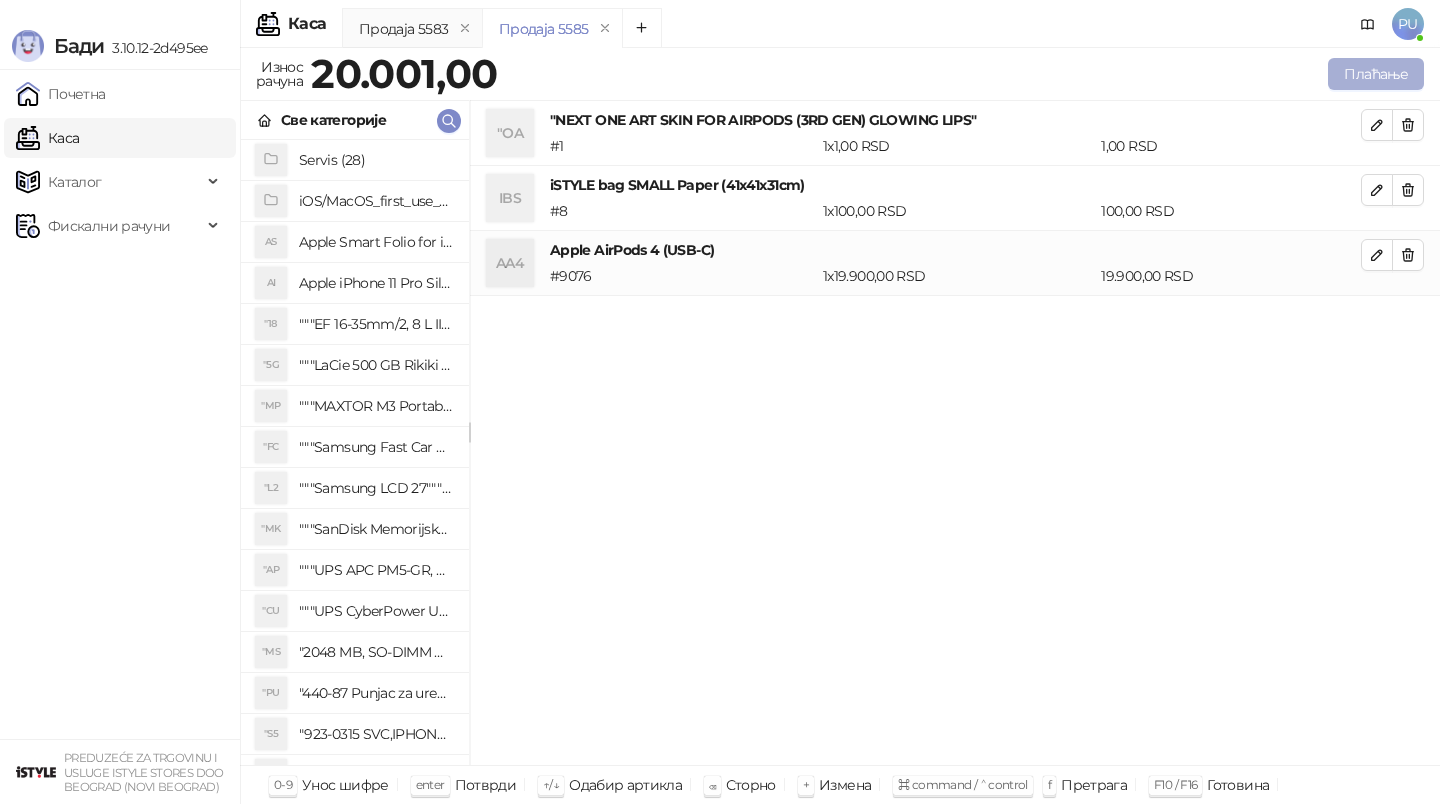 click on "Плаћање" at bounding box center [1376, 74] 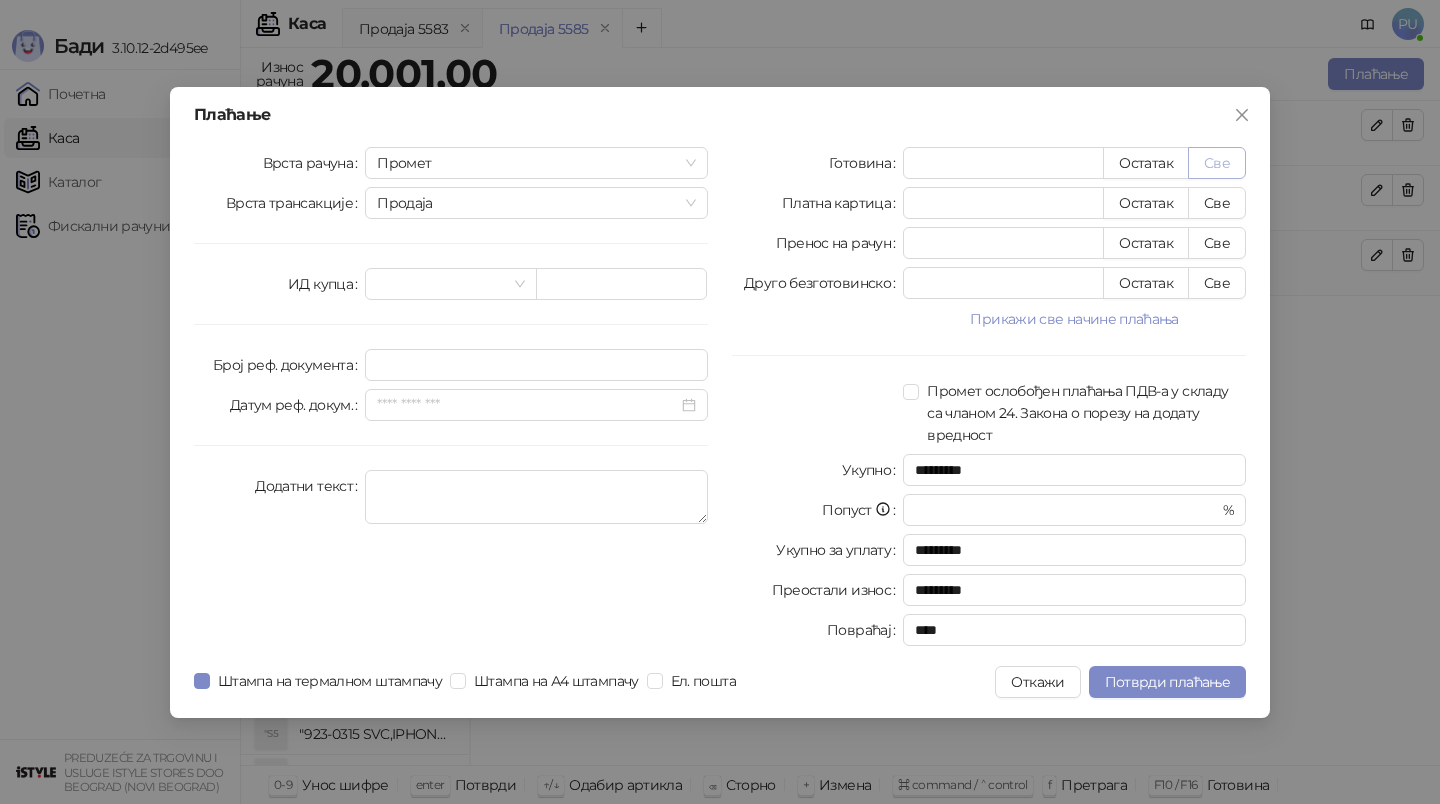 click on "Све" at bounding box center (1217, 163) 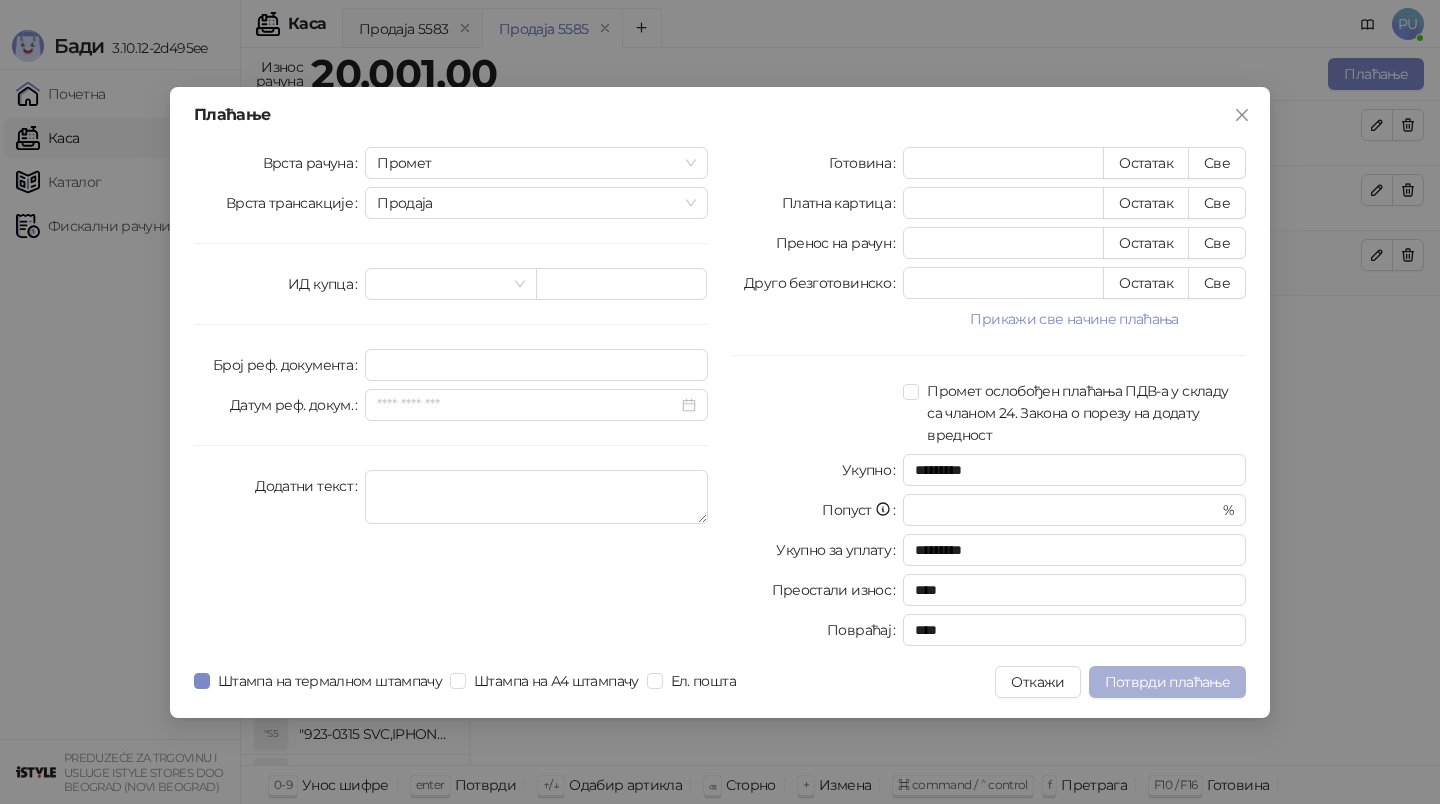 click on "Потврди плаћање" at bounding box center [1167, 682] 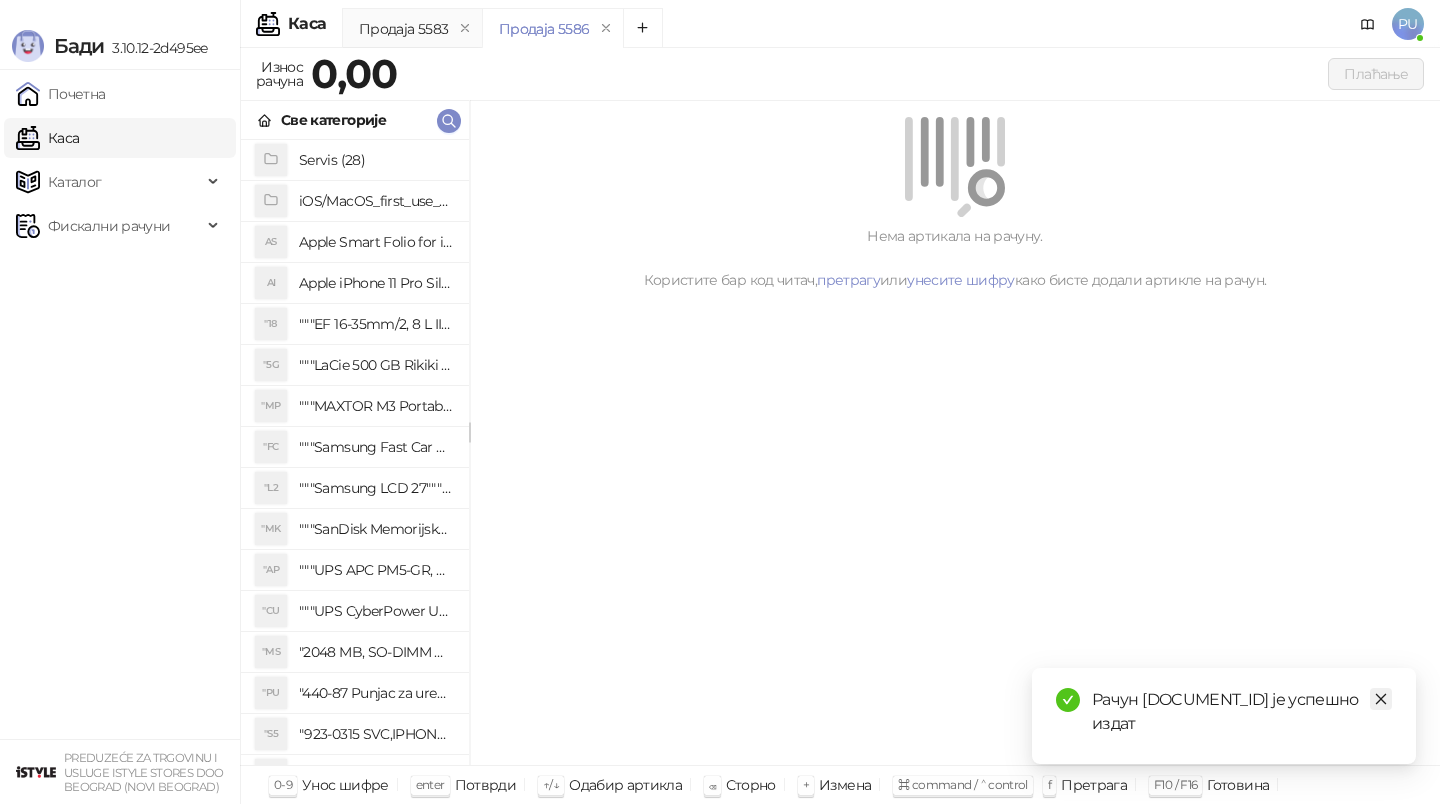 click 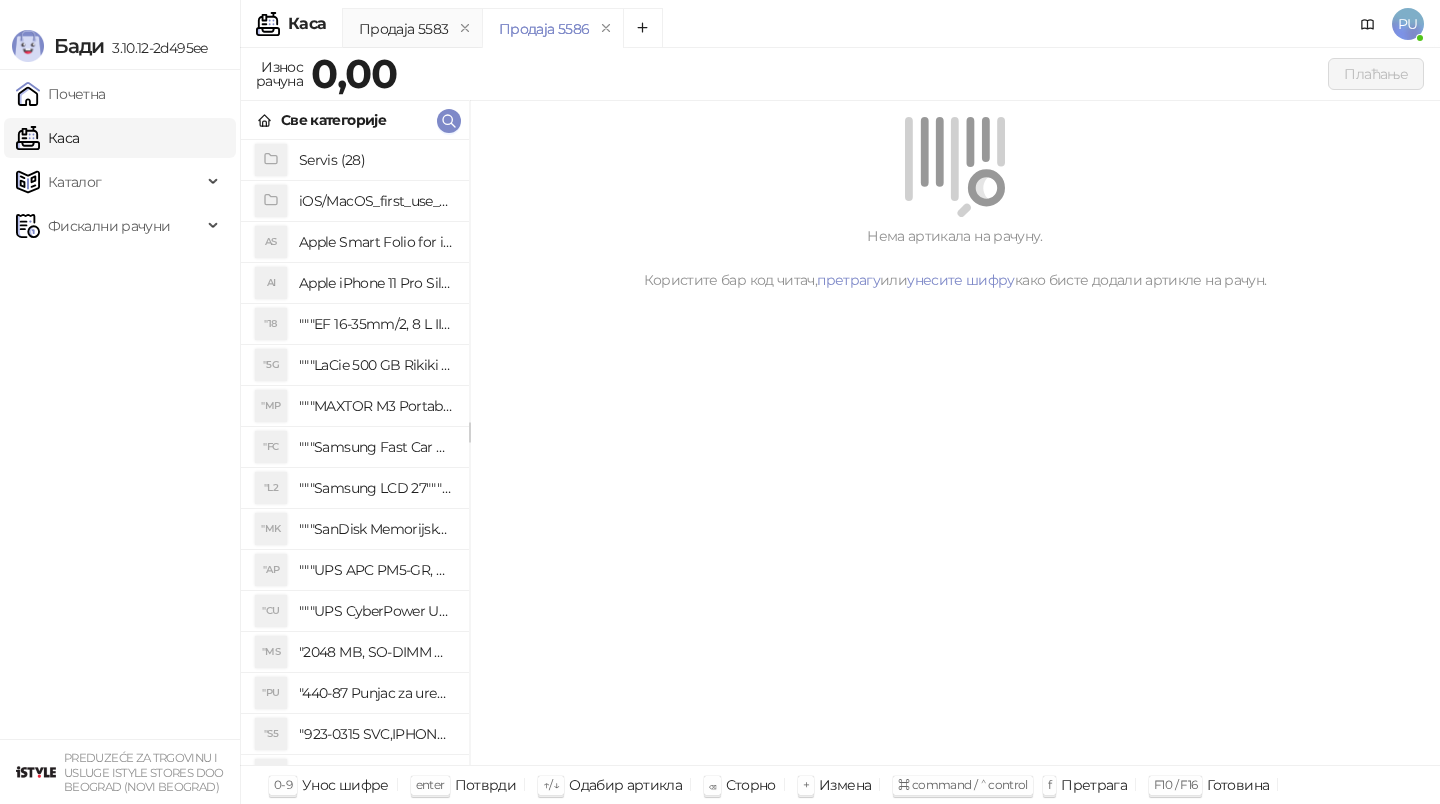 click on "Каса" at bounding box center [47, 138] 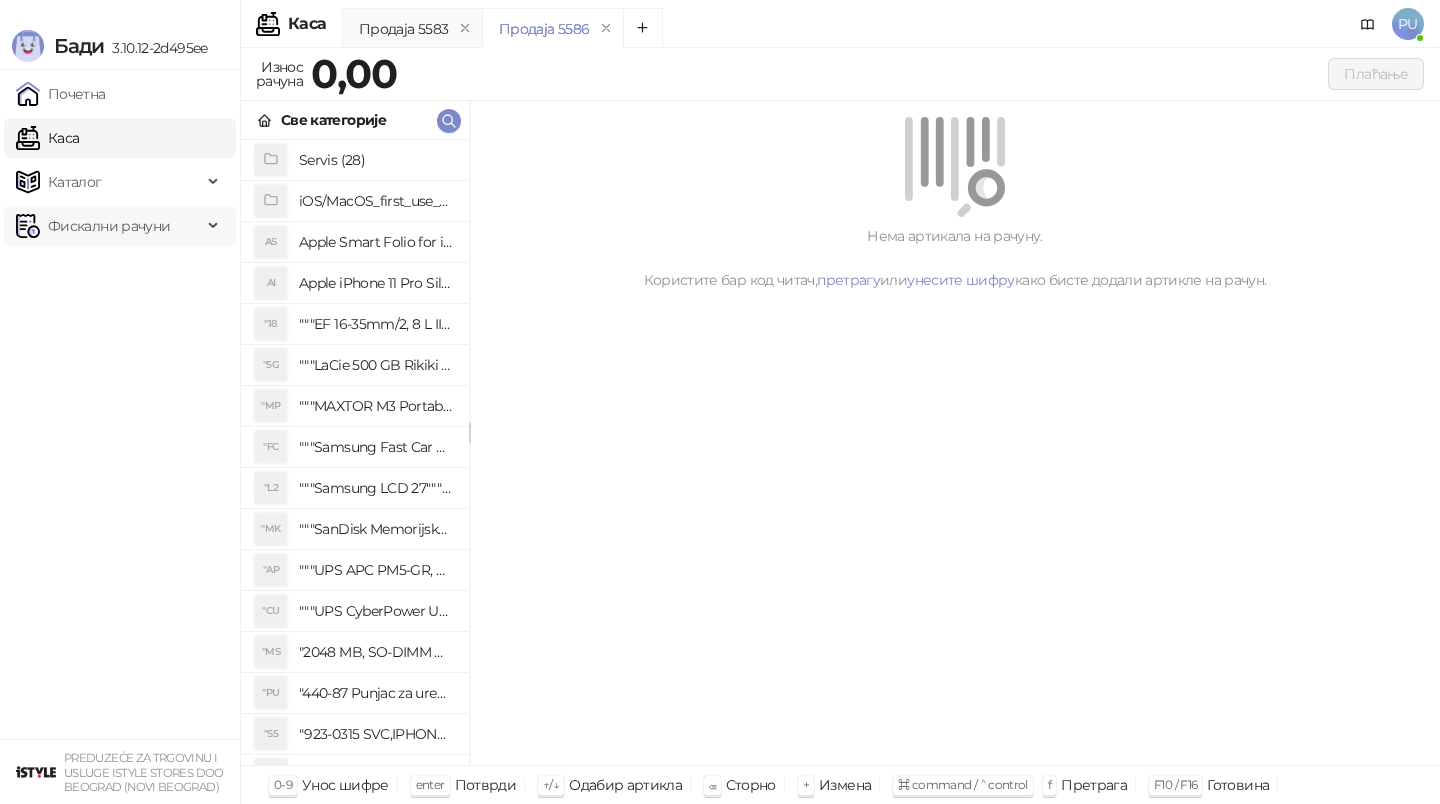 click on "Фискални рачуни" at bounding box center (109, 226) 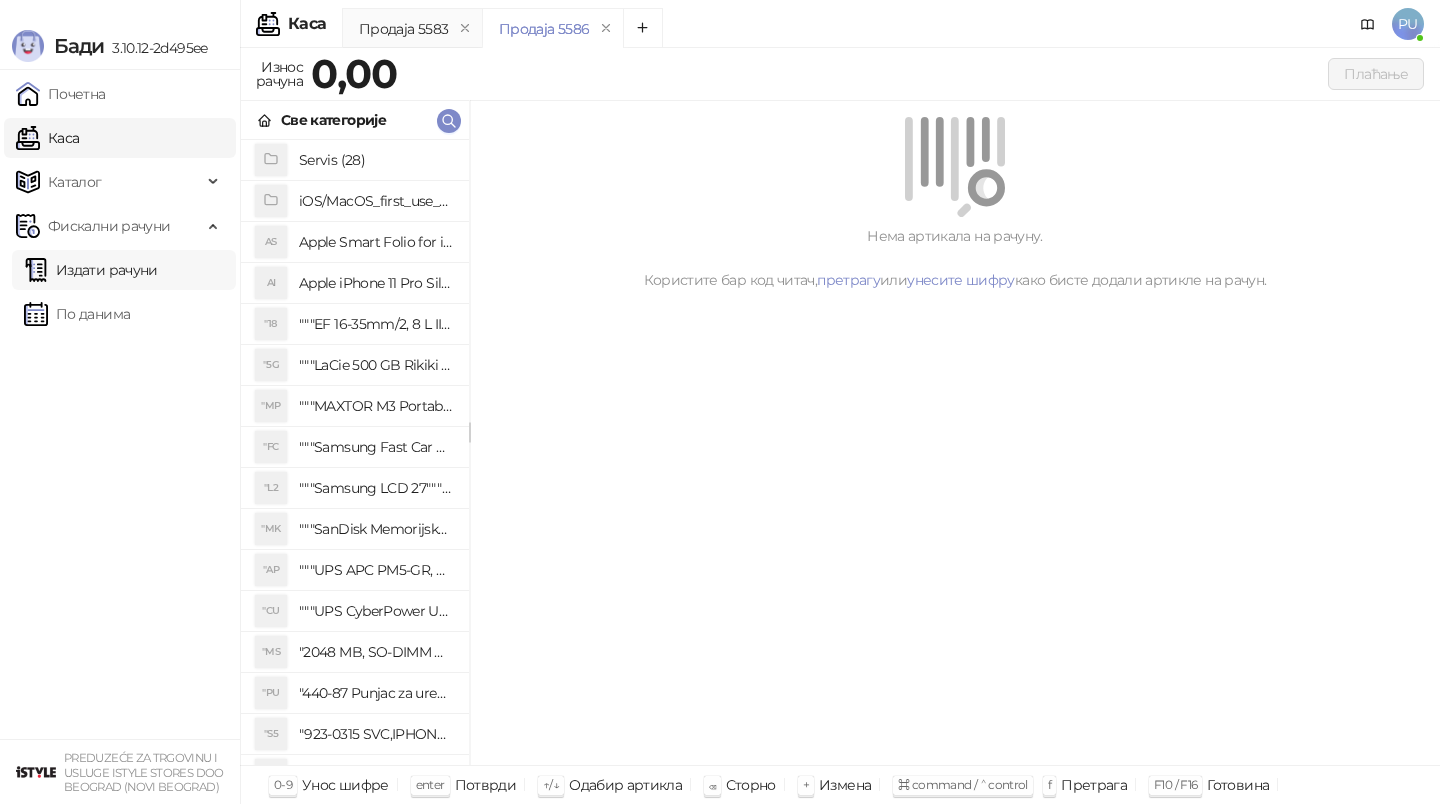 click on "Издати рачуни" at bounding box center [91, 270] 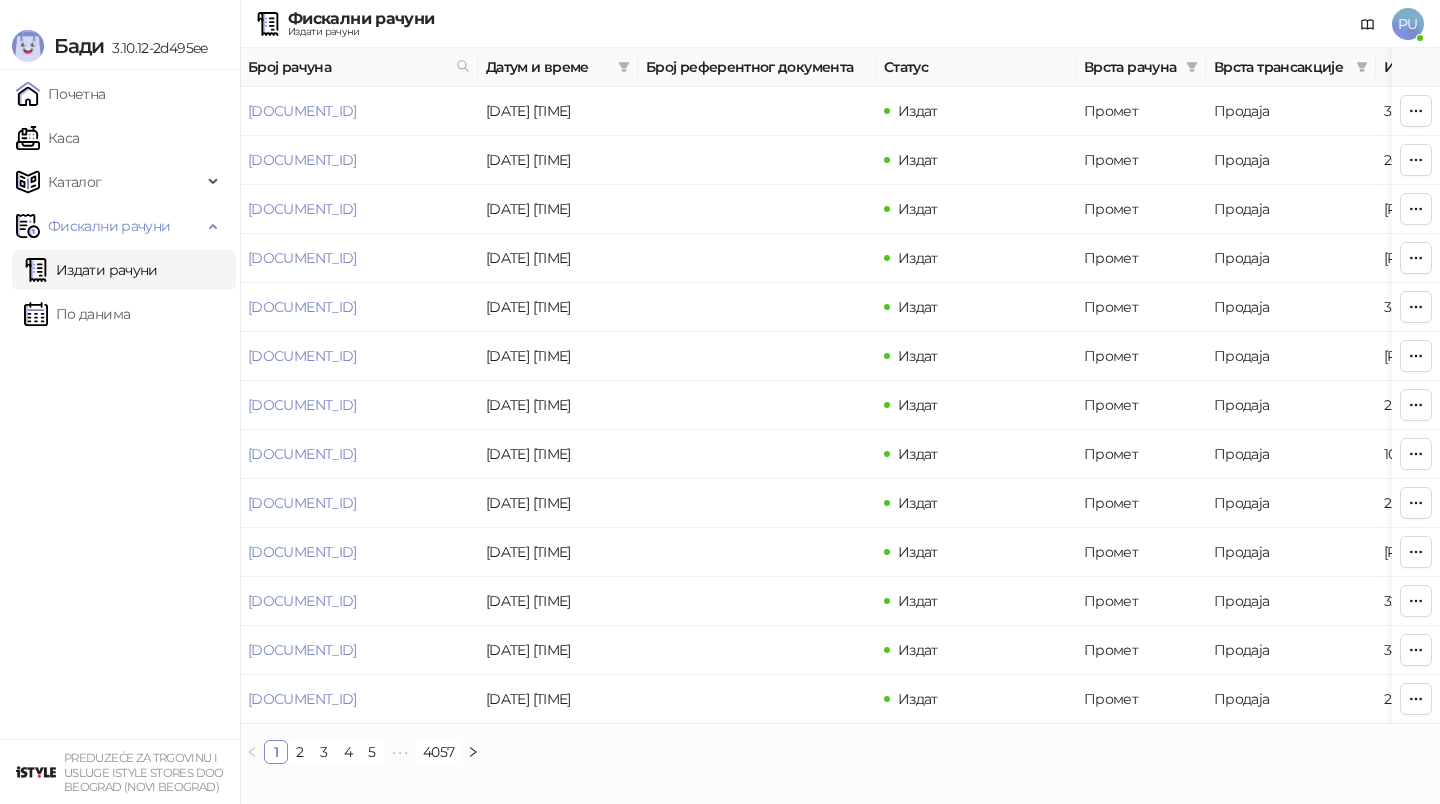 click on "Издати рачуни По данима" at bounding box center [120, 292] 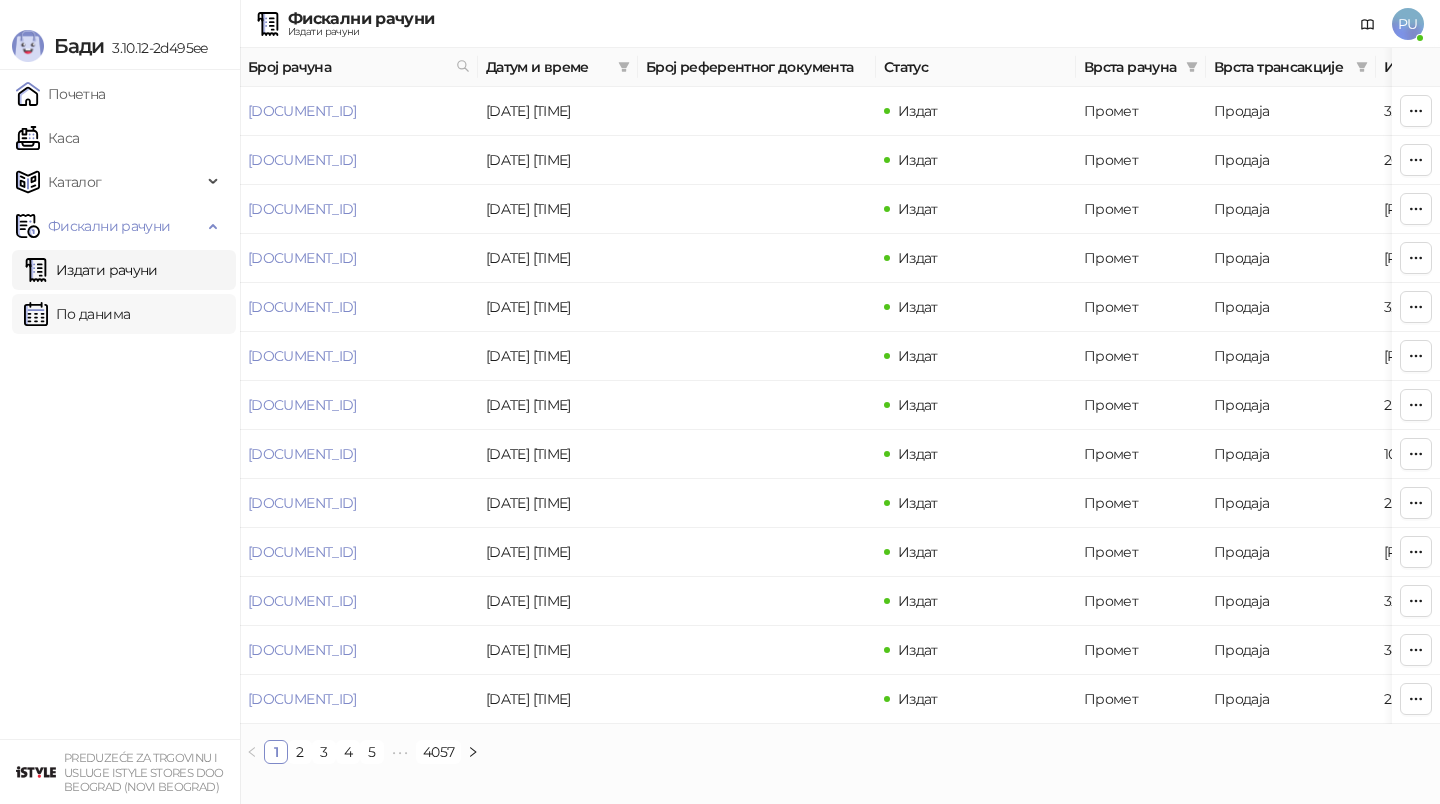 click on "По данима" at bounding box center [77, 314] 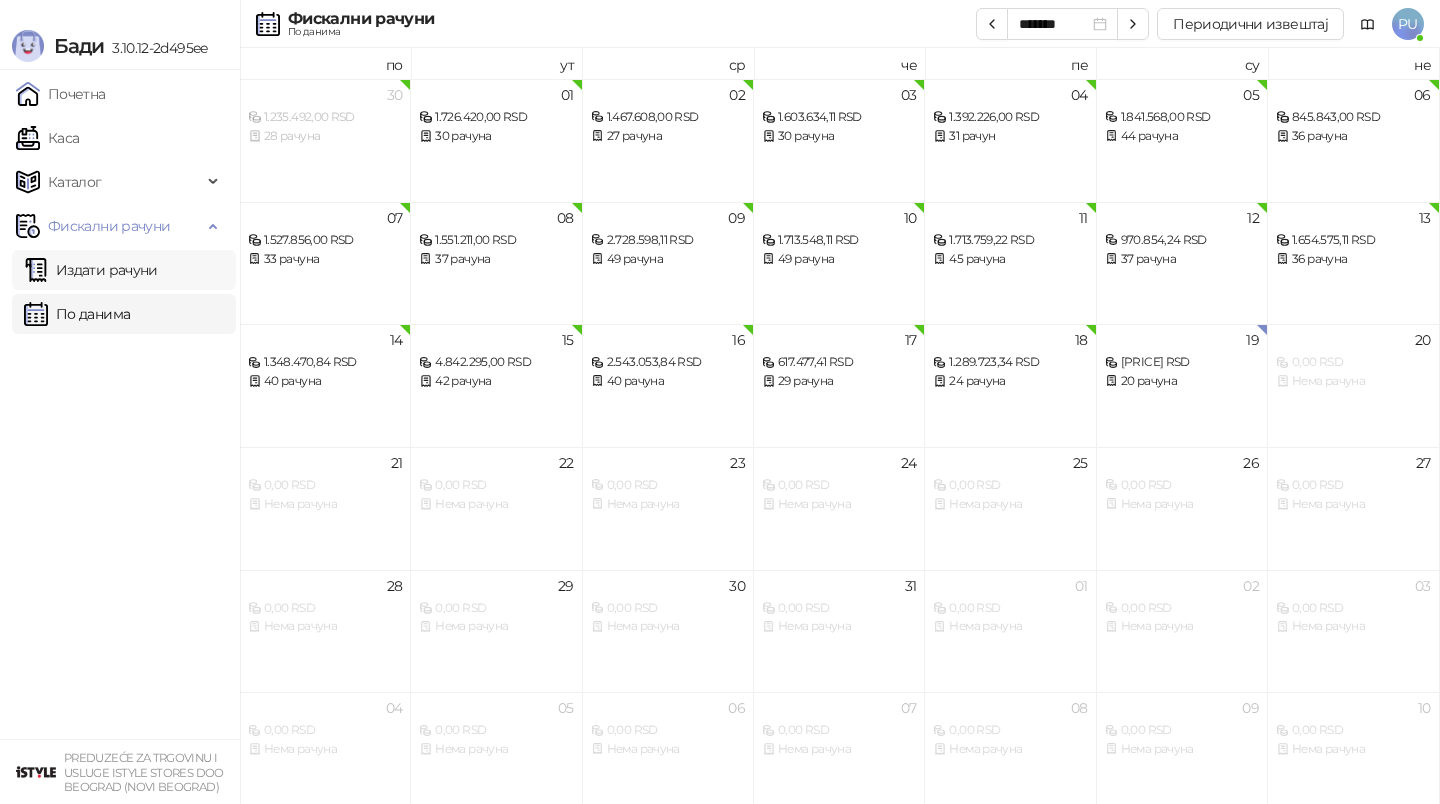 click on "Издати рачуни" at bounding box center [91, 270] 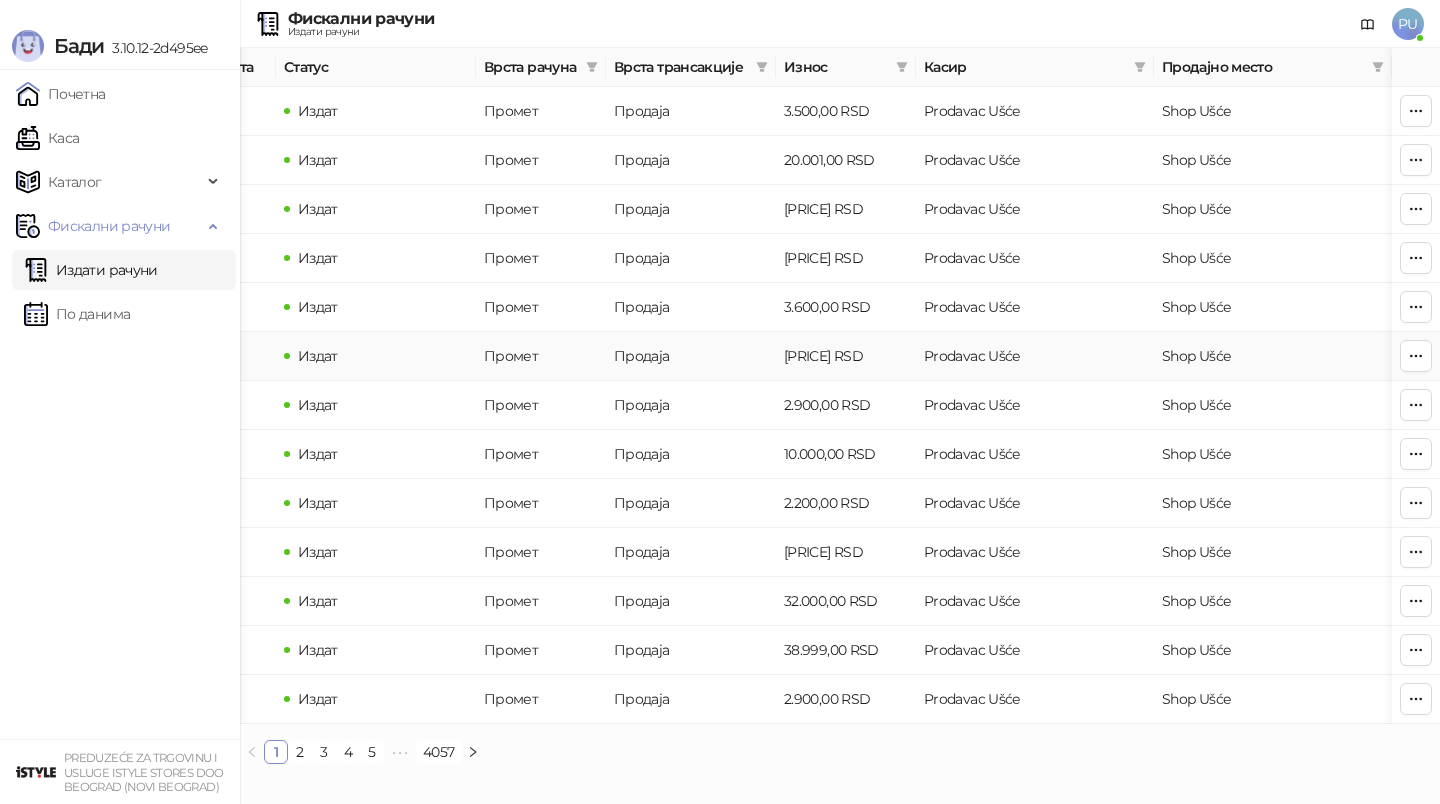 scroll, scrollTop: 0, scrollLeft: 0, axis: both 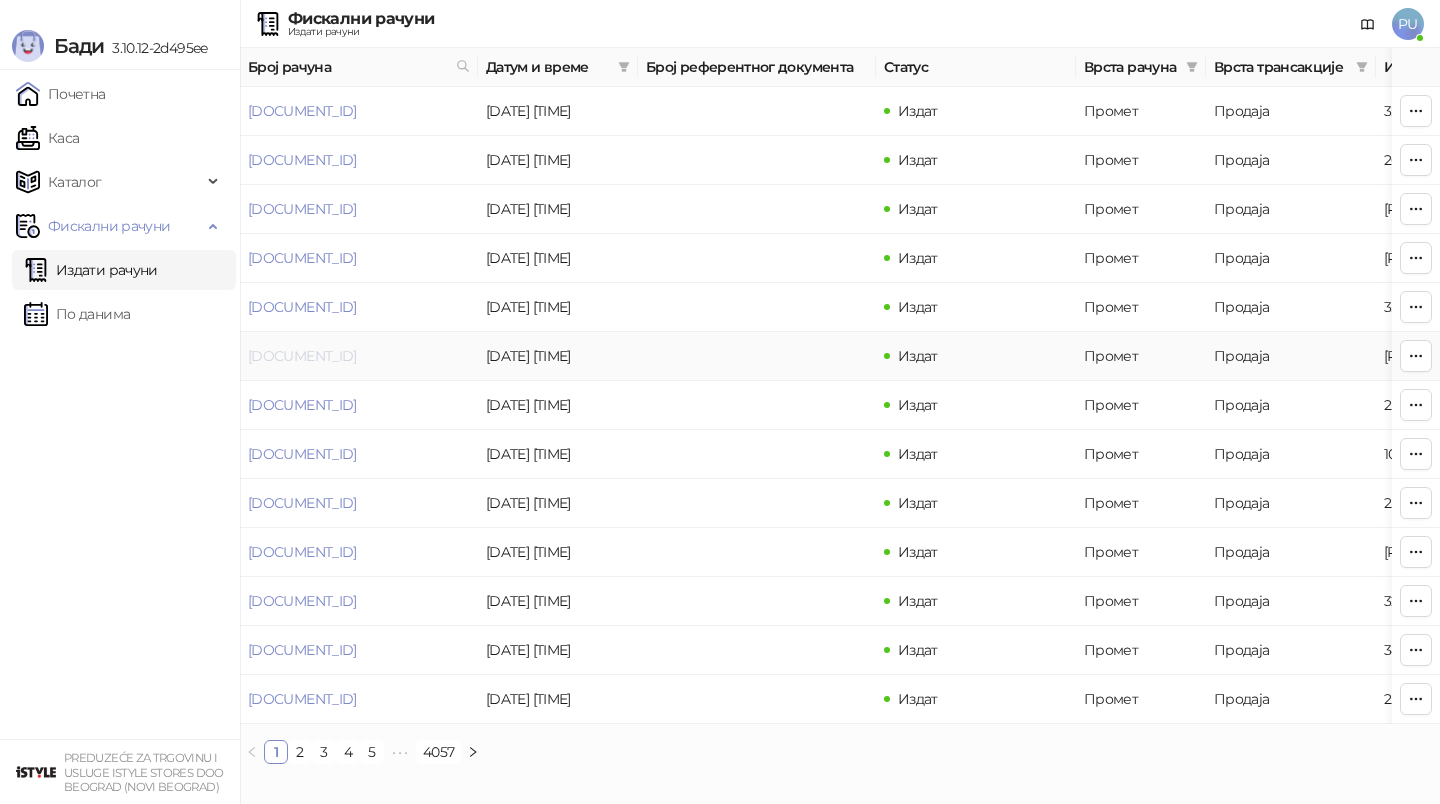 click on "[DOCUMENT_ID]" at bounding box center [302, 356] 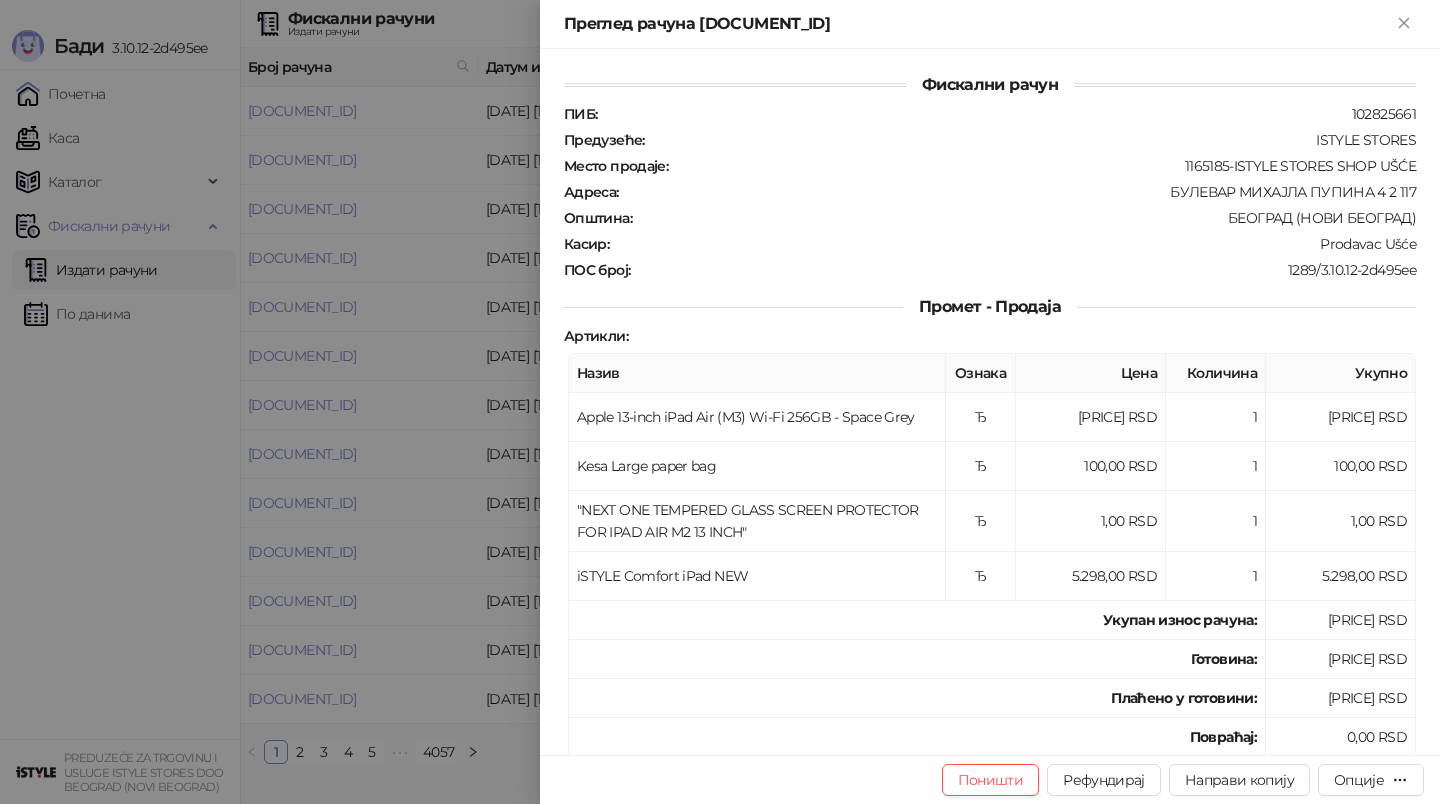 click at bounding box center (720, 402) 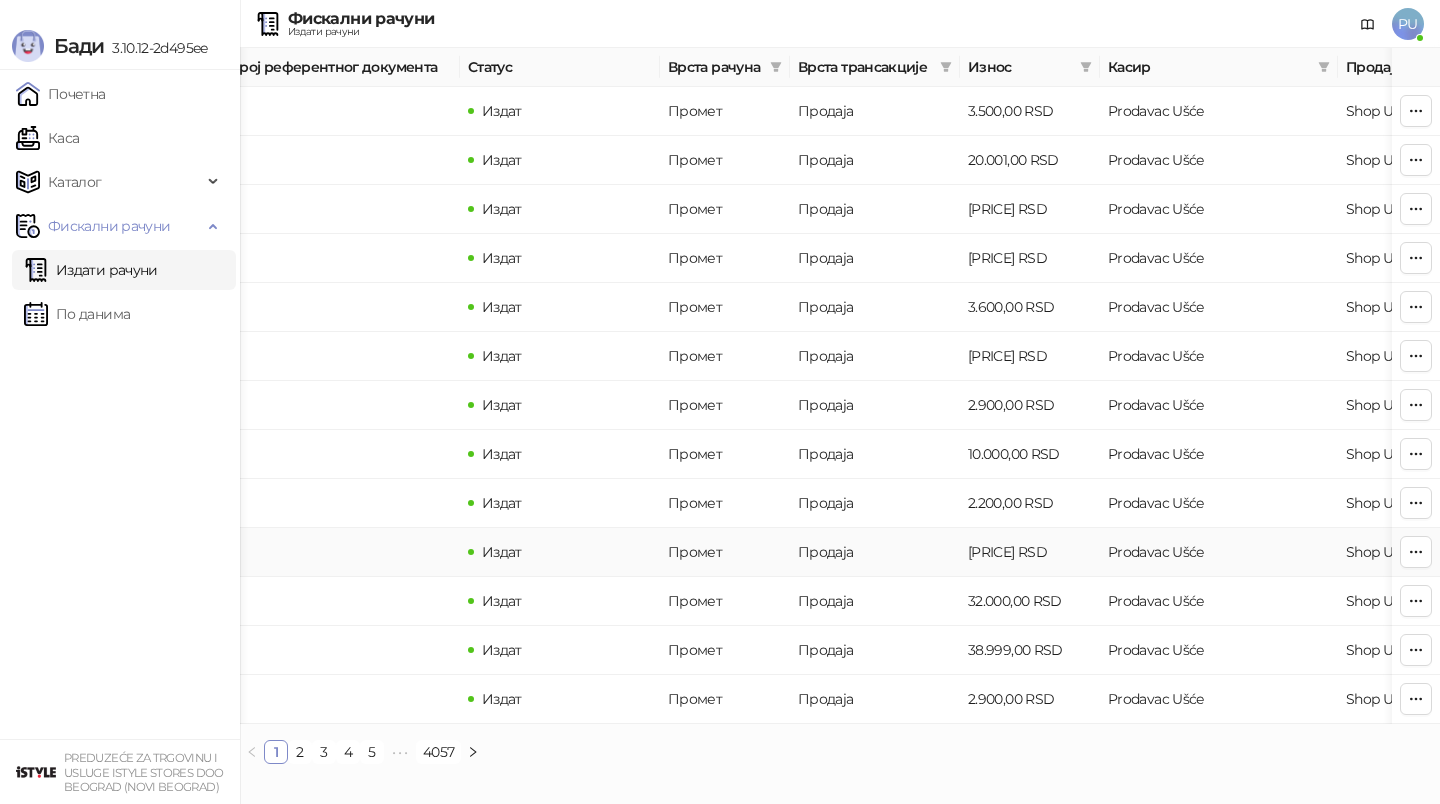 scroll, scrollTop: 0, scrollLeft: 0, axis: both 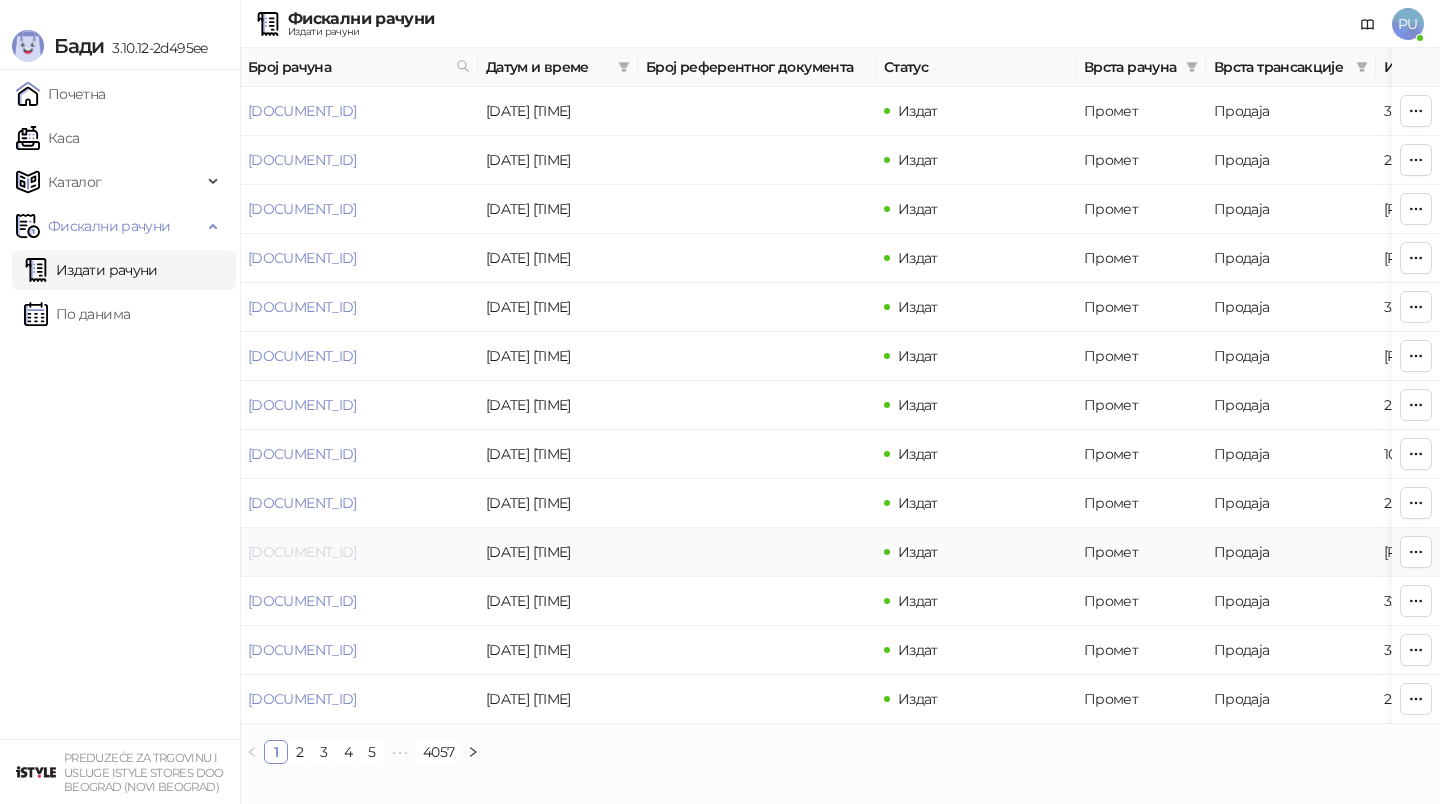 click on "[DOCUMENT_ID]" at bounding box center (302, 552) 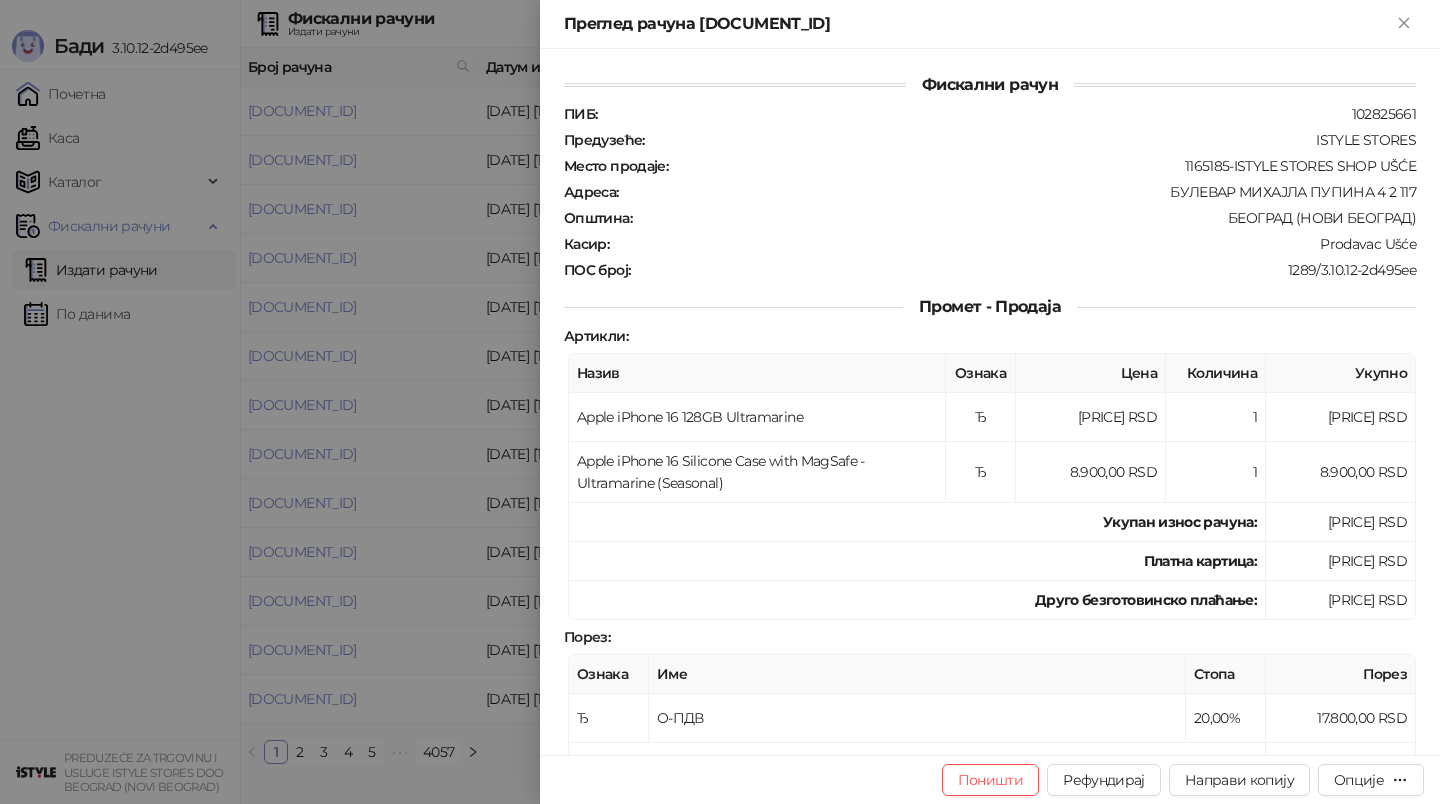 click at bounding box center [720, 402] 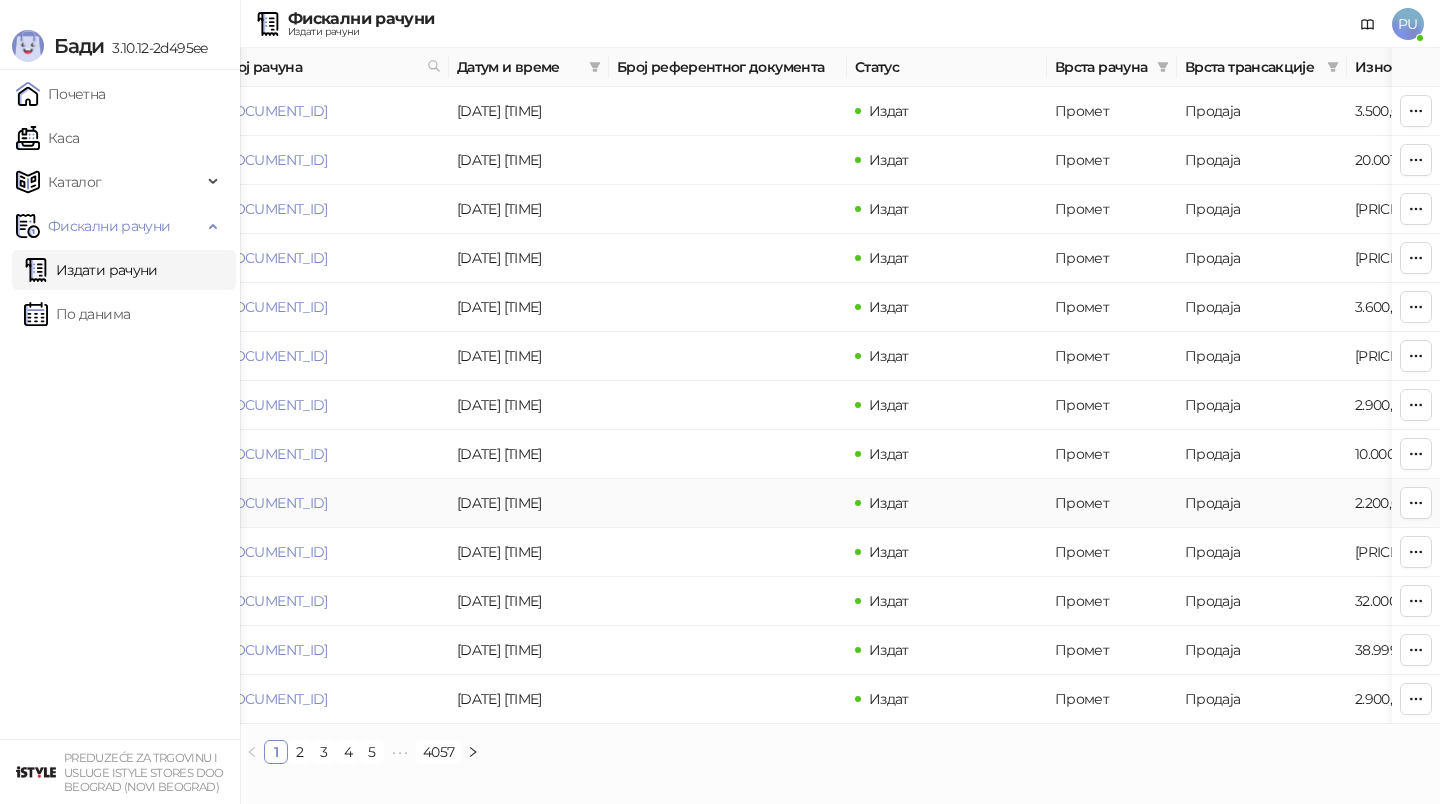scroll, scrollTop: 0, scrollLeft: 0, axis: both 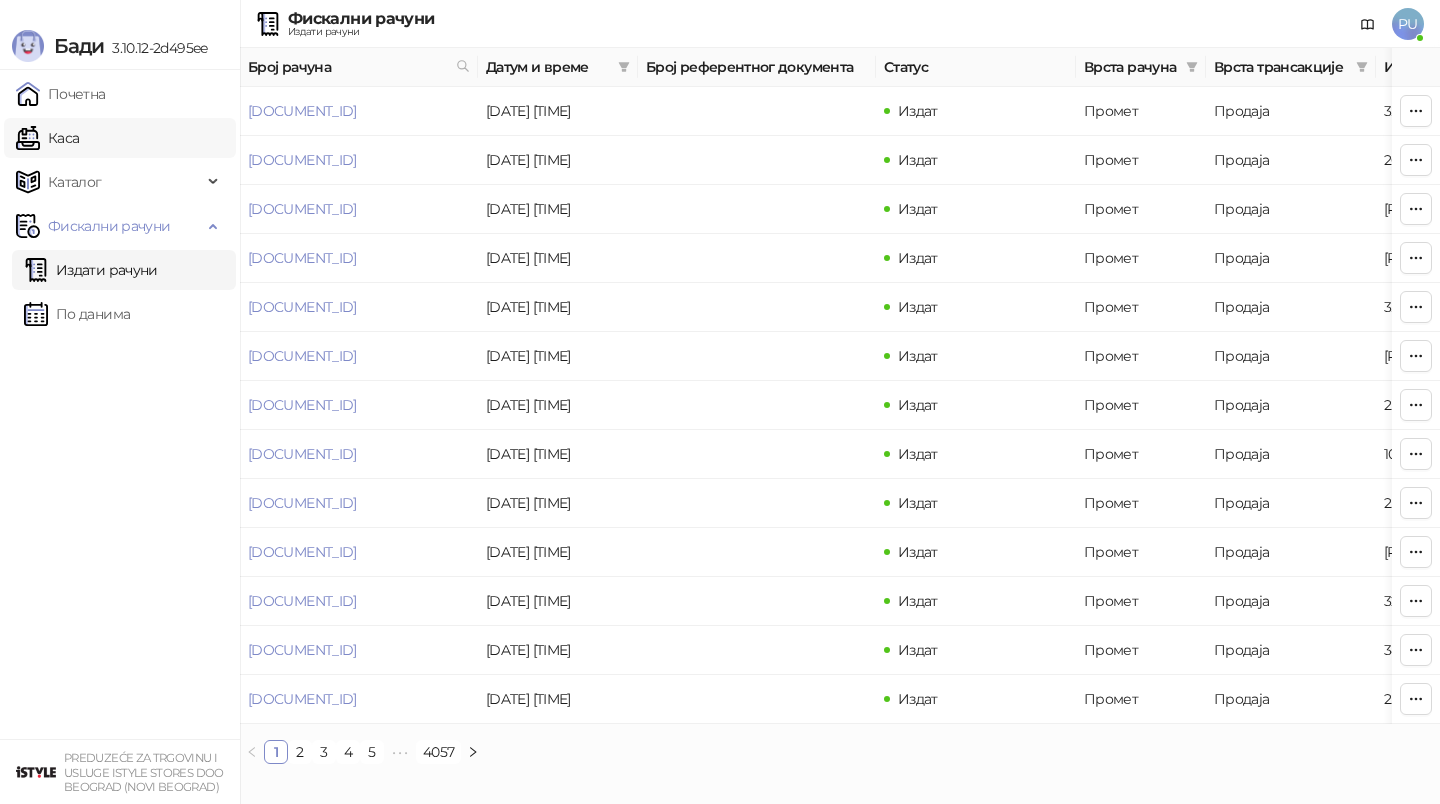 click on "Каса" at bounding box center (47, 138) 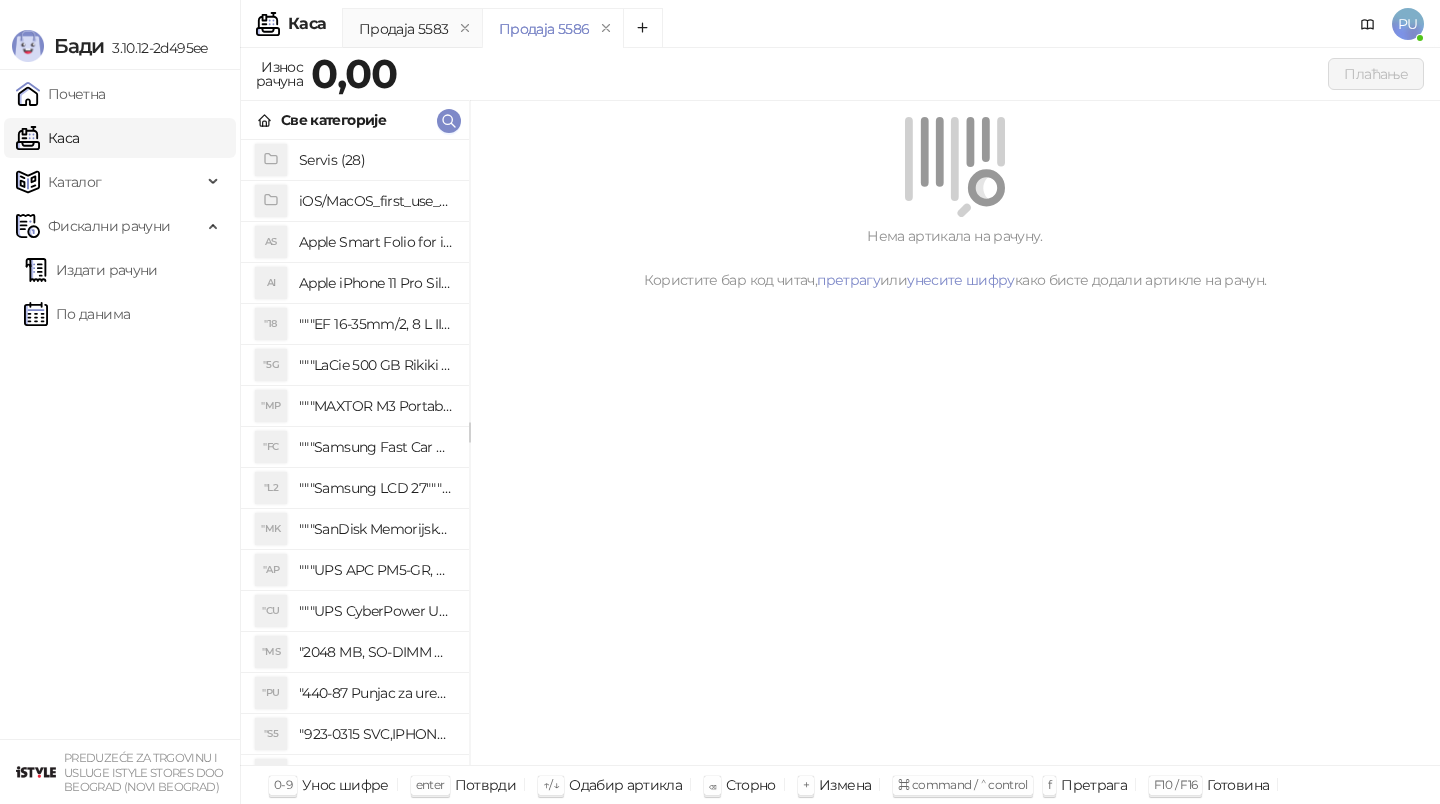 click on "Све категорије" at bounding box center [355, 120] 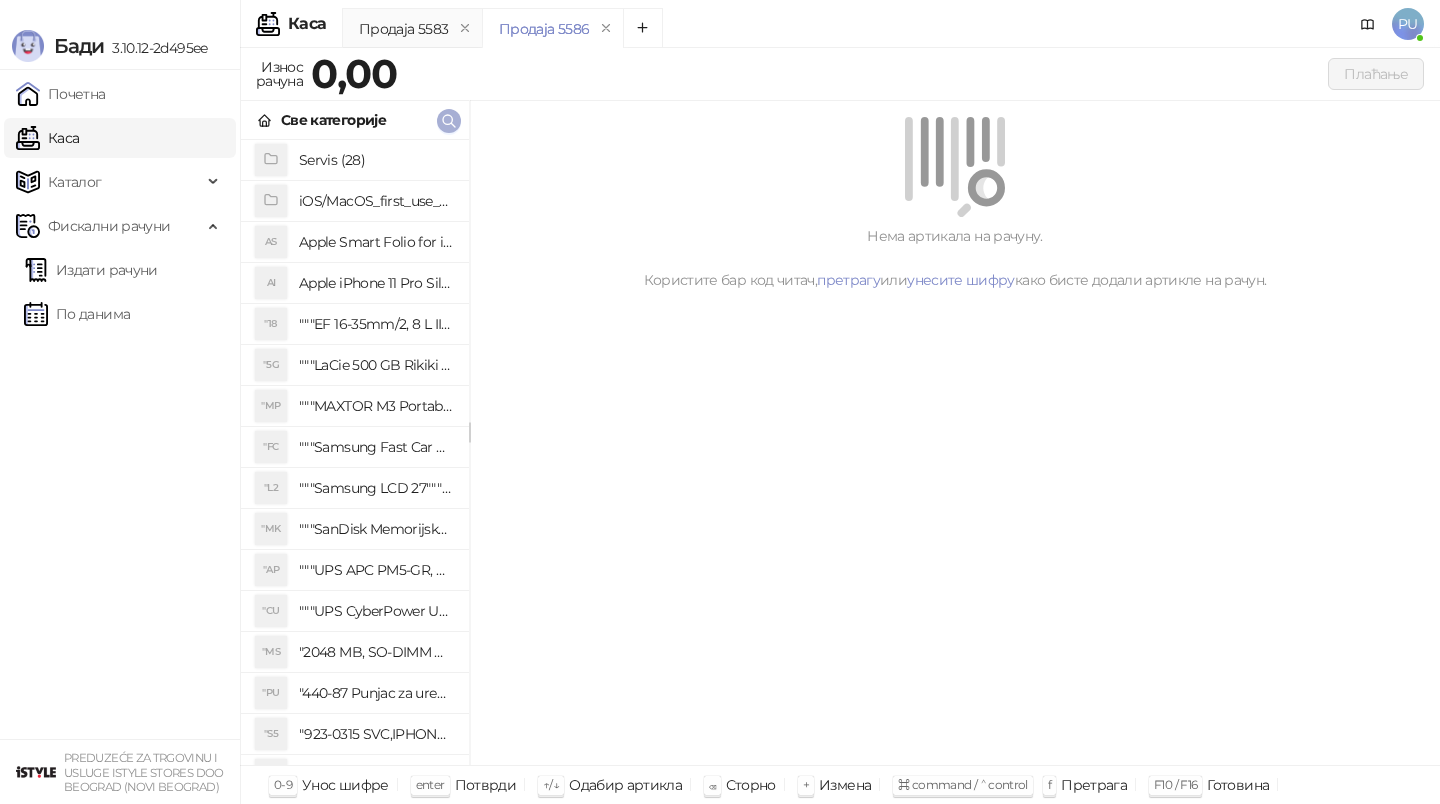 click 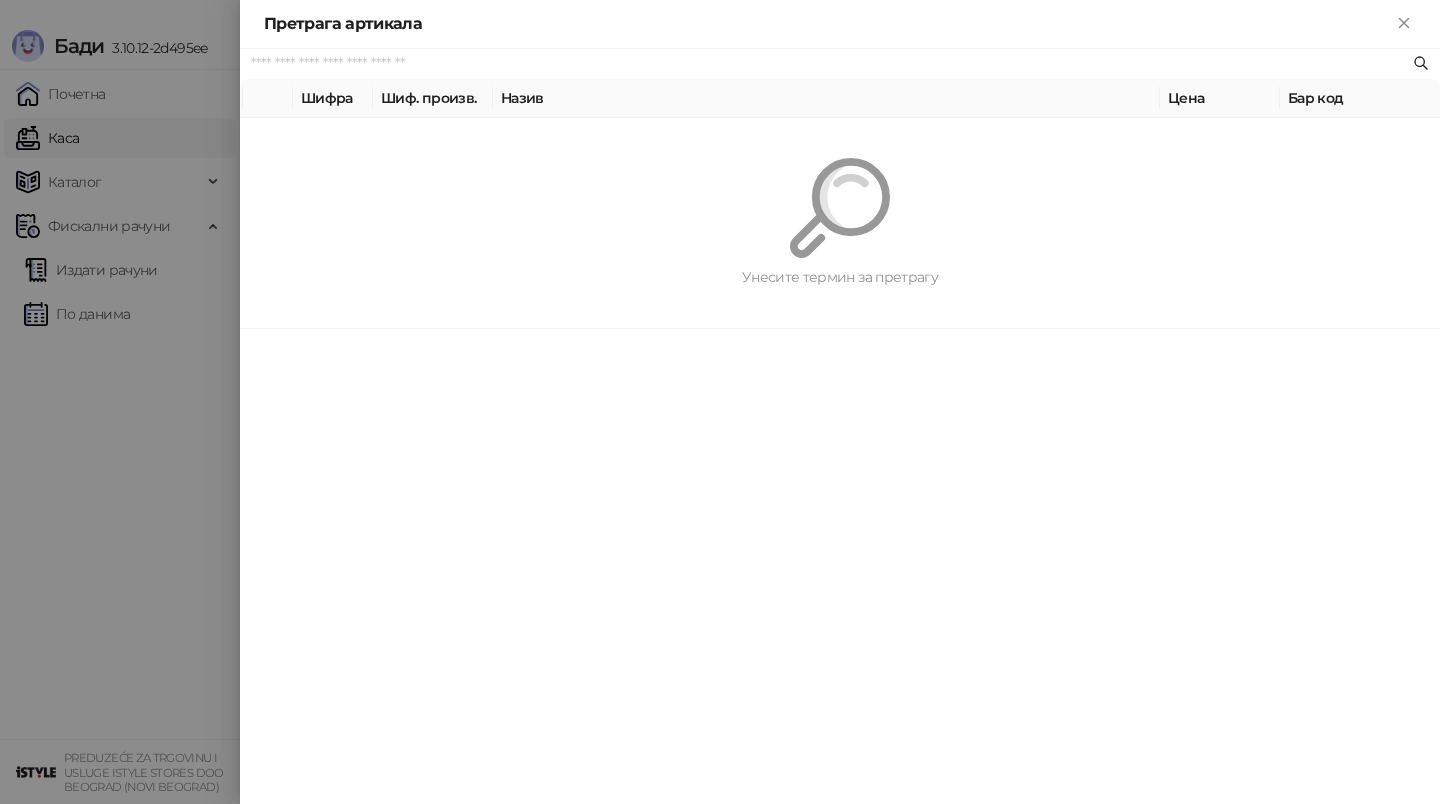 paste on "********" 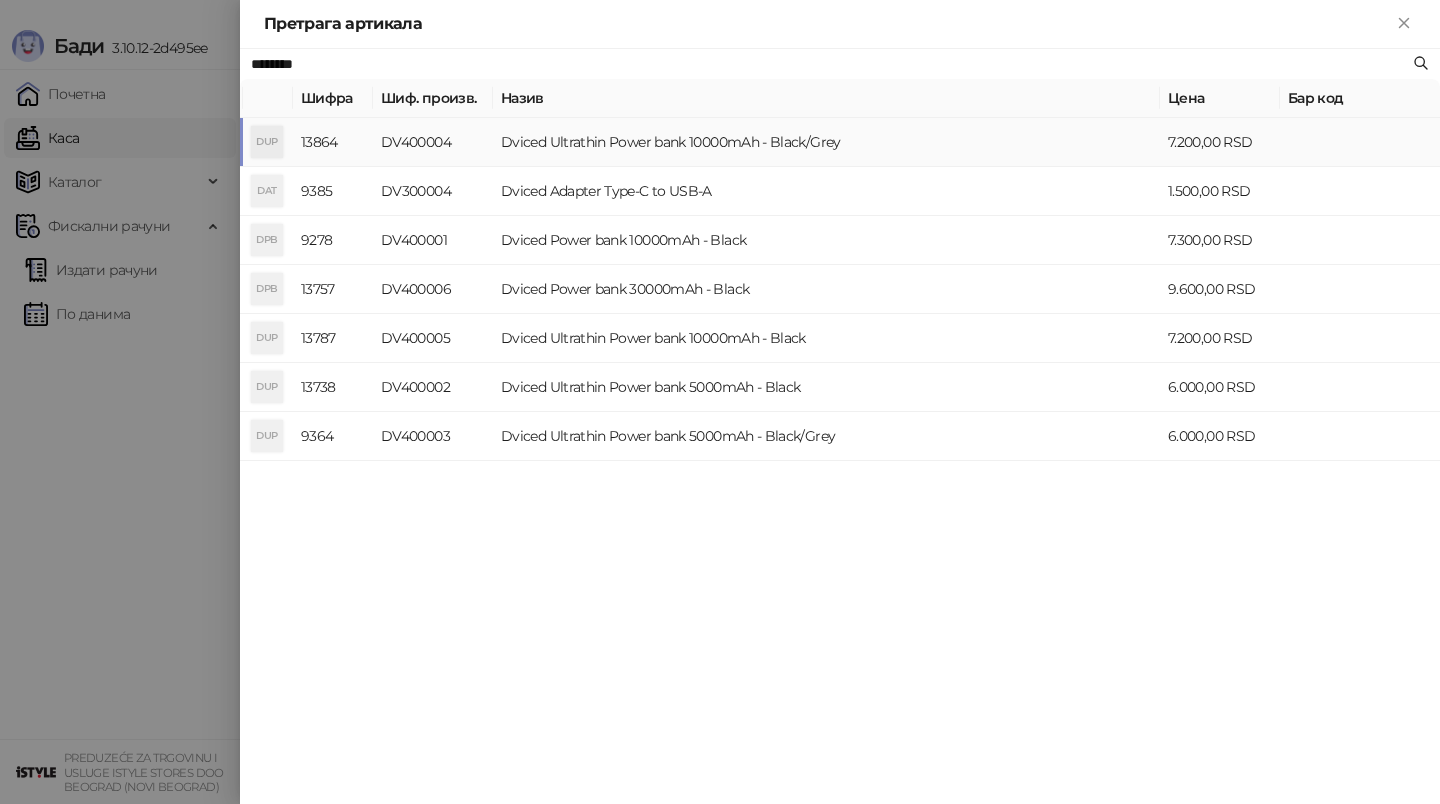 click on "Dviced Ultrathin Power bank 10000mAh - Black/Grey" at bounding box center (826, 142) 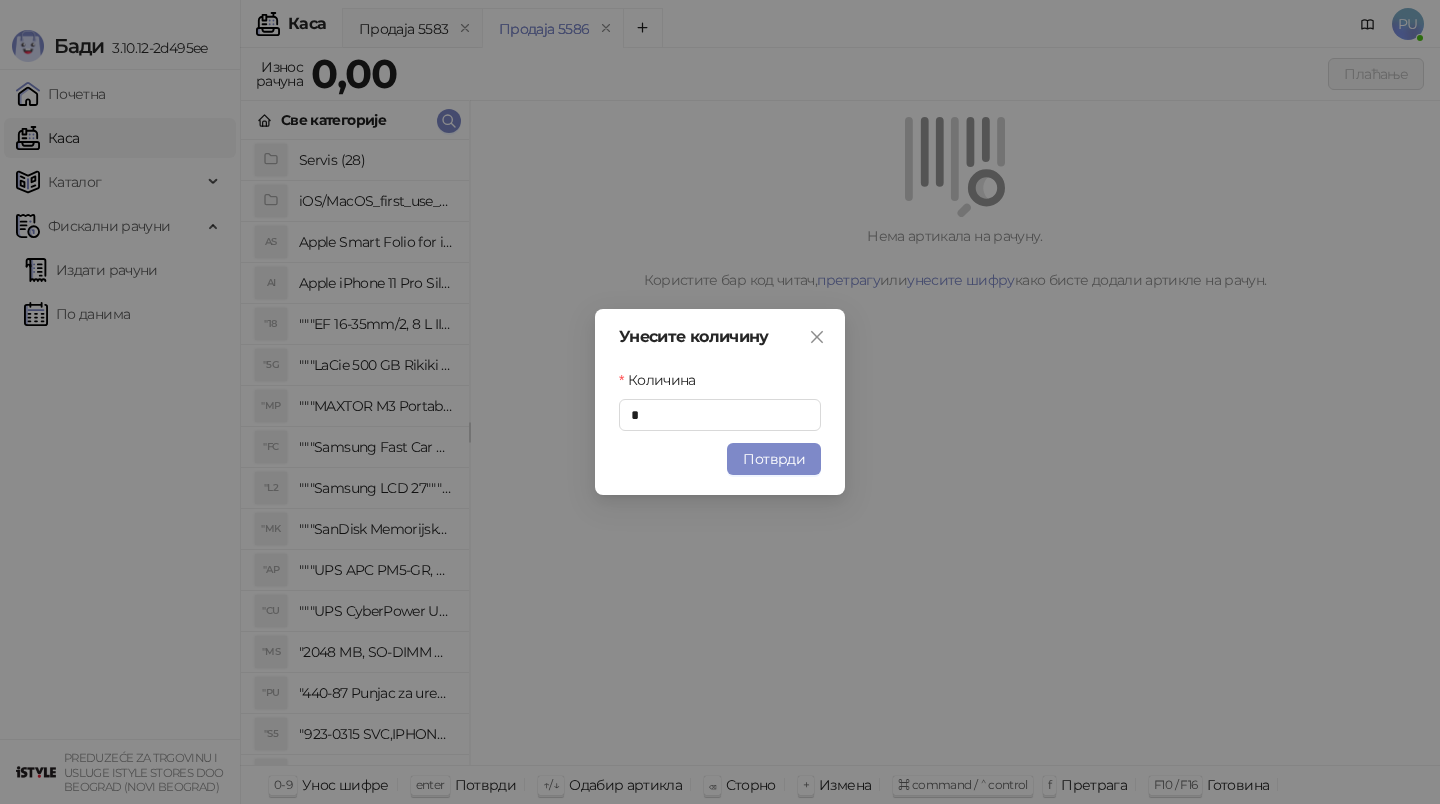 click on "Унесите количину Количина * Потврди" at bounding box center [720, 402] 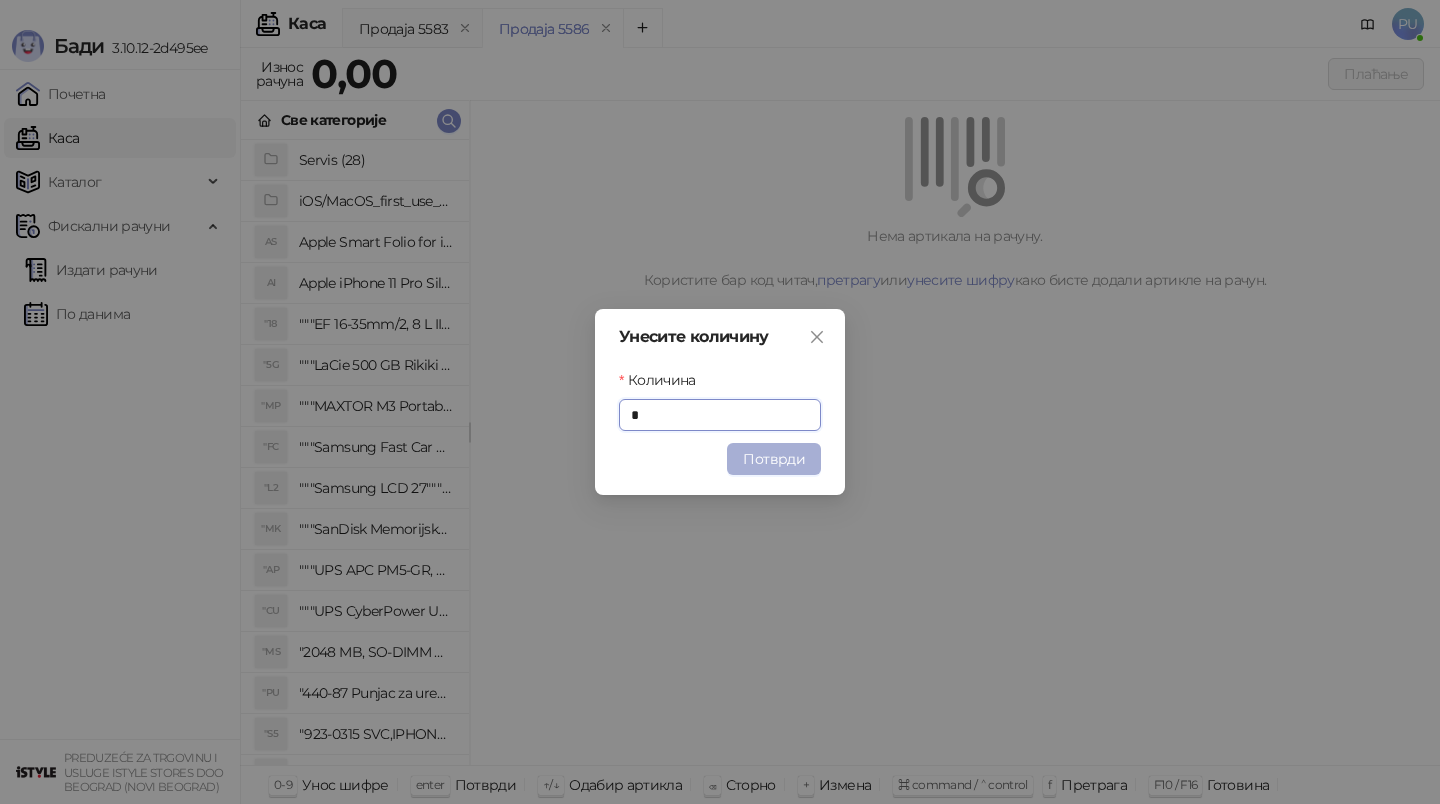 click on "Потврди" at bounding box center (774, 459) 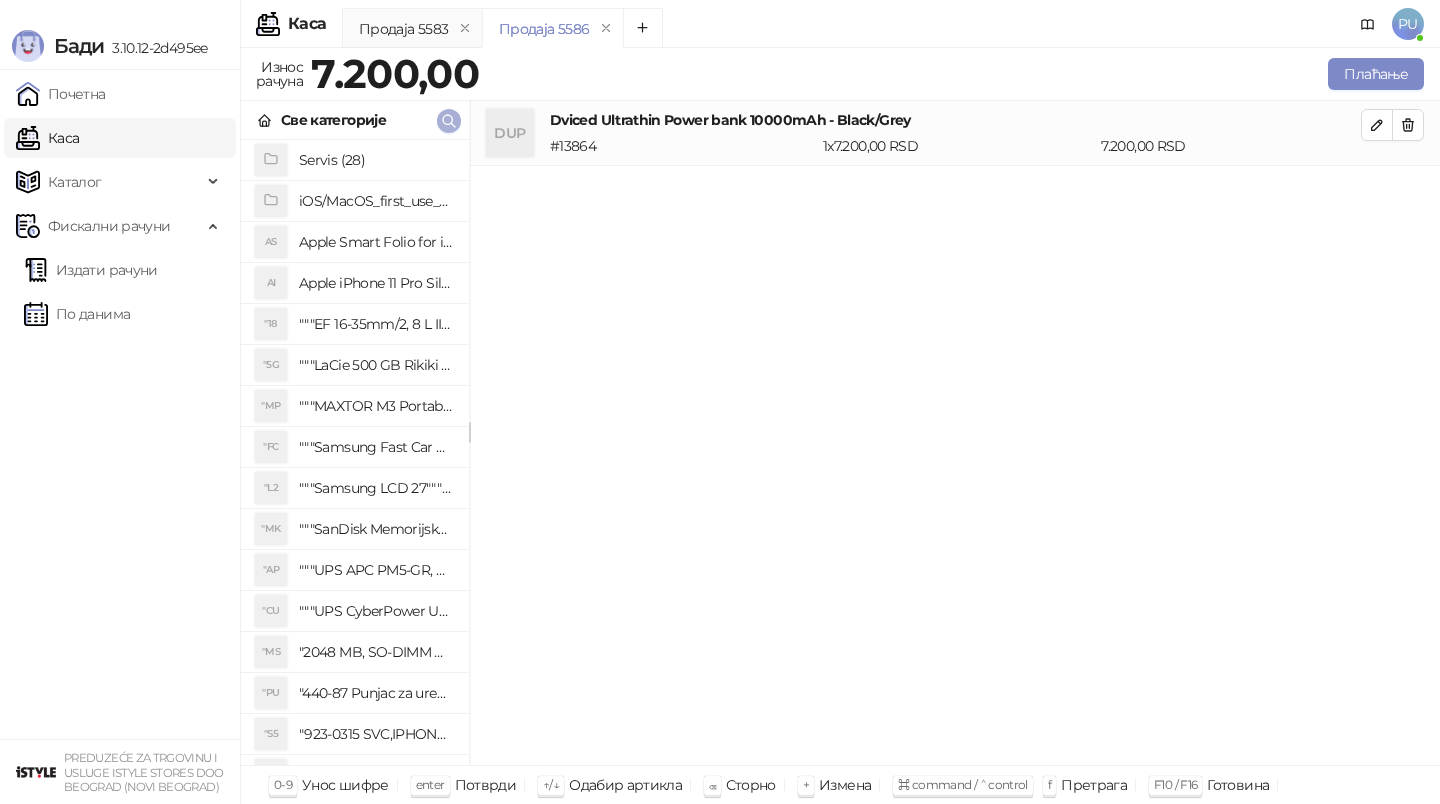 click 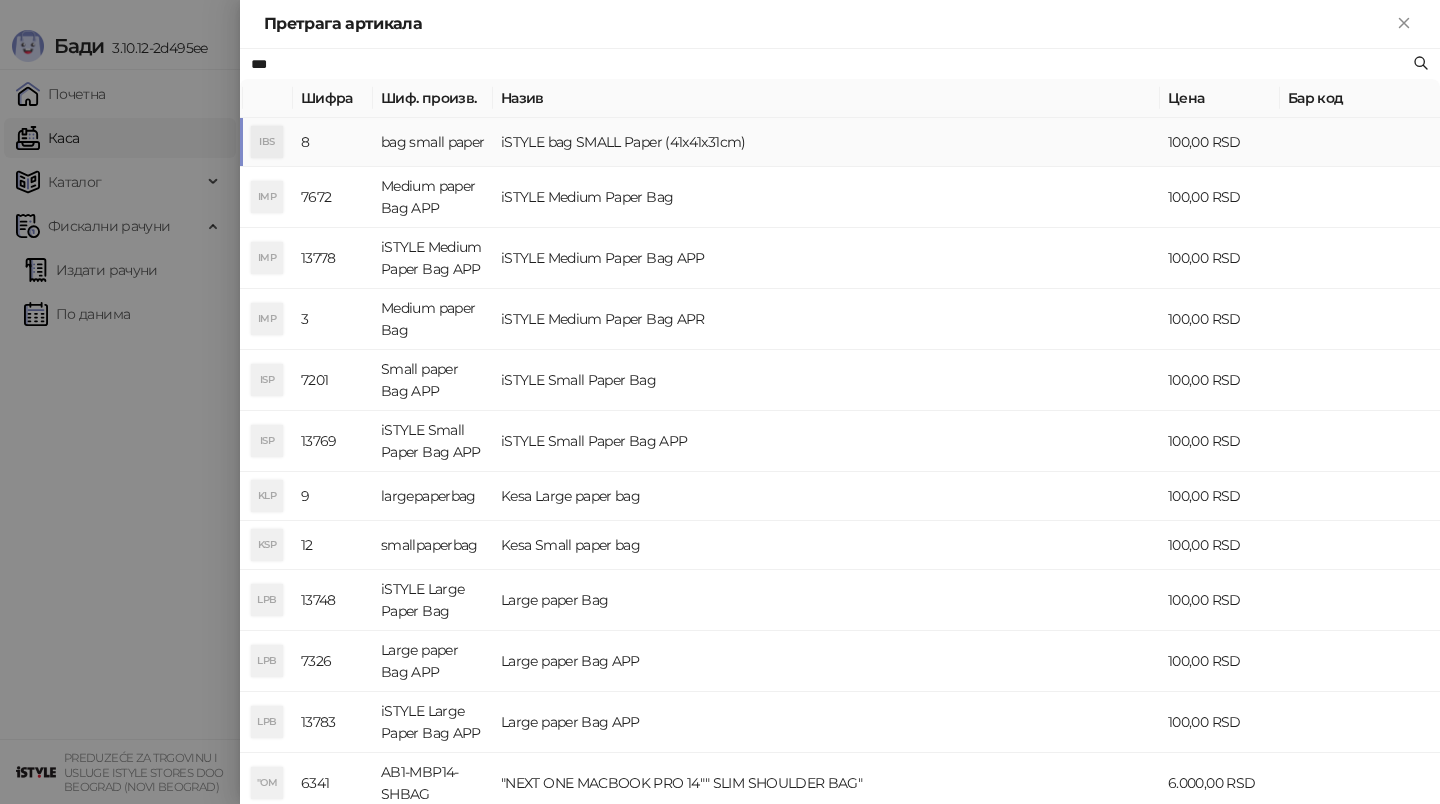 type on "***" 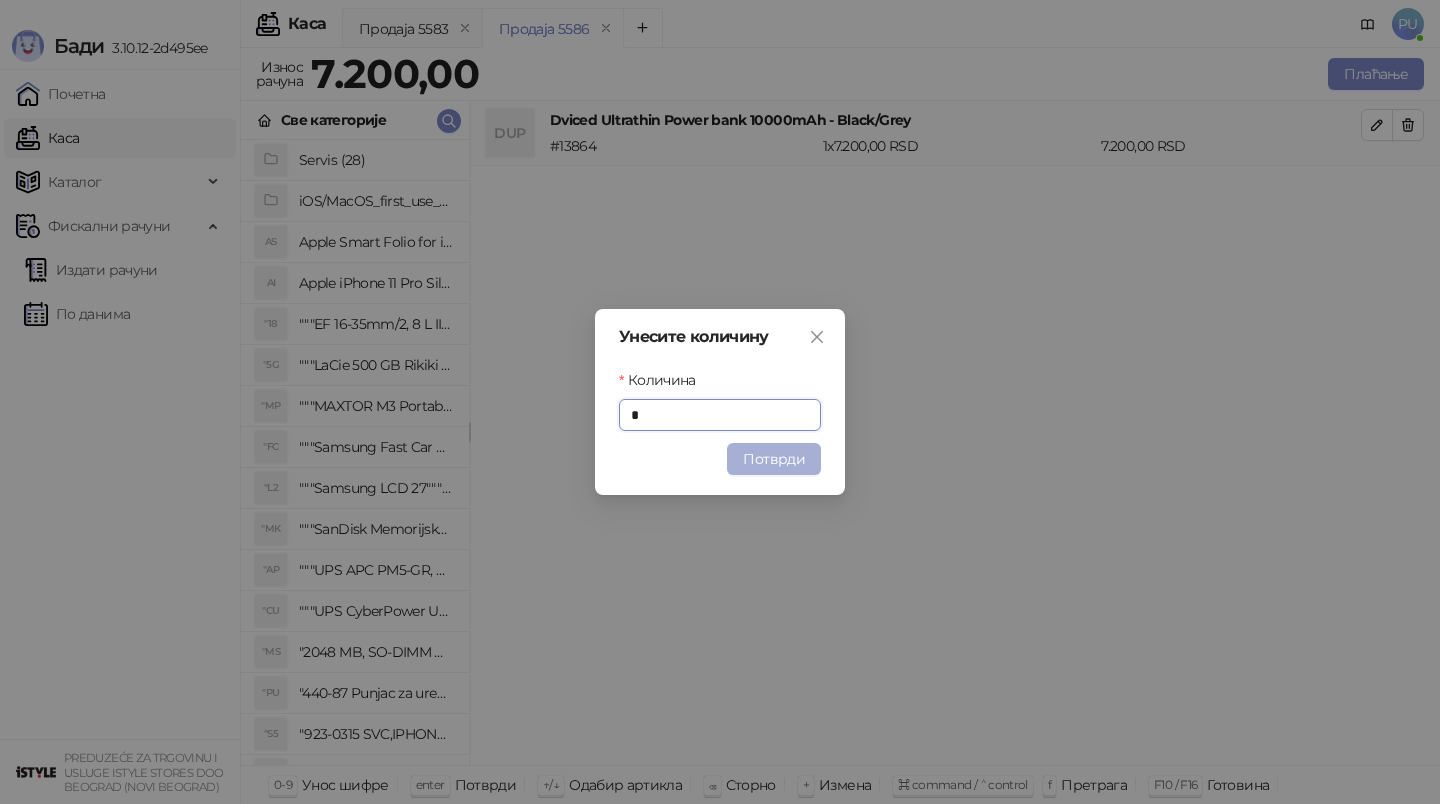 click on "Потврди" at bounding box center (774, 459) 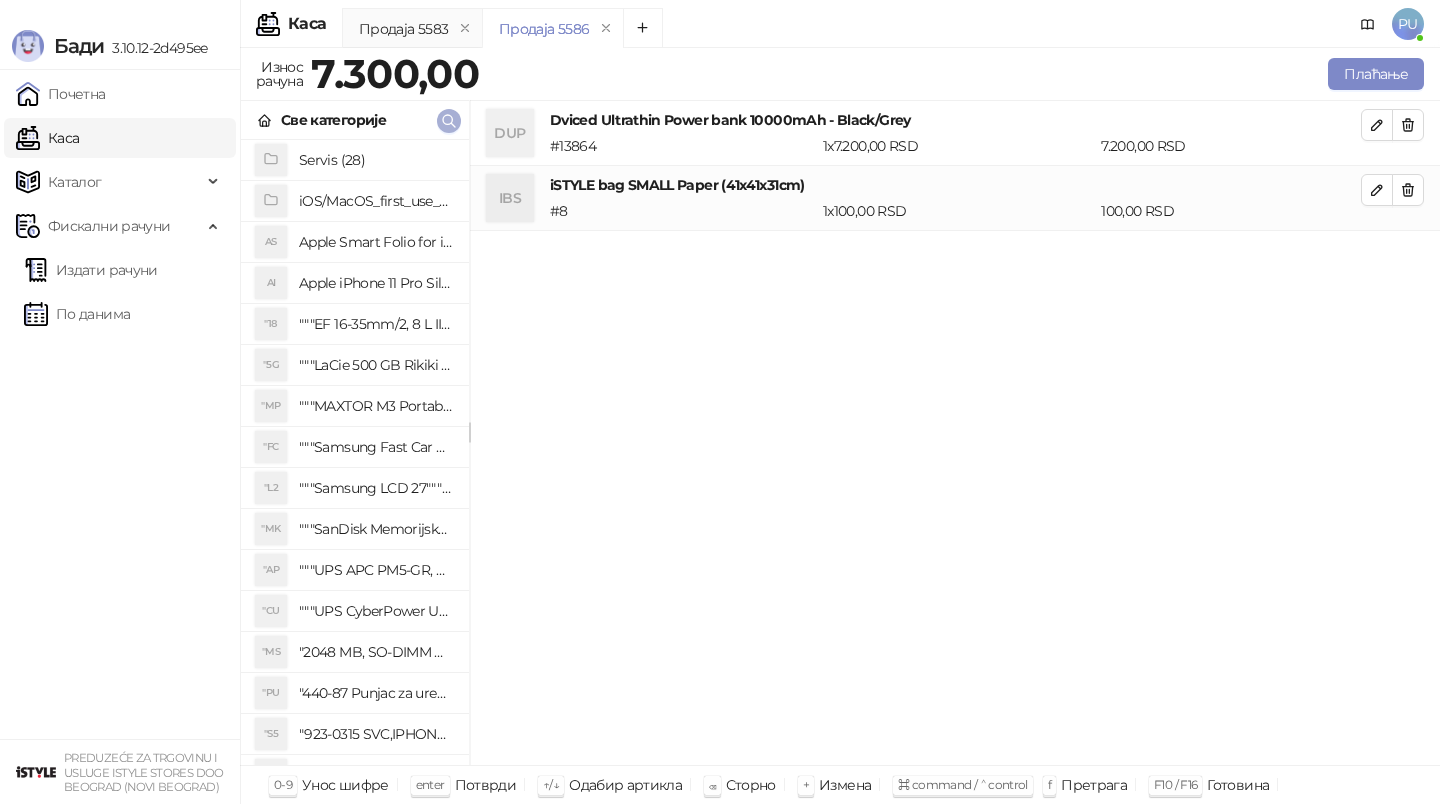 click 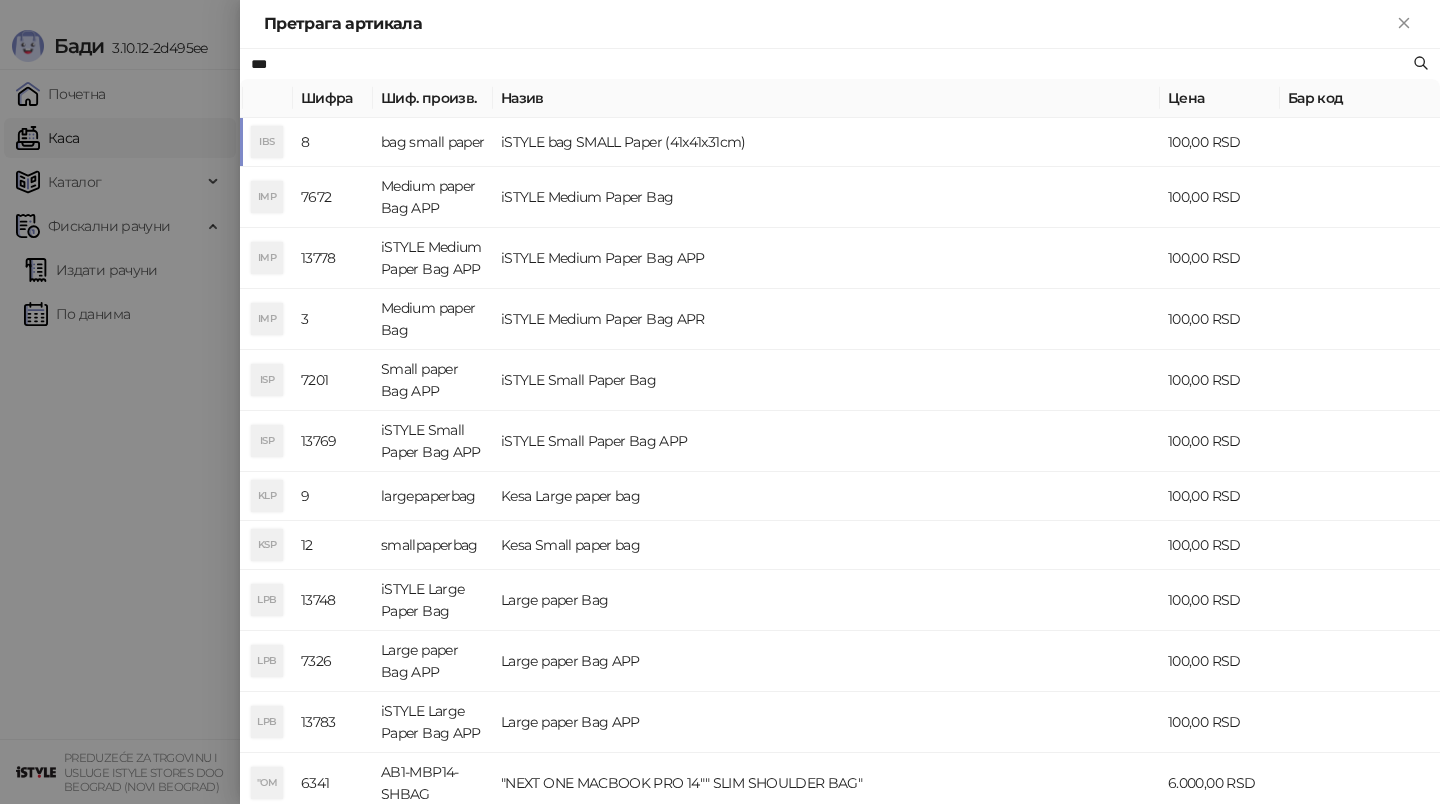 click at bounding box center (720, 402) 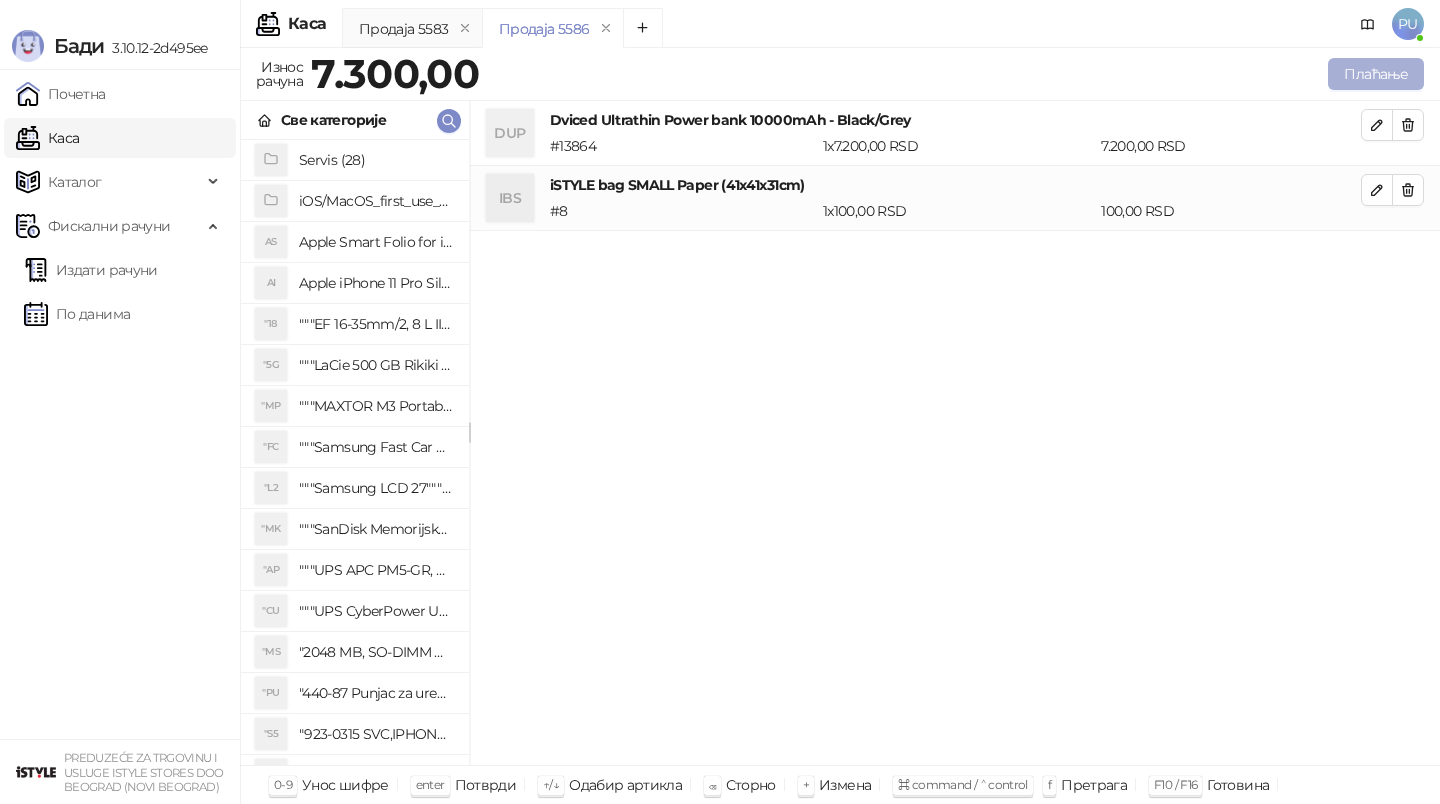 click on "Плаћање" at bounding box center [1376, 74] 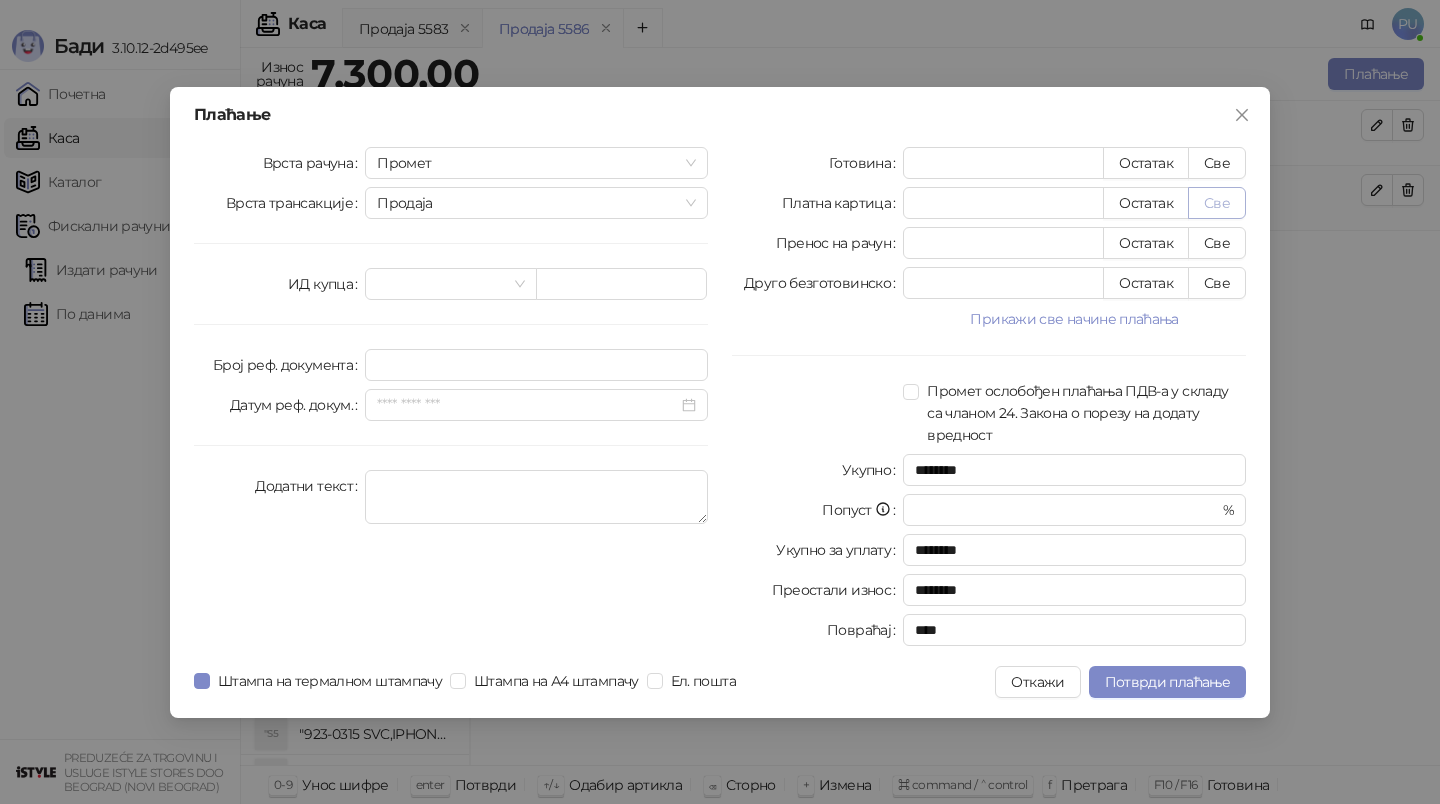 click on "Све" at bounding box center (1217, 203) 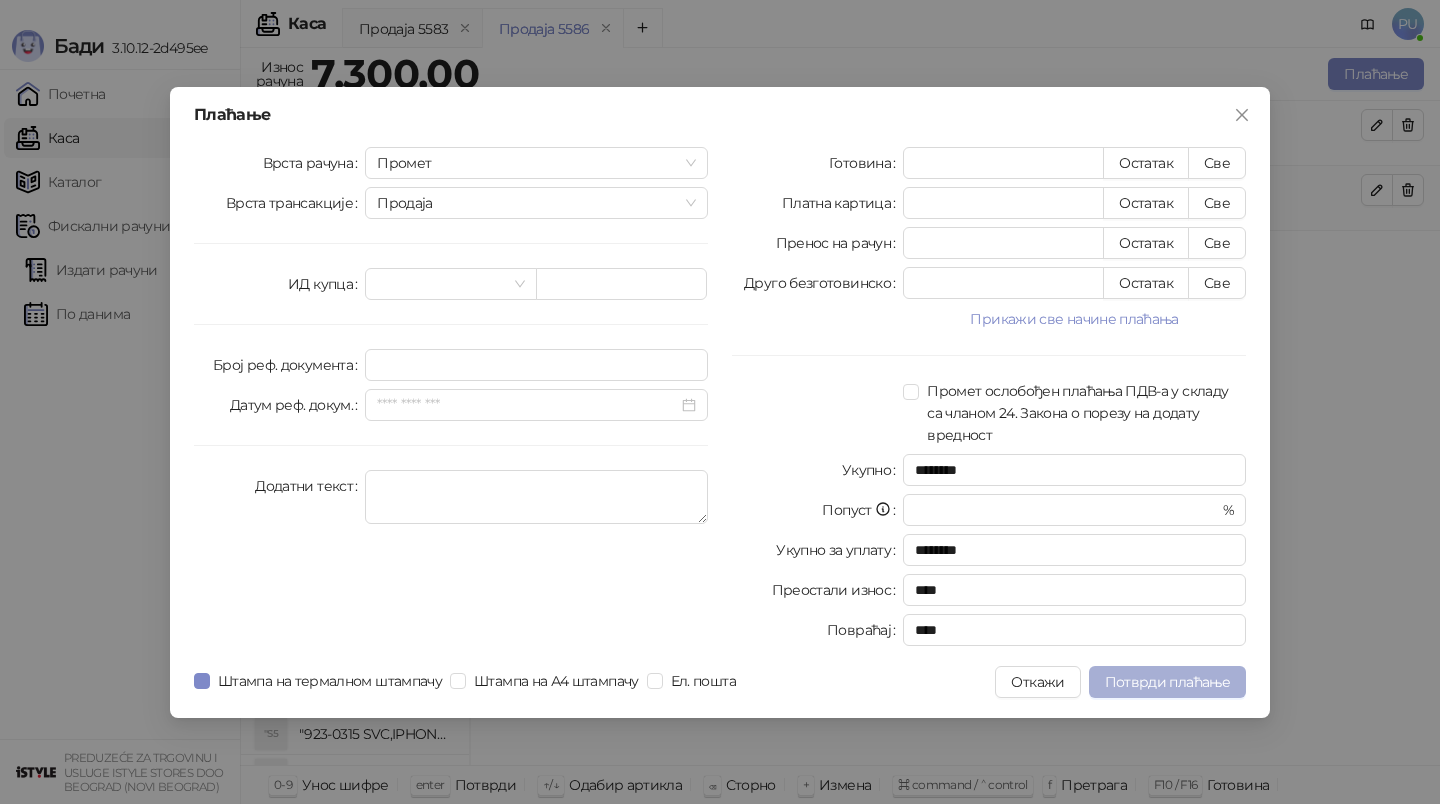 click on "Потврди плаћање" at bounding box center (1167, 682) 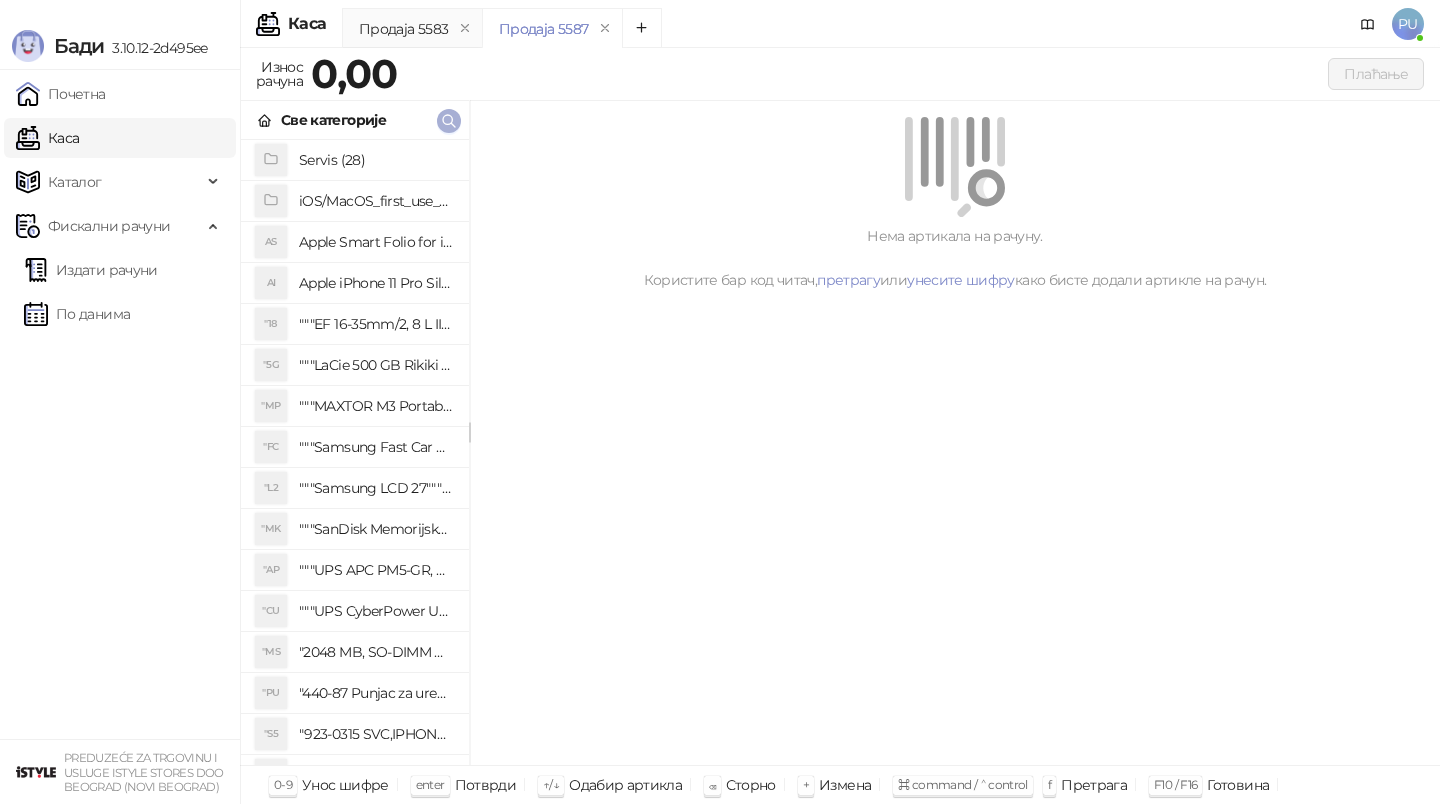 click 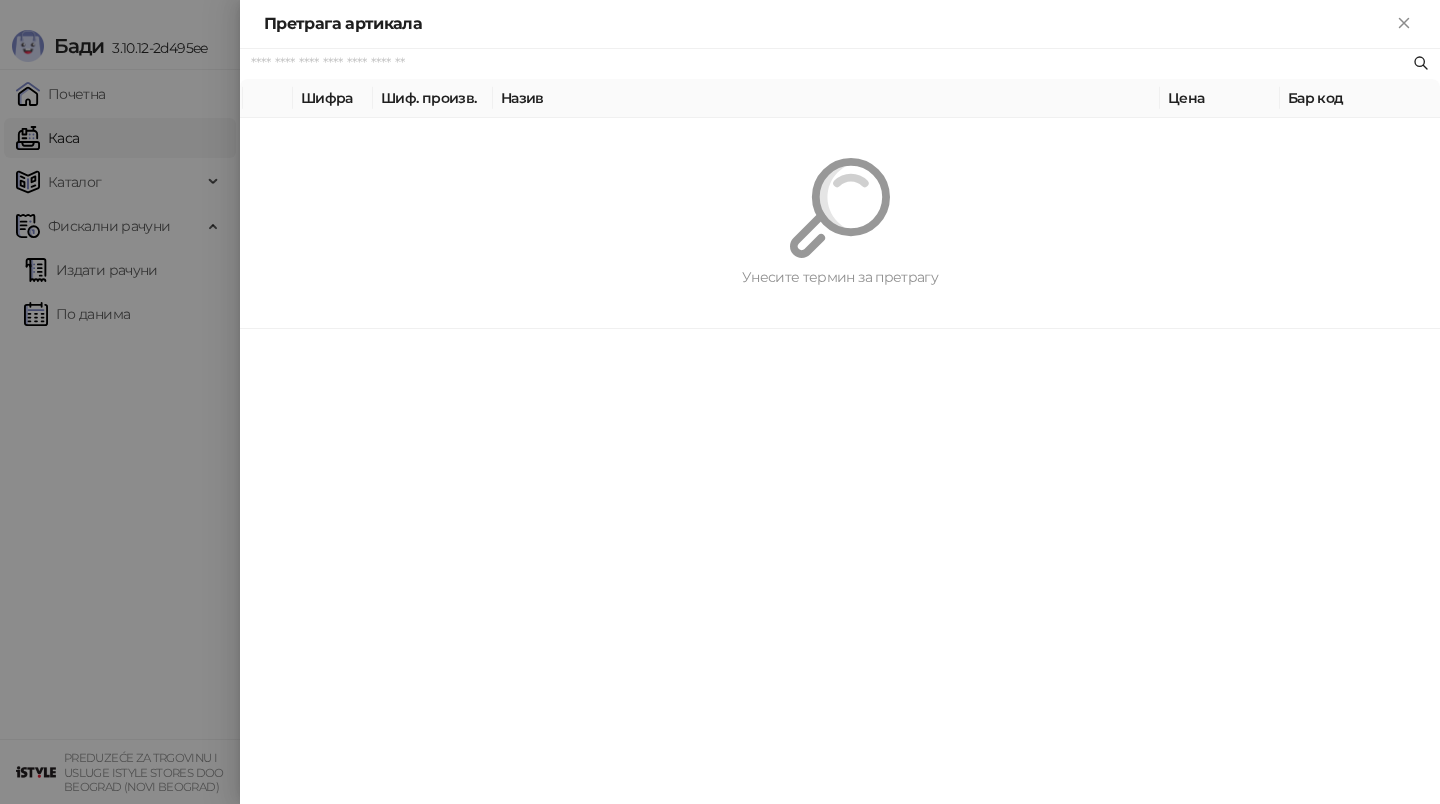 paste on "*********" 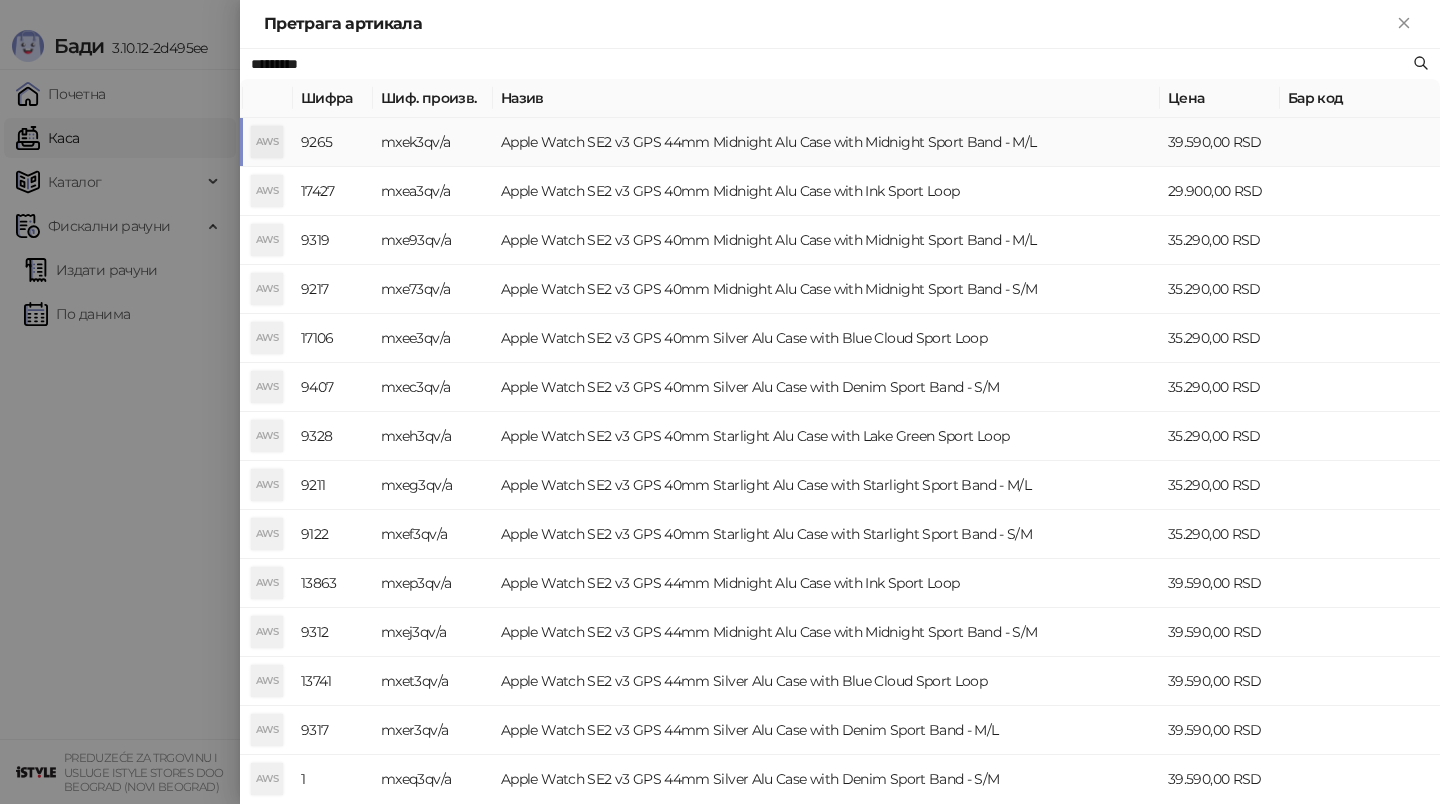 click on "Apple Watch SE2 v3 GPS 44mm Midnight Alu Case with Midnight Sport Band - M/L" at bounding box center [826, 142] 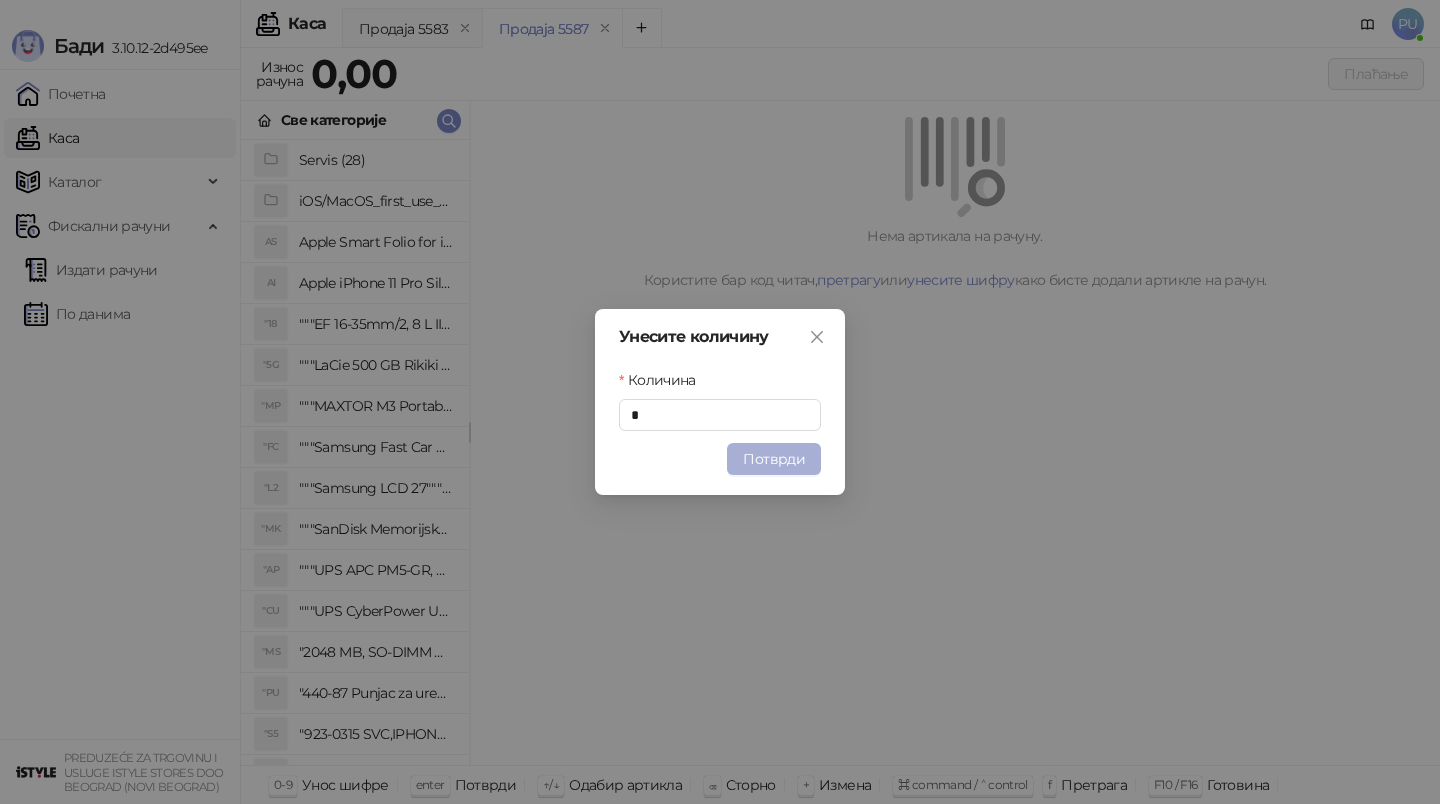 click on "Потврди" at bounding box center (774, 459) 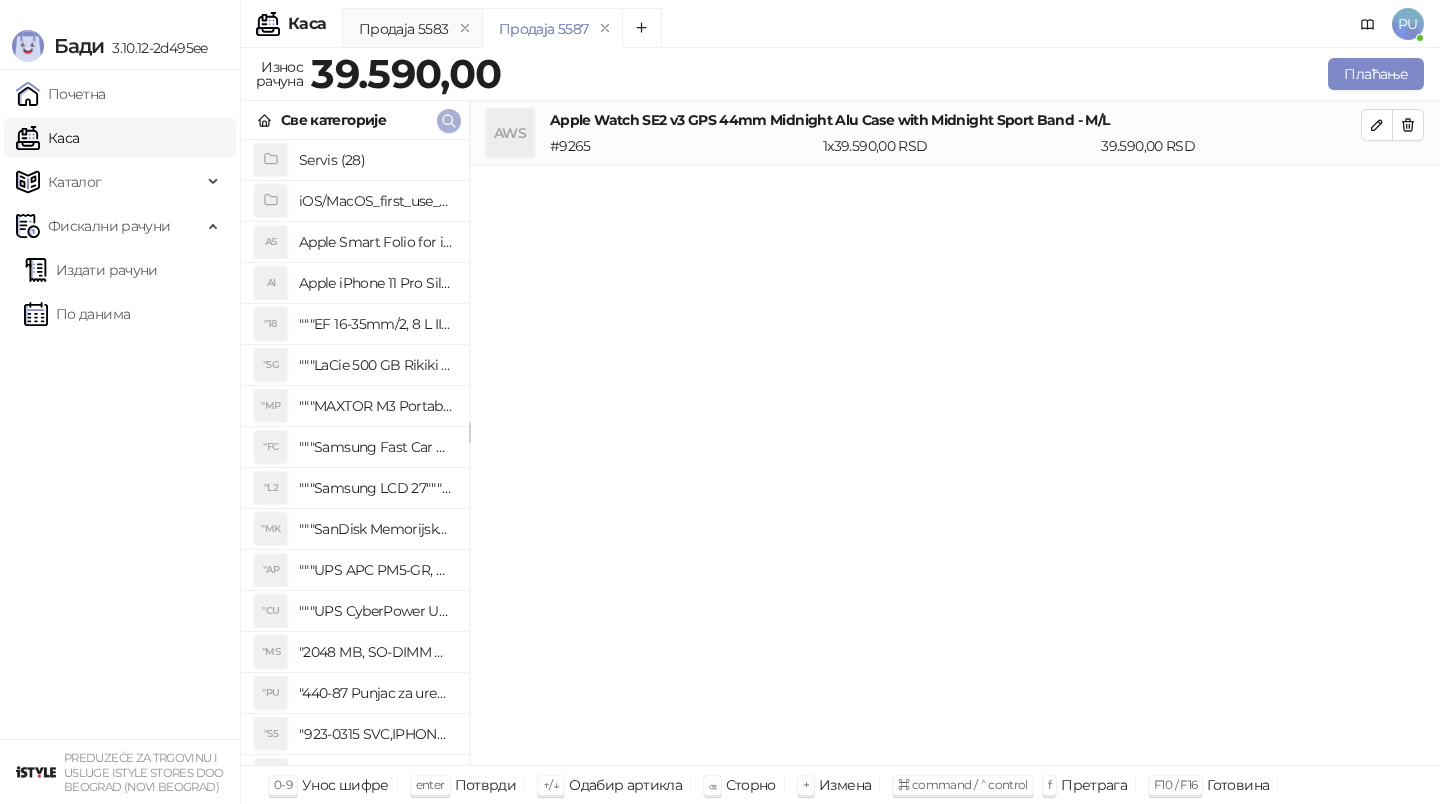 click 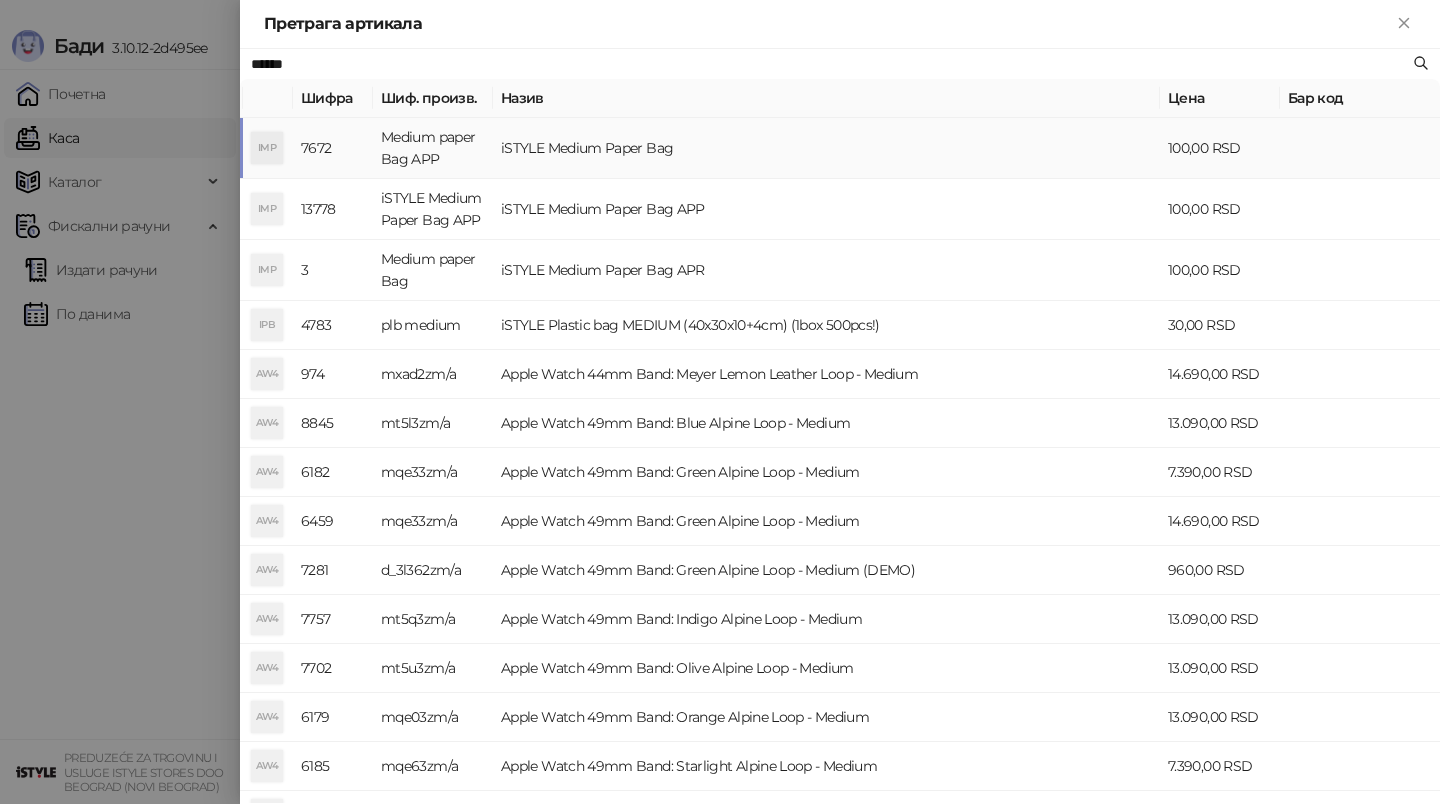type on "******" 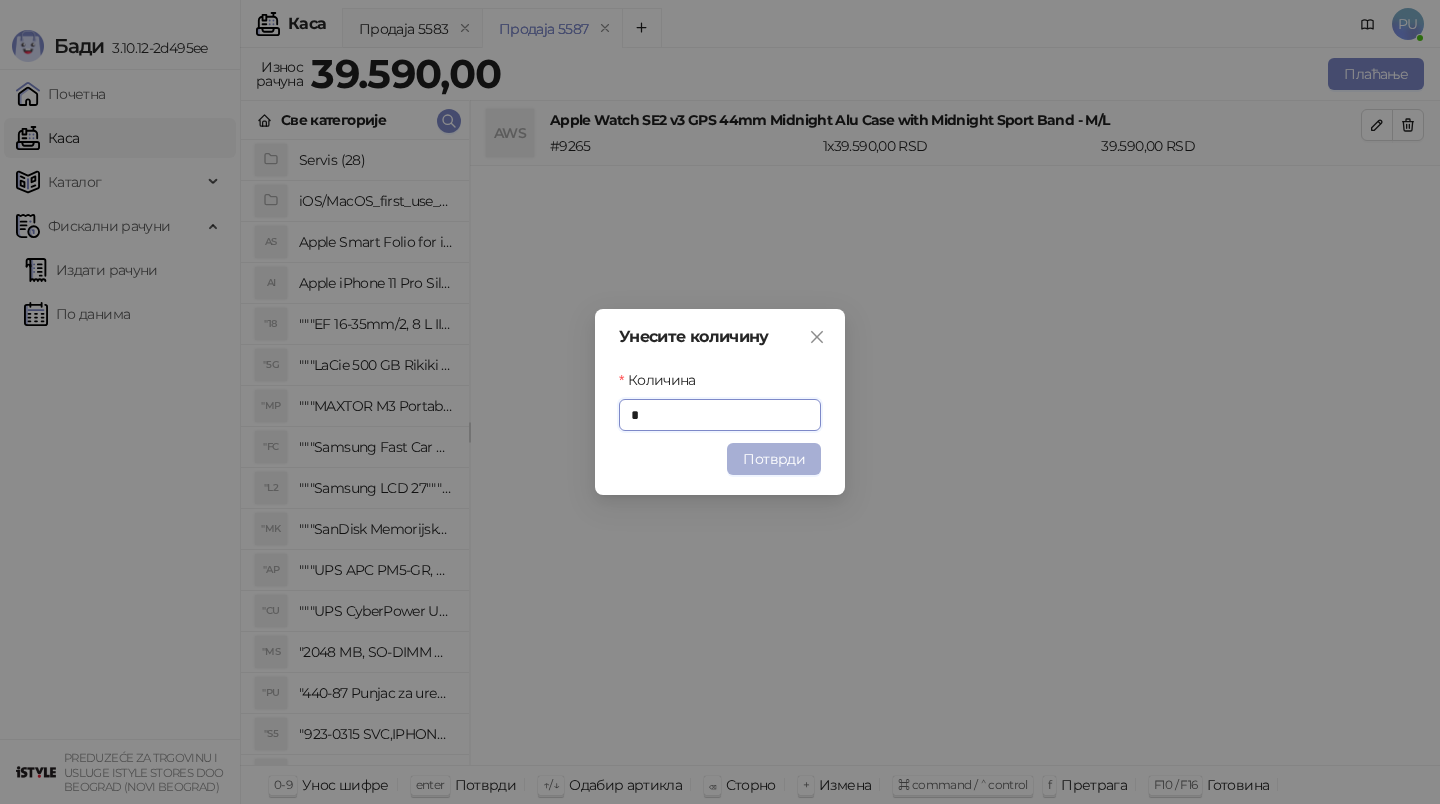 click on "Потврди" at bounding box center [774, 459] 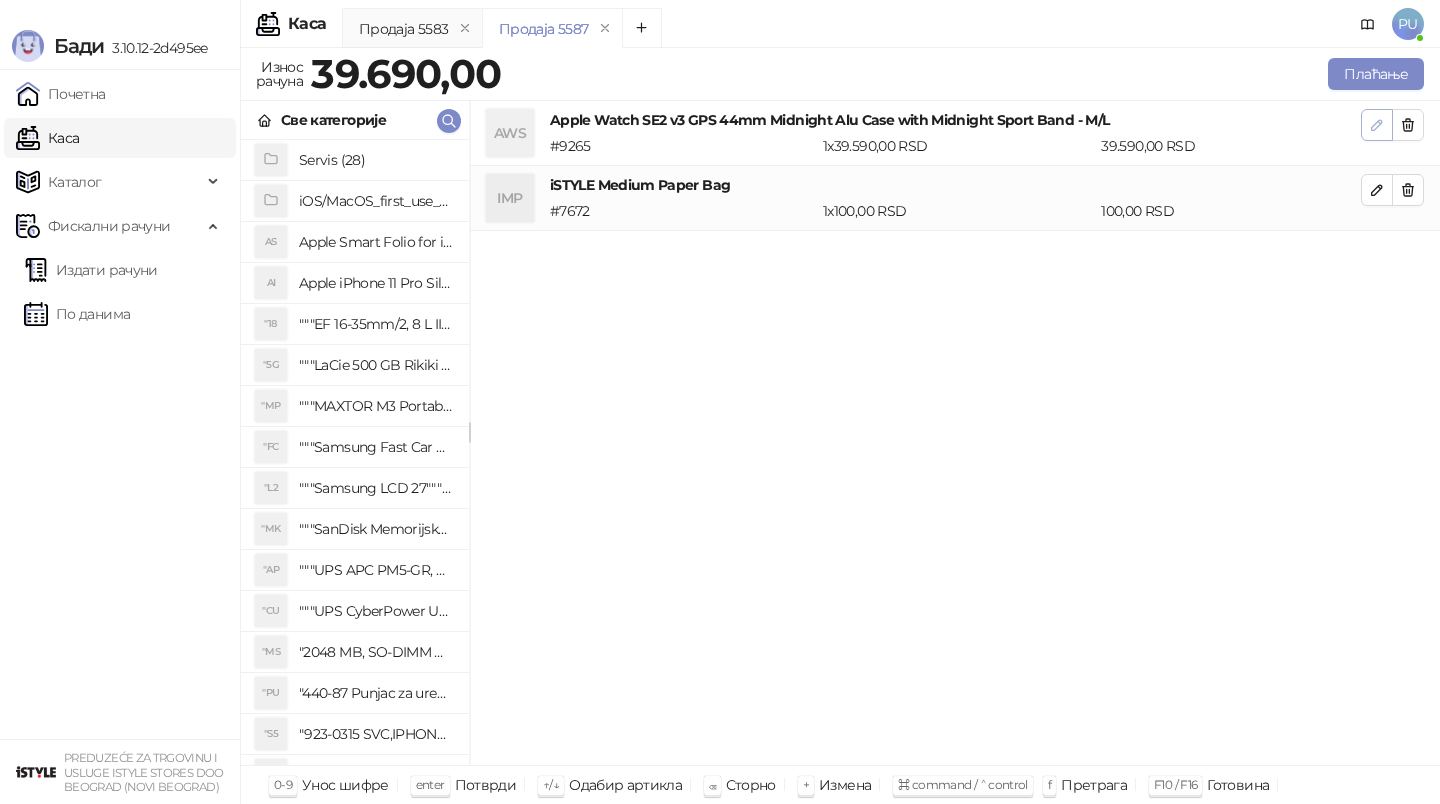 click 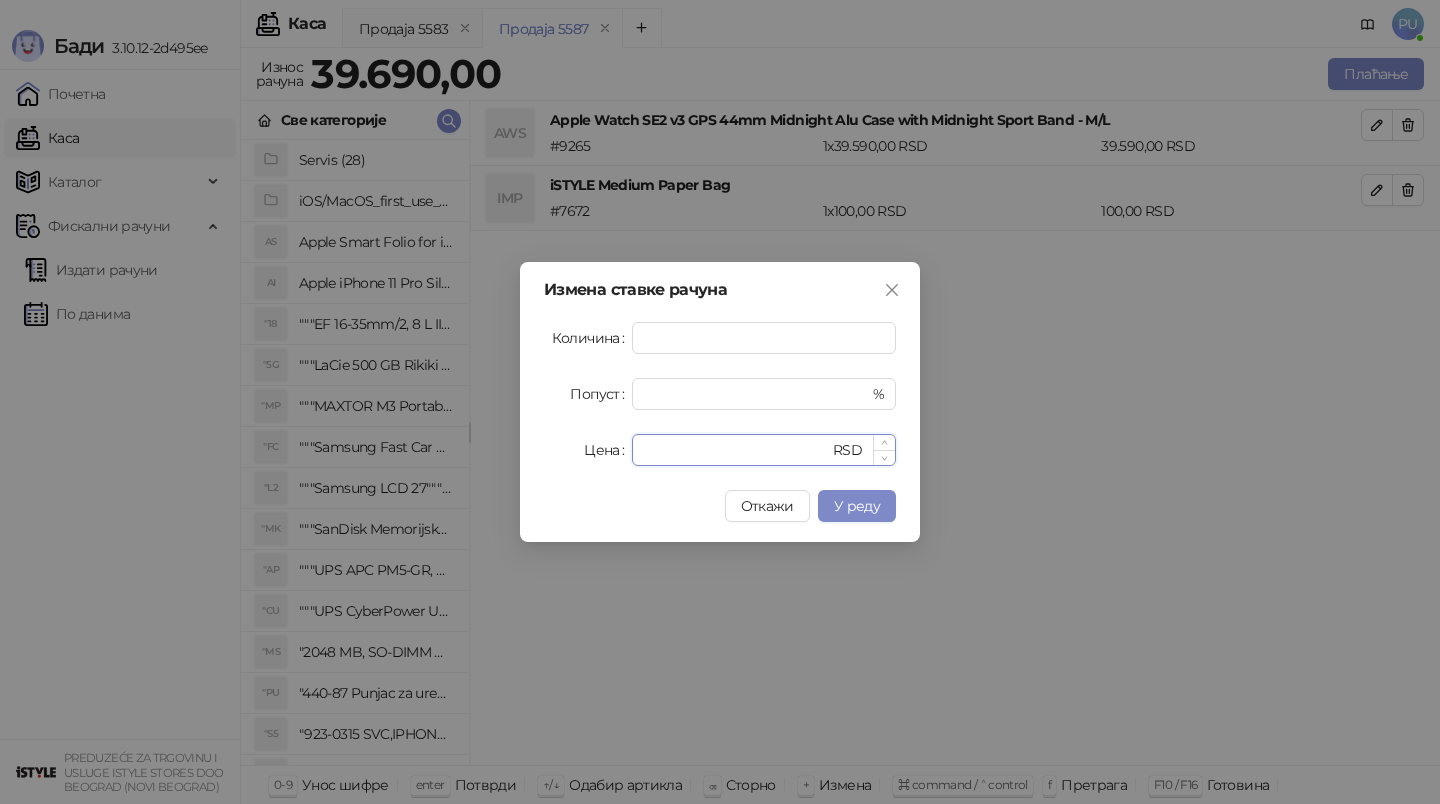 drag, startPoint x: 662, startPoint y: 449, endPoint x: 771, endPoint y: 450, distance: 109.004585 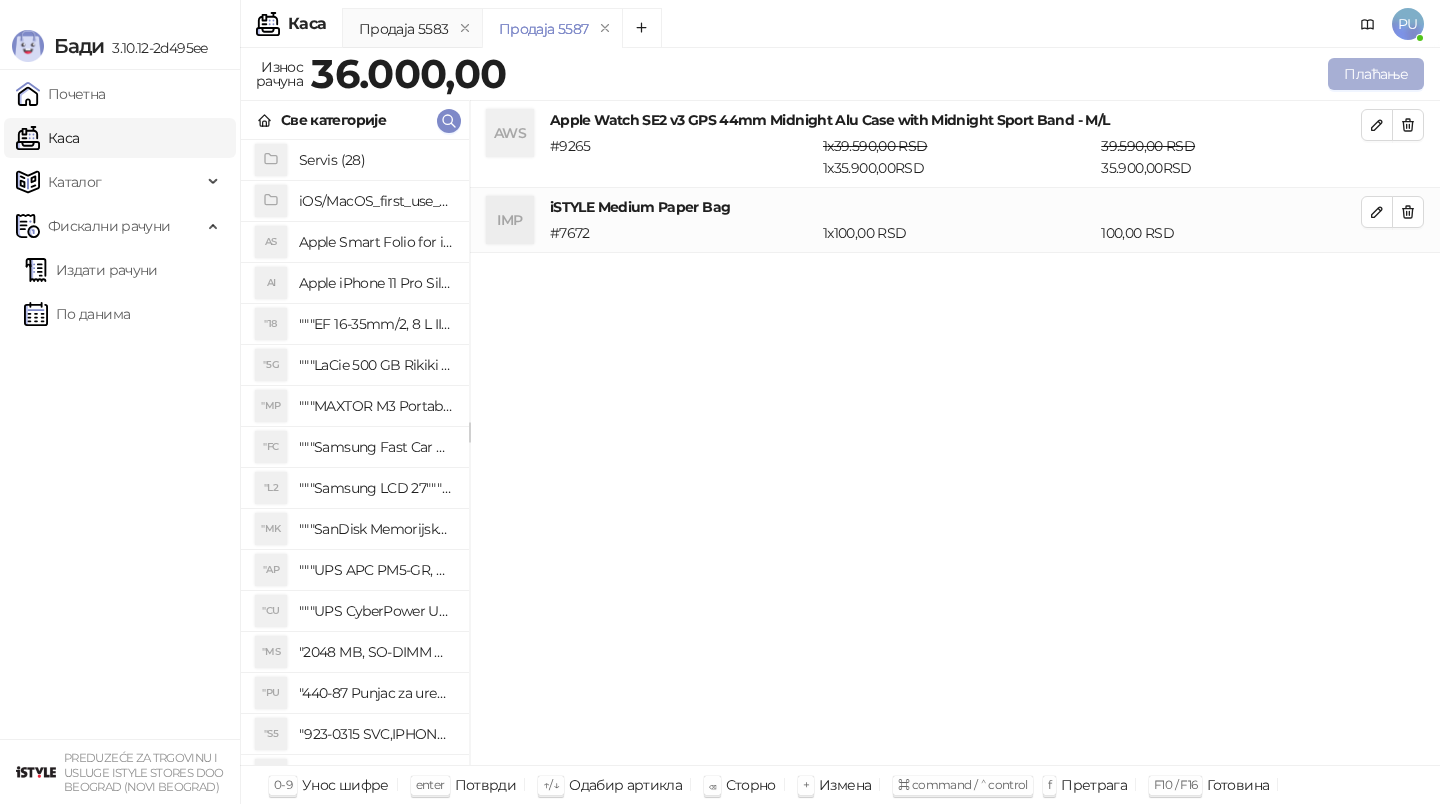 click on "Плаћање" at bounding box center (1376, 74) 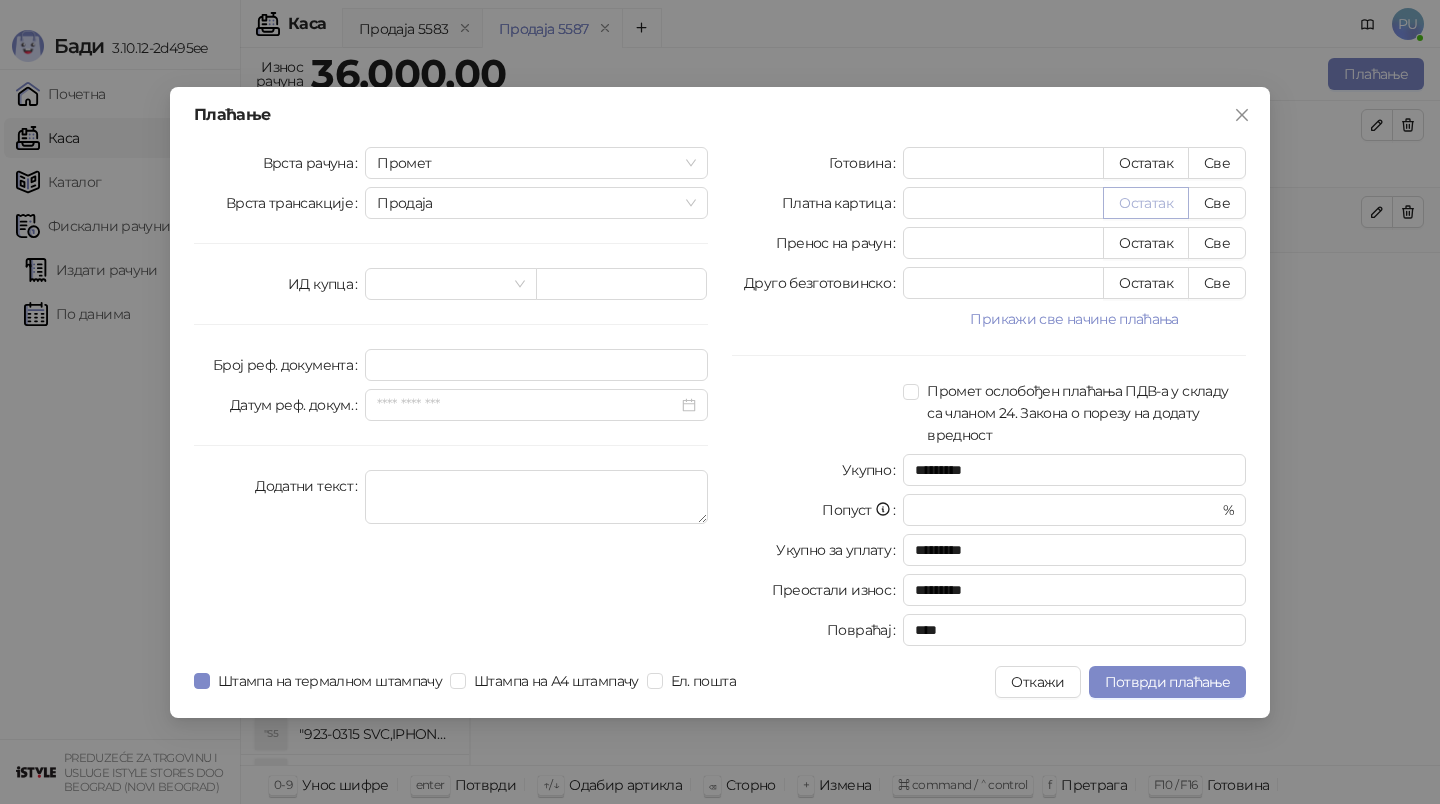 click on "Остатак" at bounding box center [1146, 203] 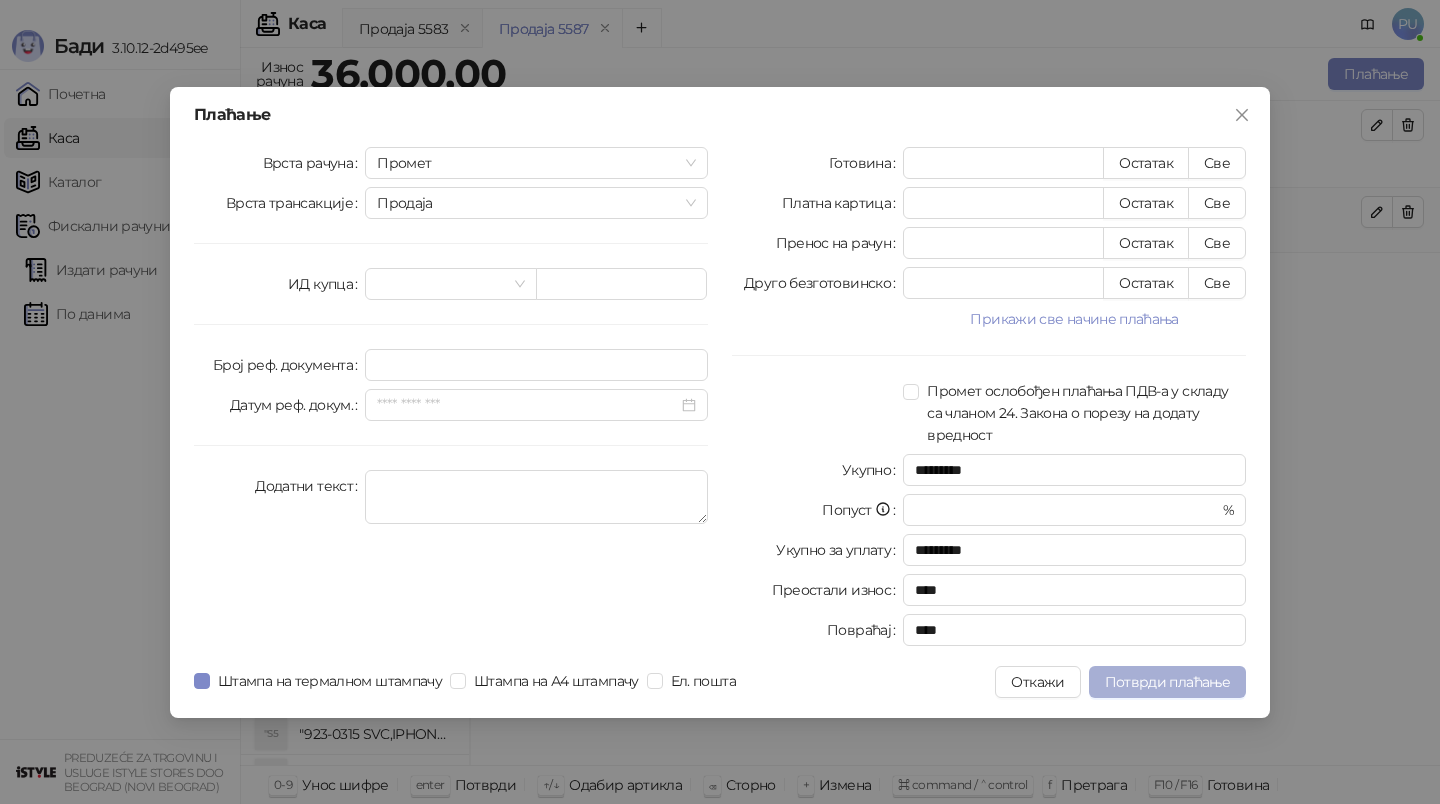 click on "Потврди плаћање" at bounding box center [1167, 682] 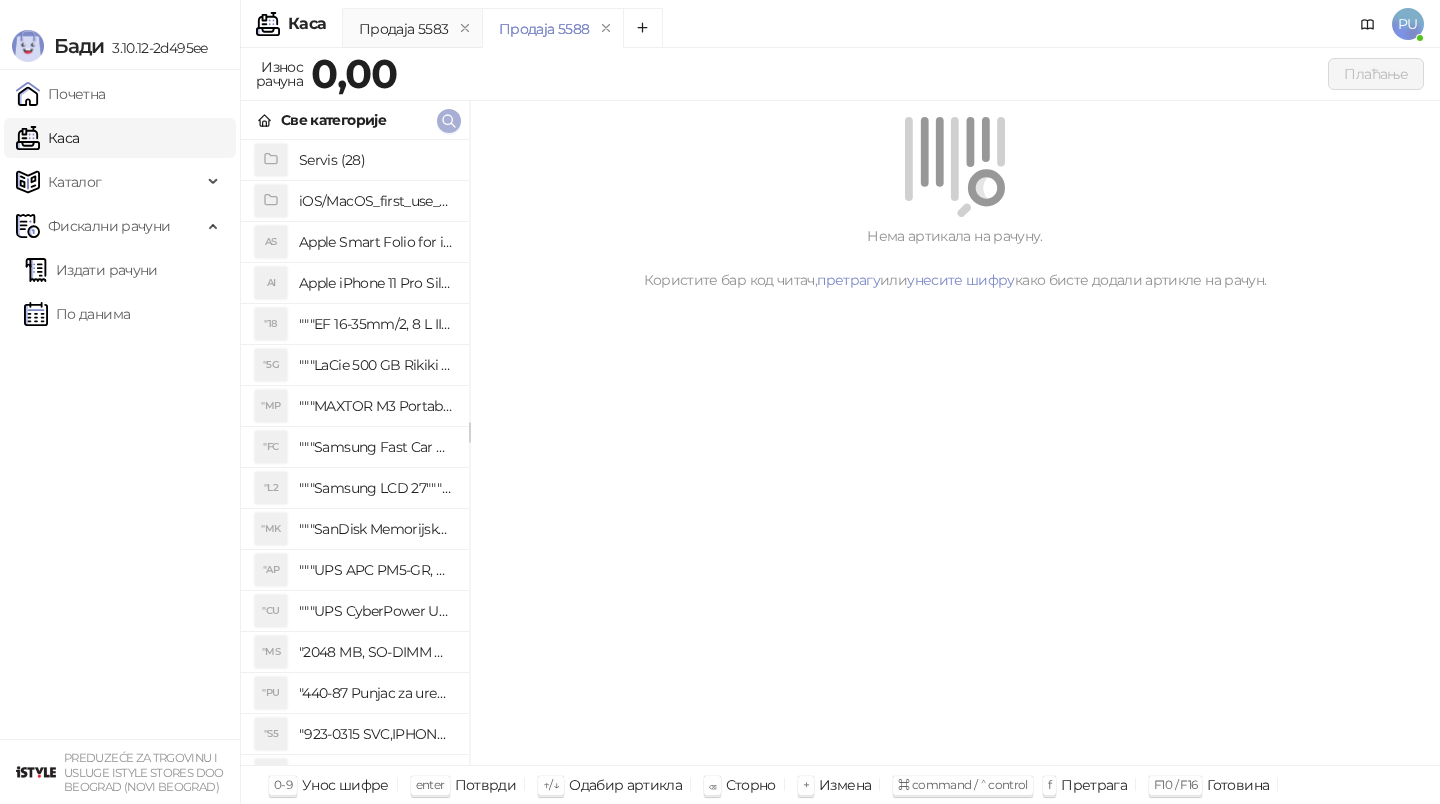 click 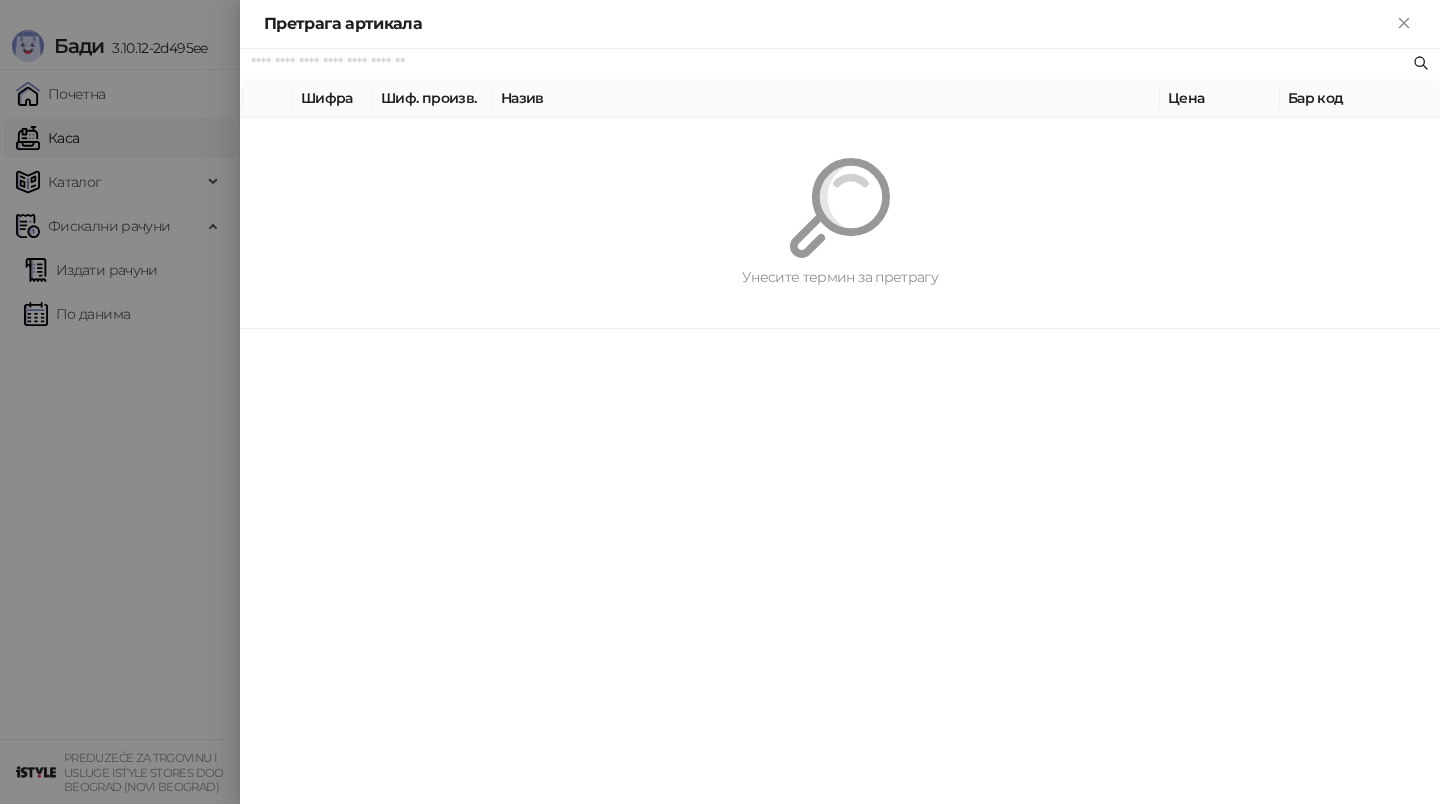 paste on "*********" 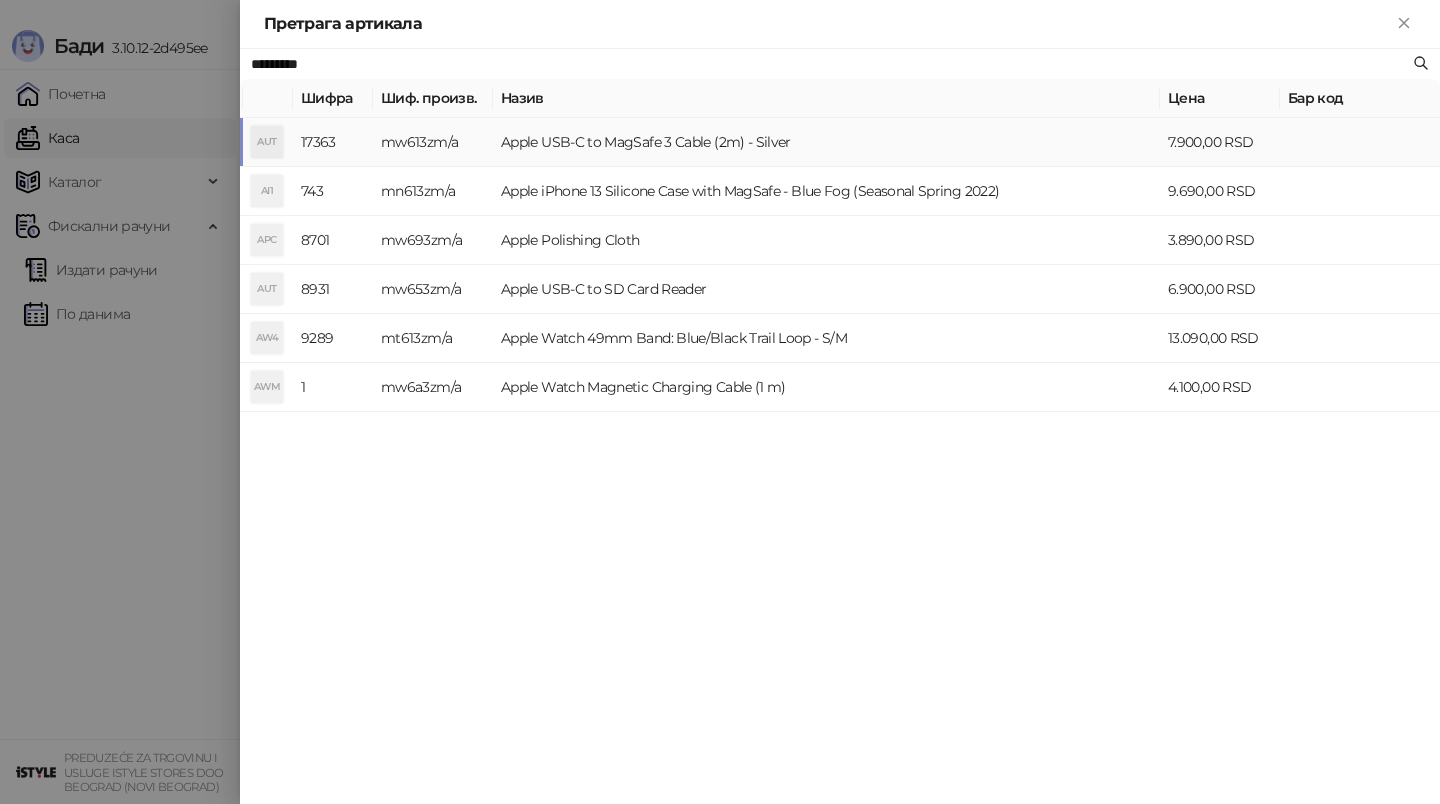 type on "*********" 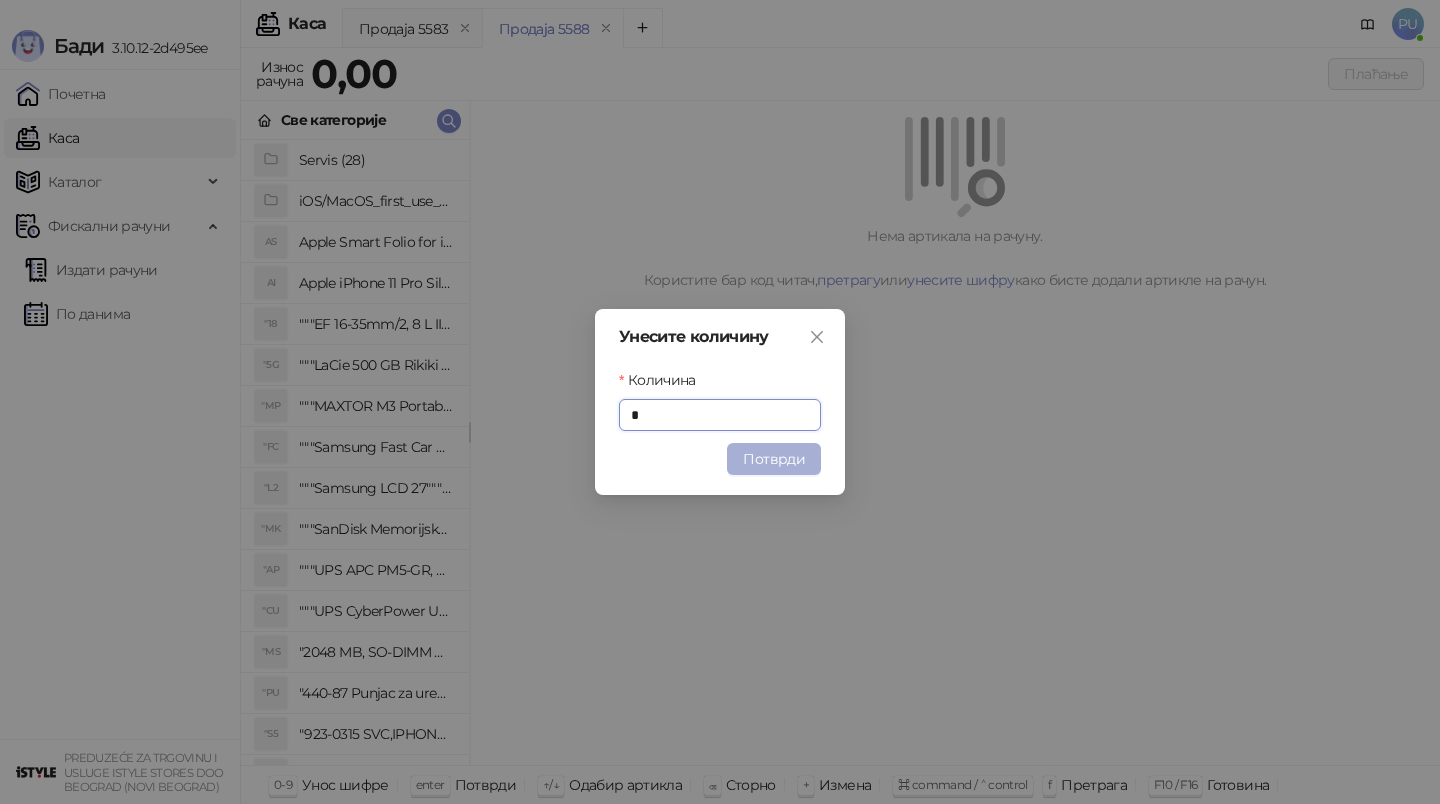 click on "Потврди" at bounding box center [774, 459] 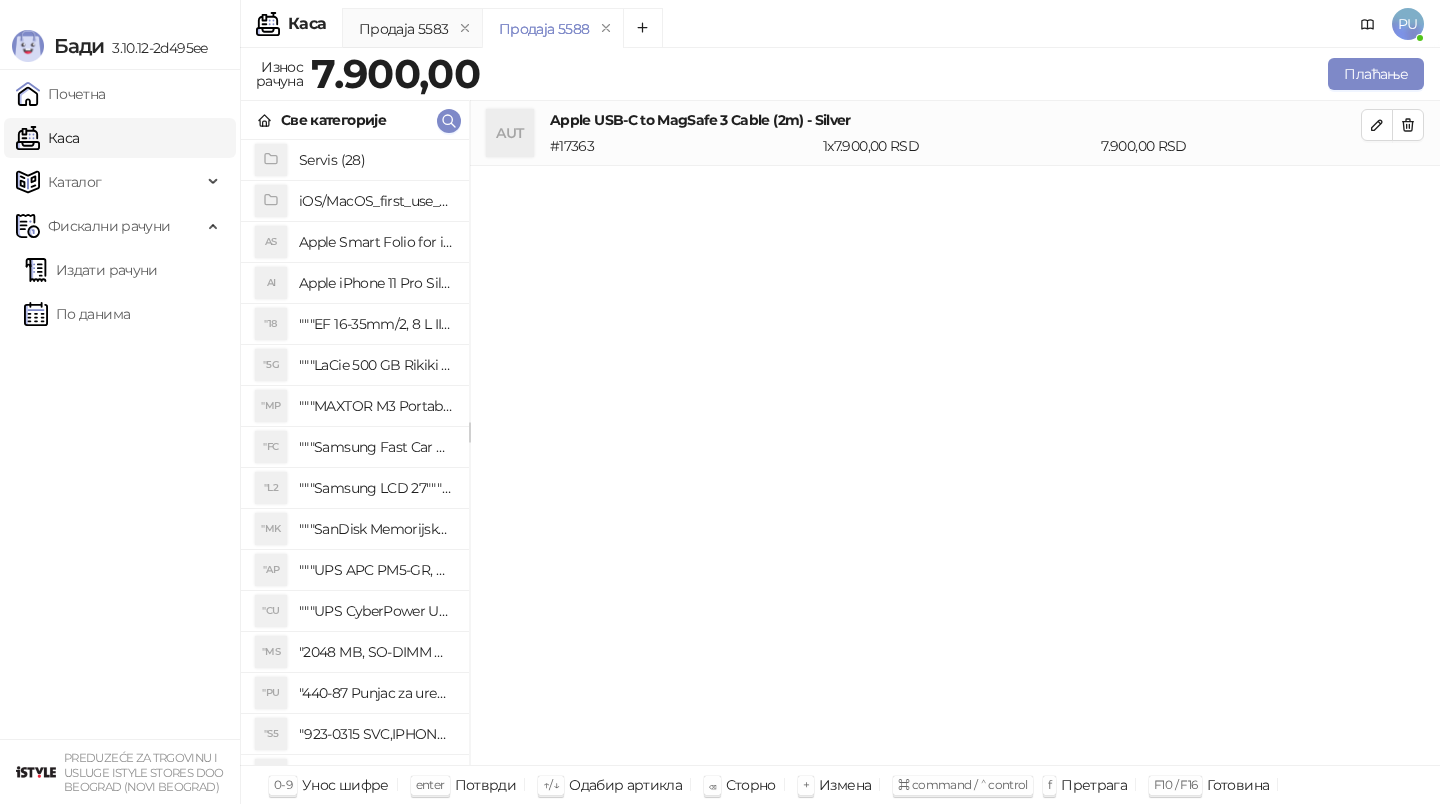 click on "Apple USB-C to MagSafe 3 Cable (2m) - Silver" at bounding box center [955, 120] 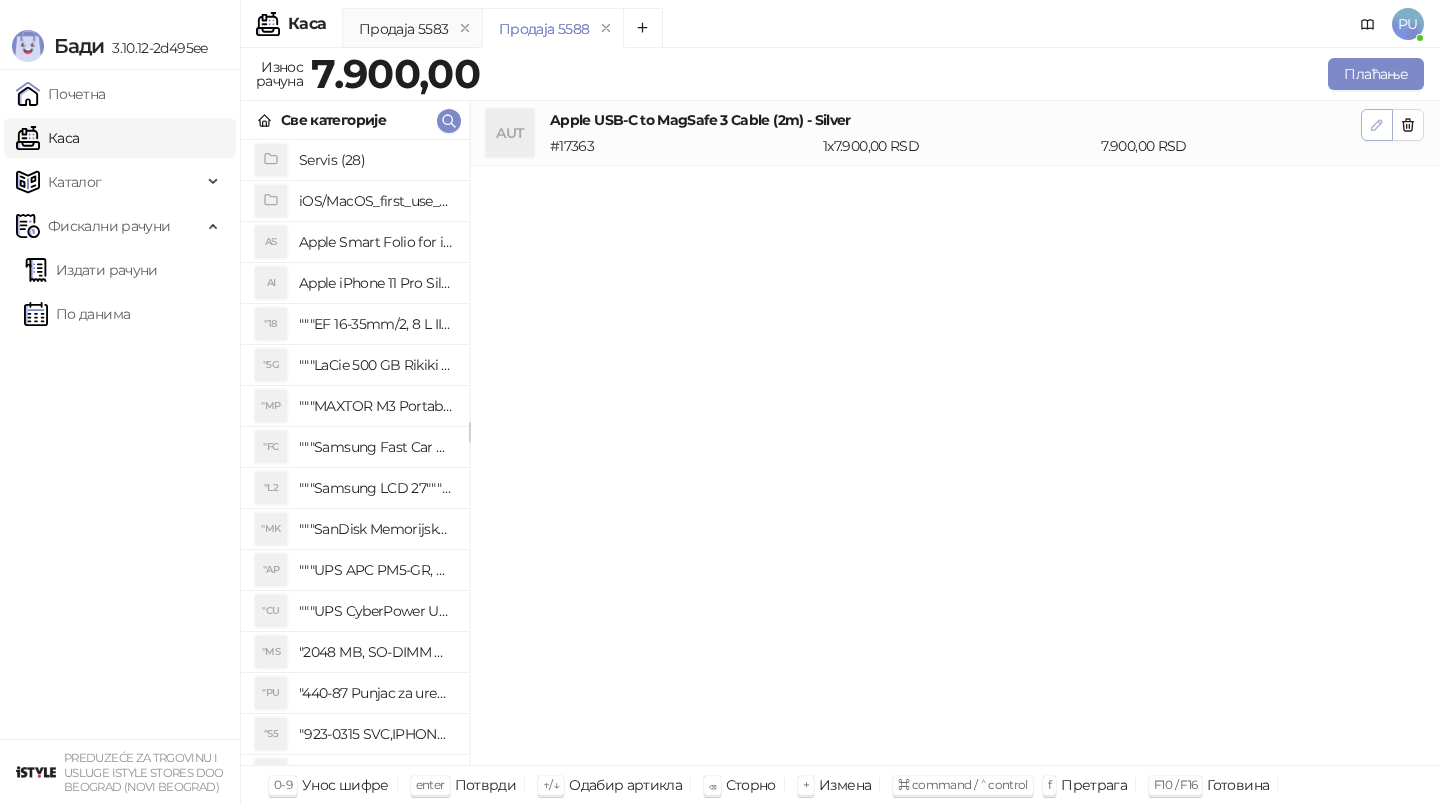 click at bounding box center (1377, 125) 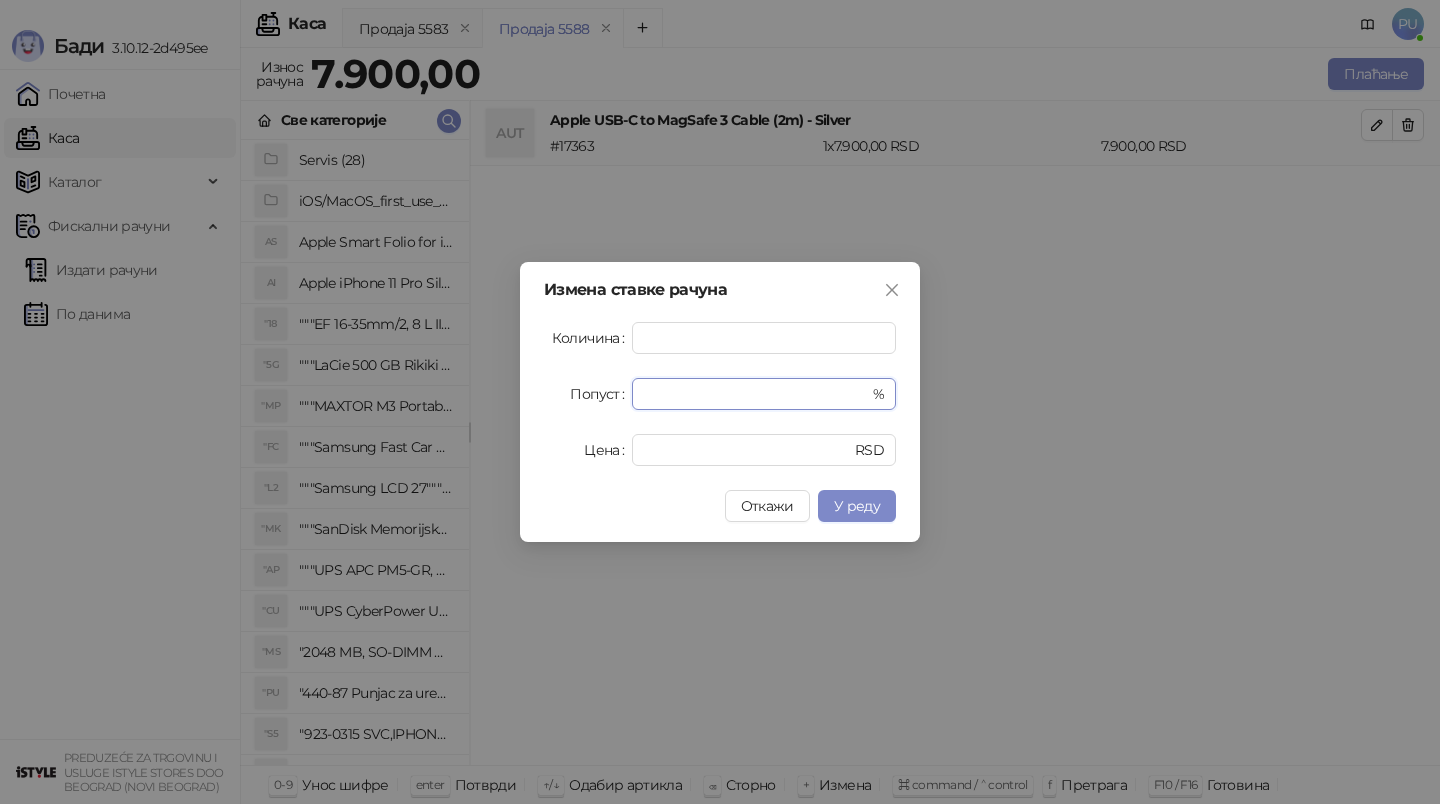 drag, startPoint x: 703, startPoint y: 402, endPoint x: 508, endPoint y: 402, distance: 195 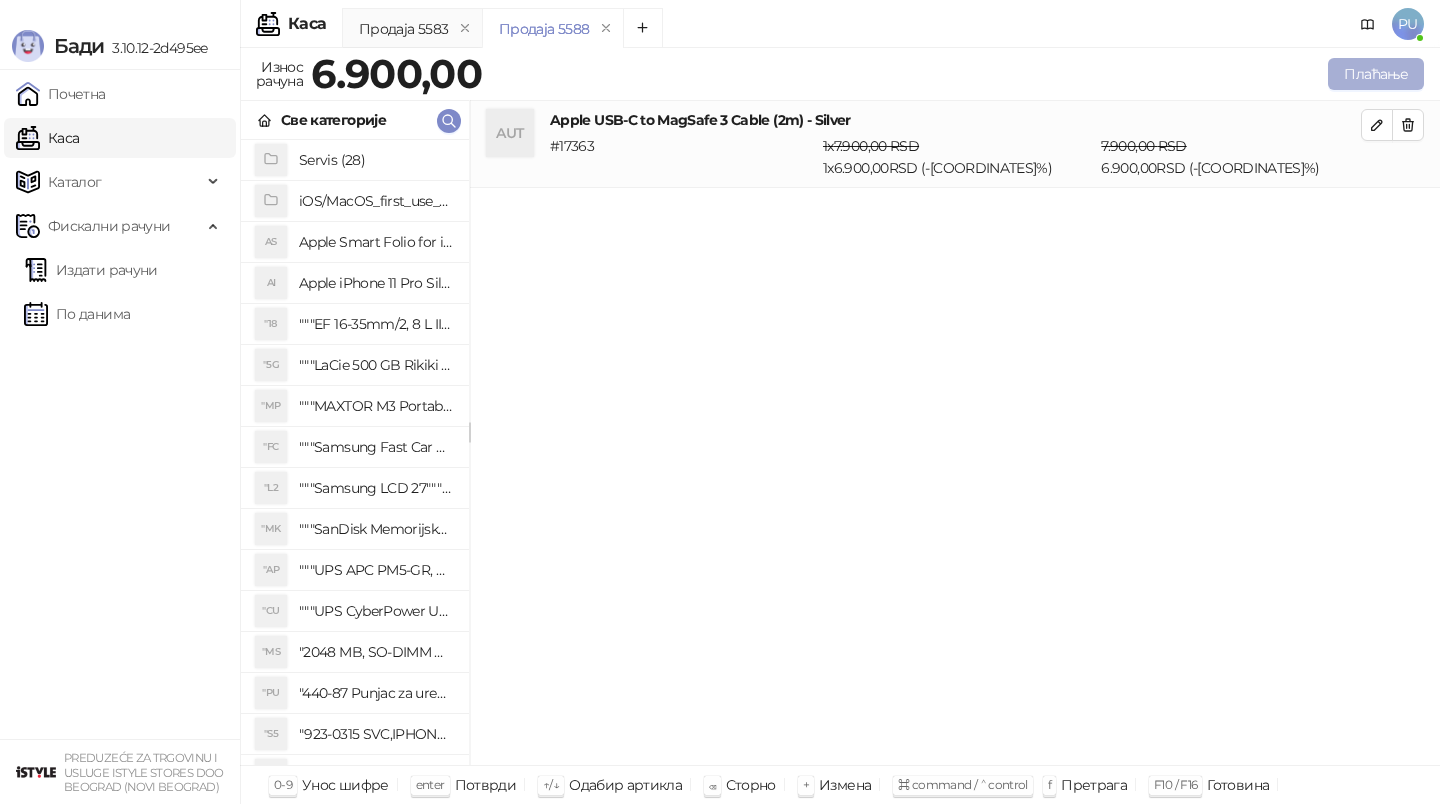 click on "Плаћање" at bounding box center [1376, 74] 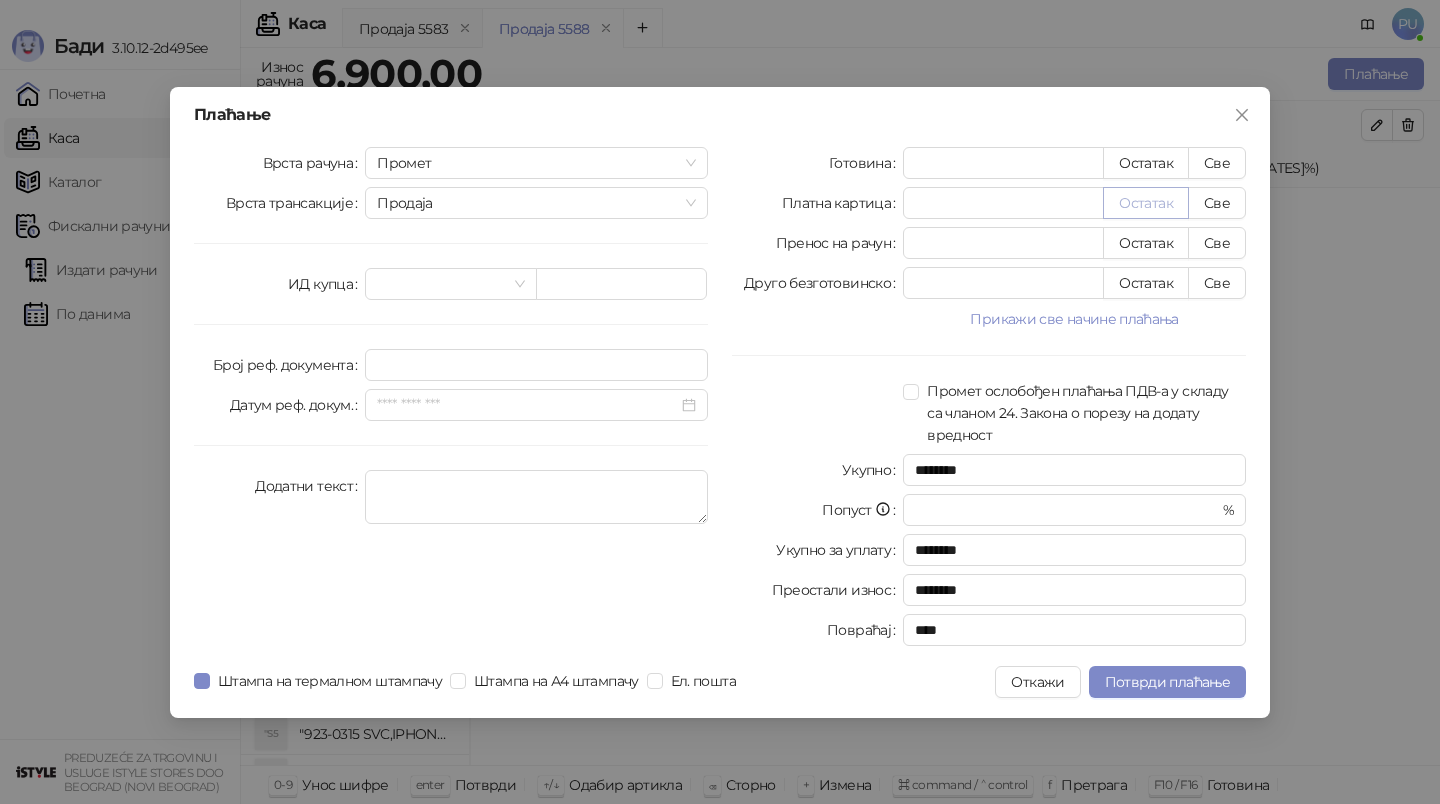 click on "Остатак" at bounding box center (1146, 203) 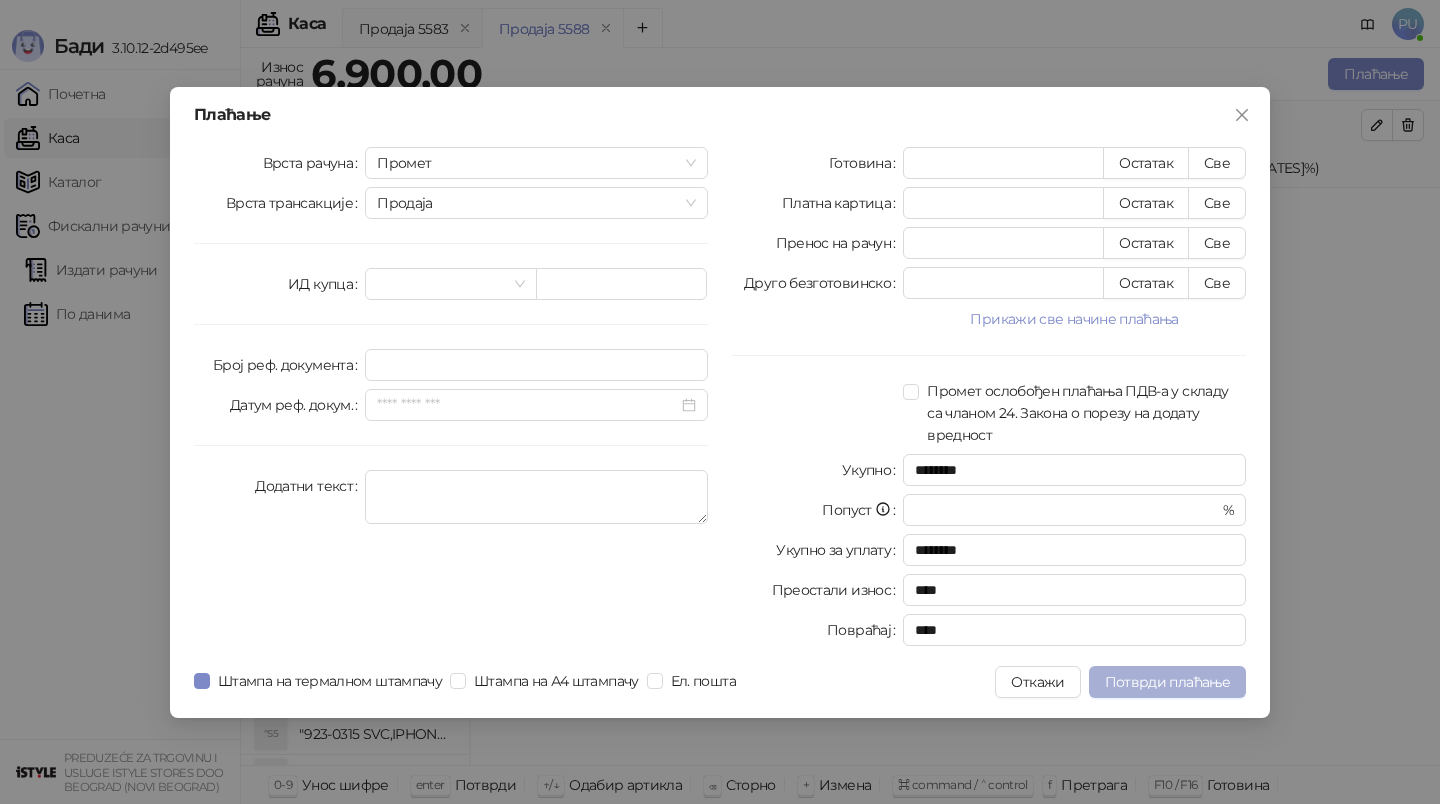 click on "Потврди плаћање" at bounding box center [1167, 682] 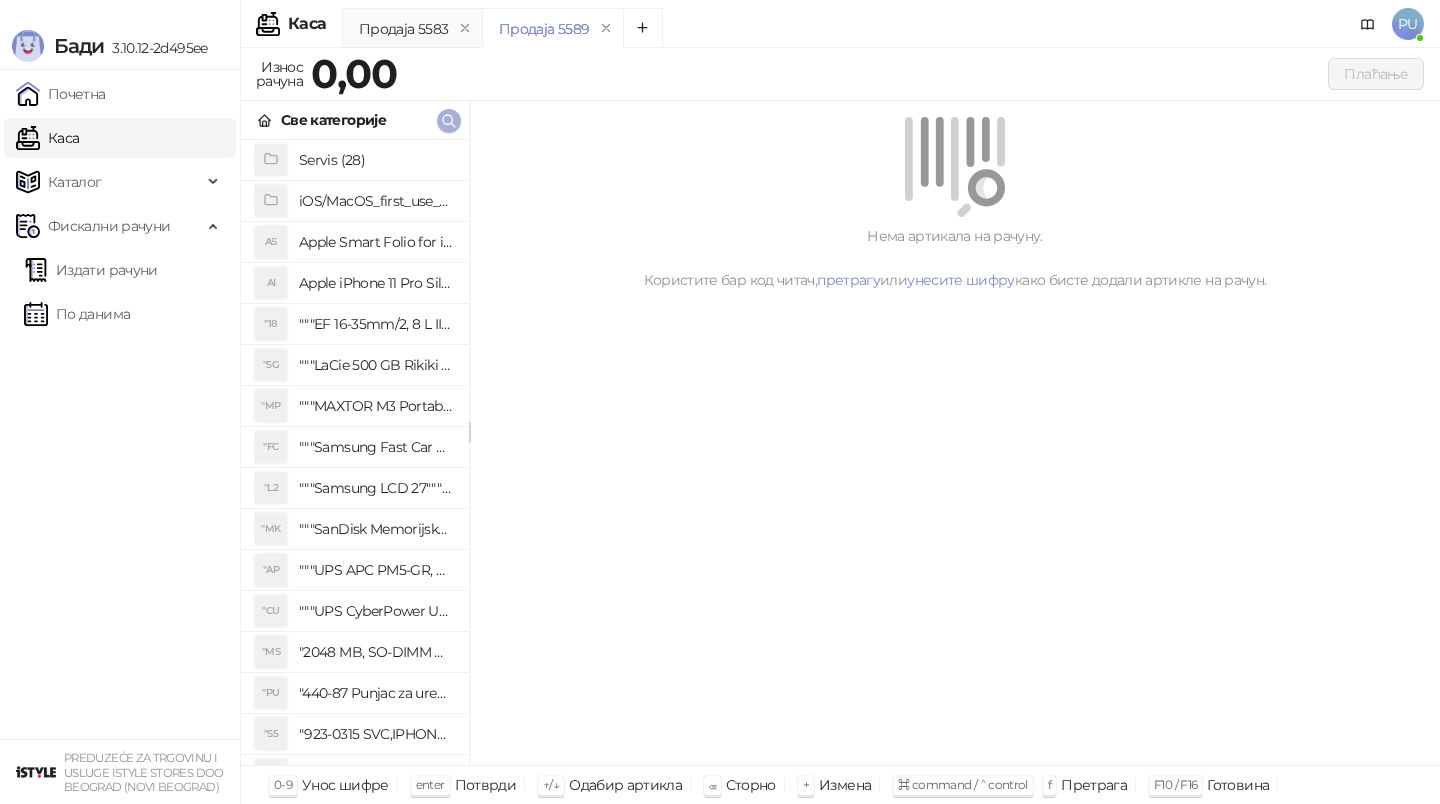 click 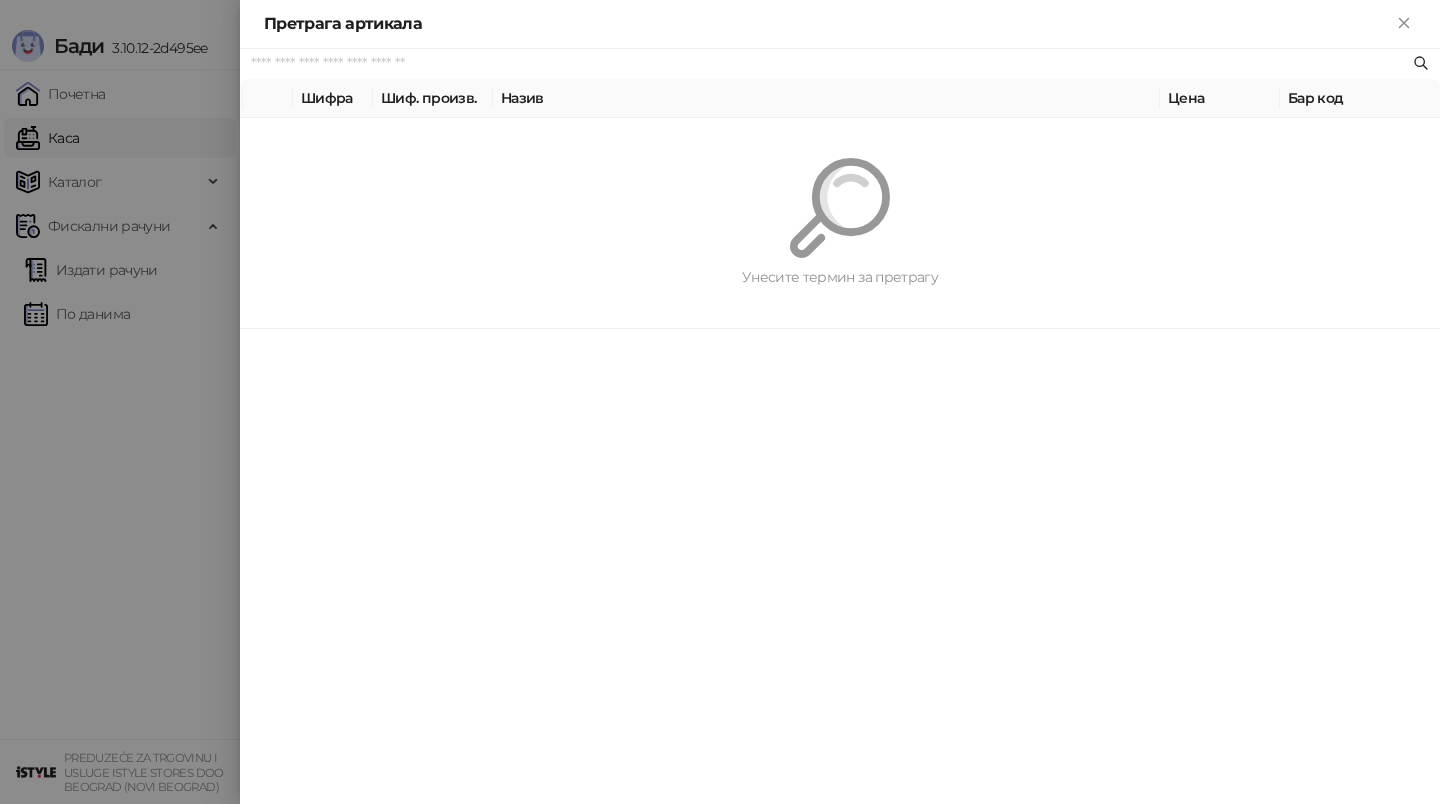 paste on "*********" 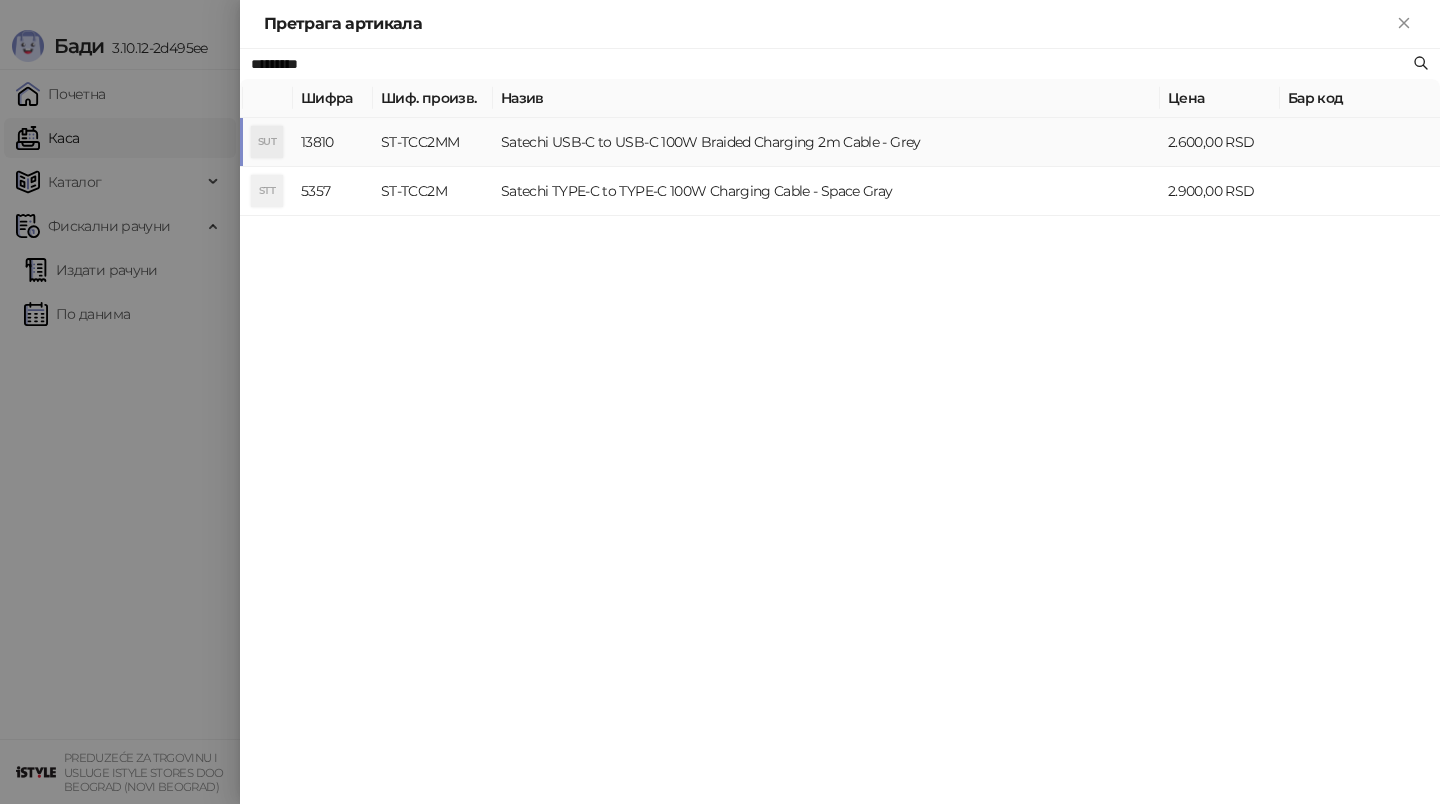 click on "Satechi USB-C to USB-C 100W Braided Charging 2m Cable - Grey" at bounding box center (826, 142) 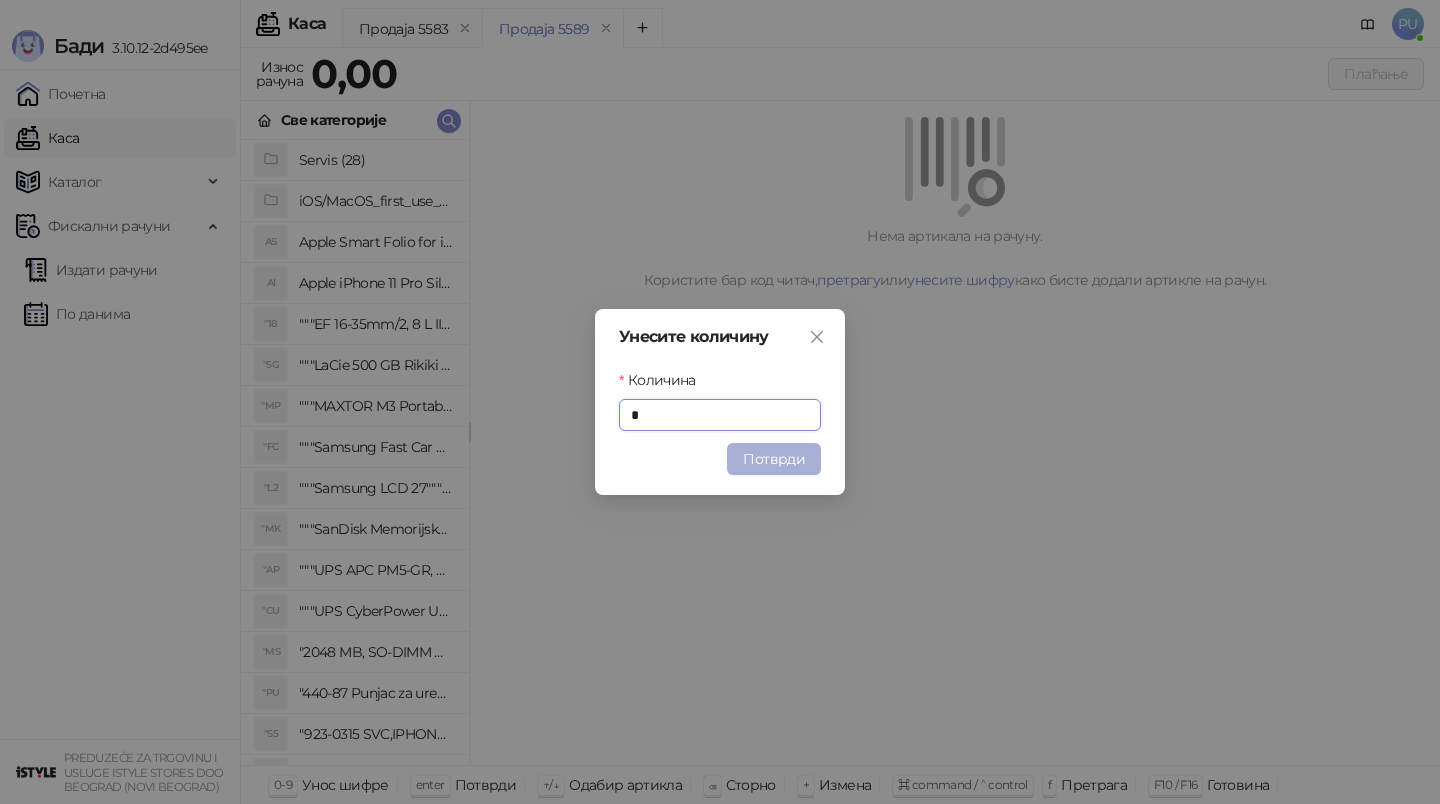 click on "Потврди" at bounding box center [774, 459] 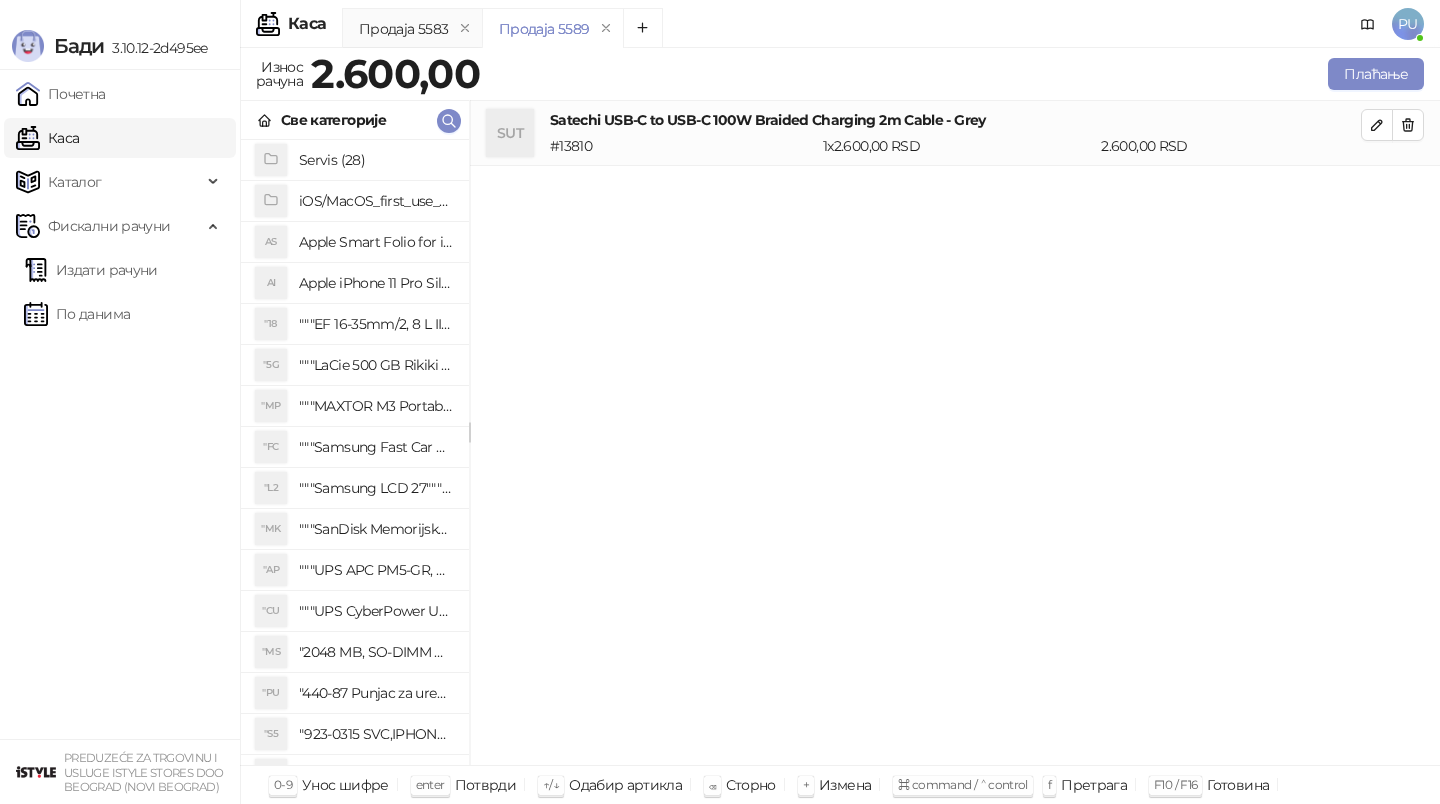 click on "Све категорије" at bounding box center [355, 120] 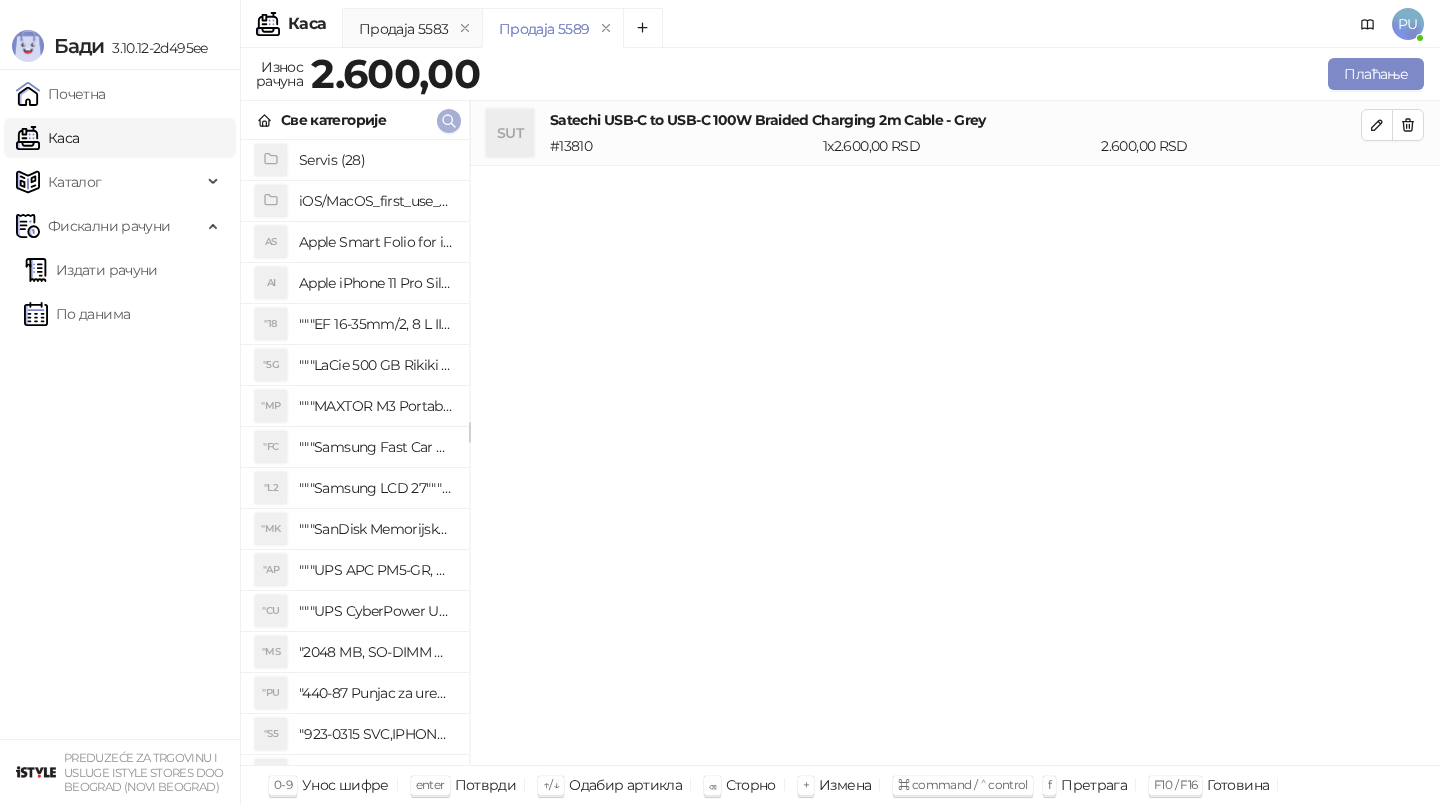 click 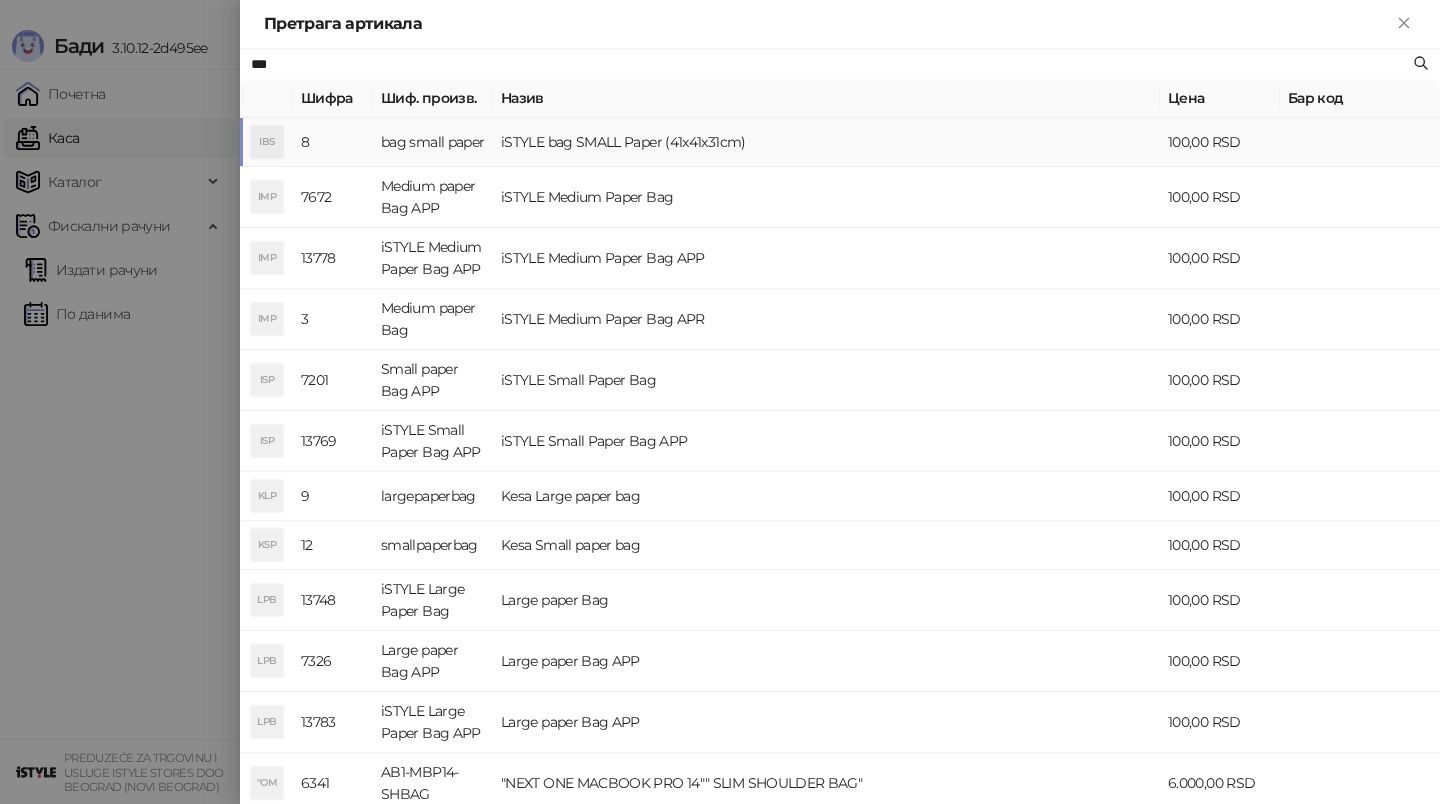 type on "***" 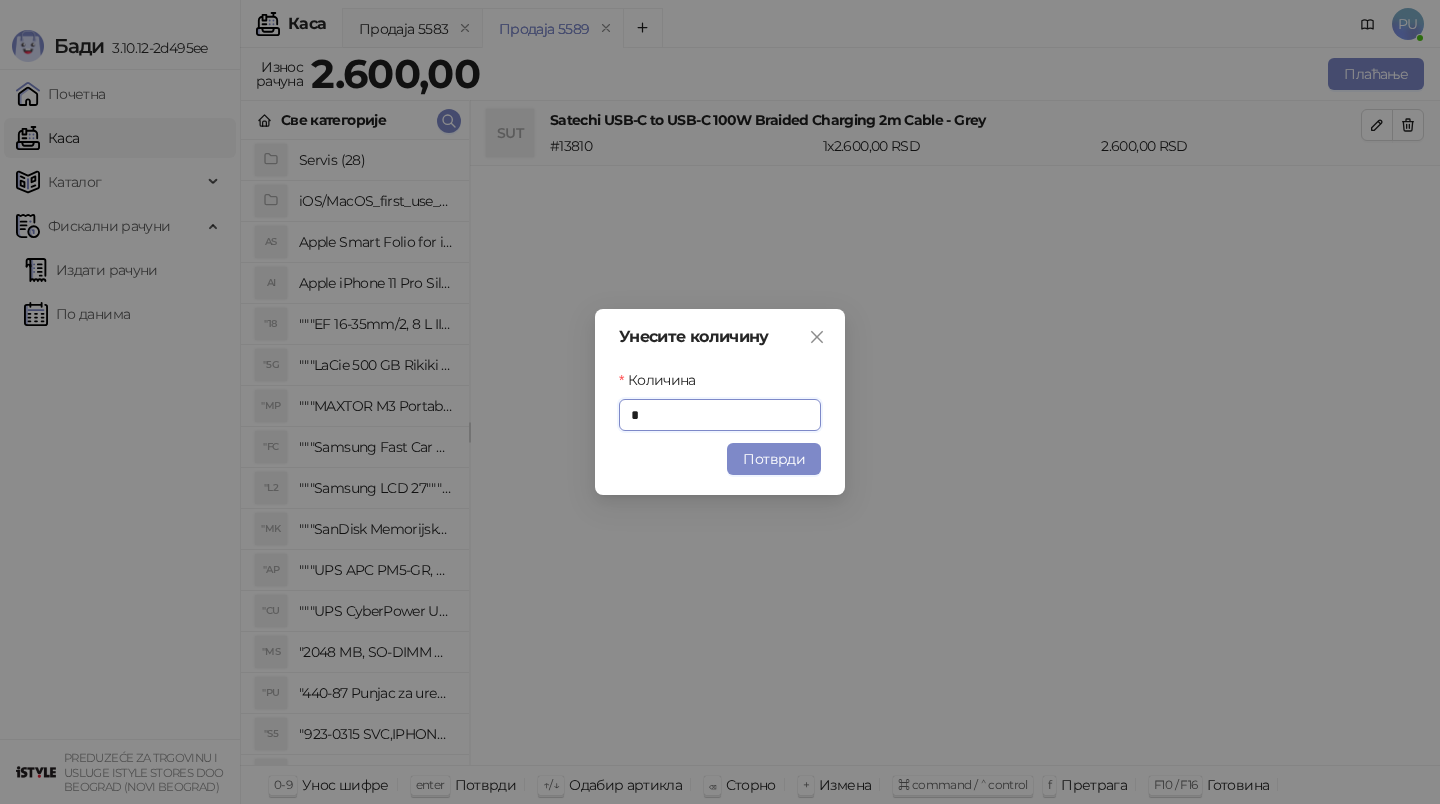 click on "Потврди" at bounding box center [774, 459] 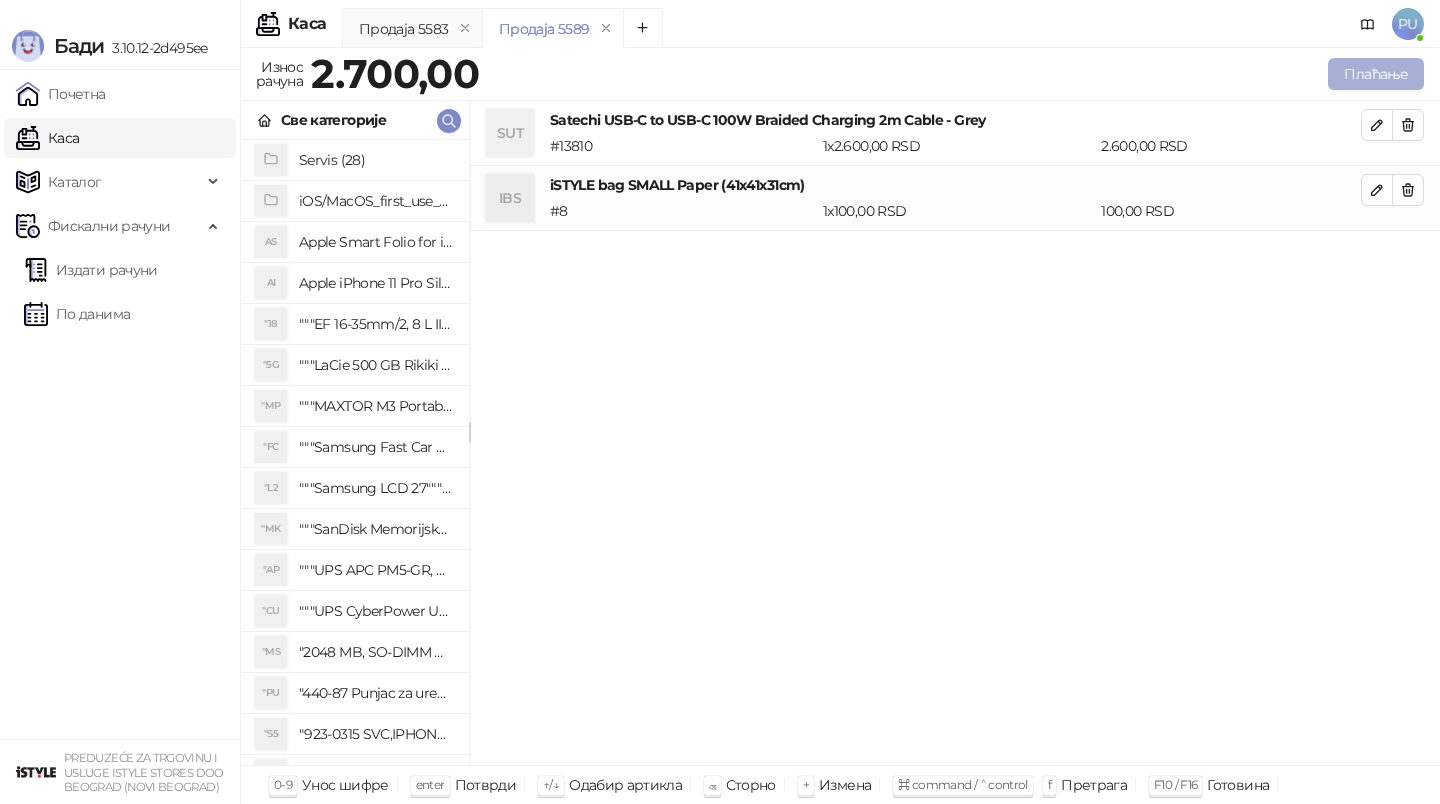 click on "Плаћање" at bounding box center [1376, 74] 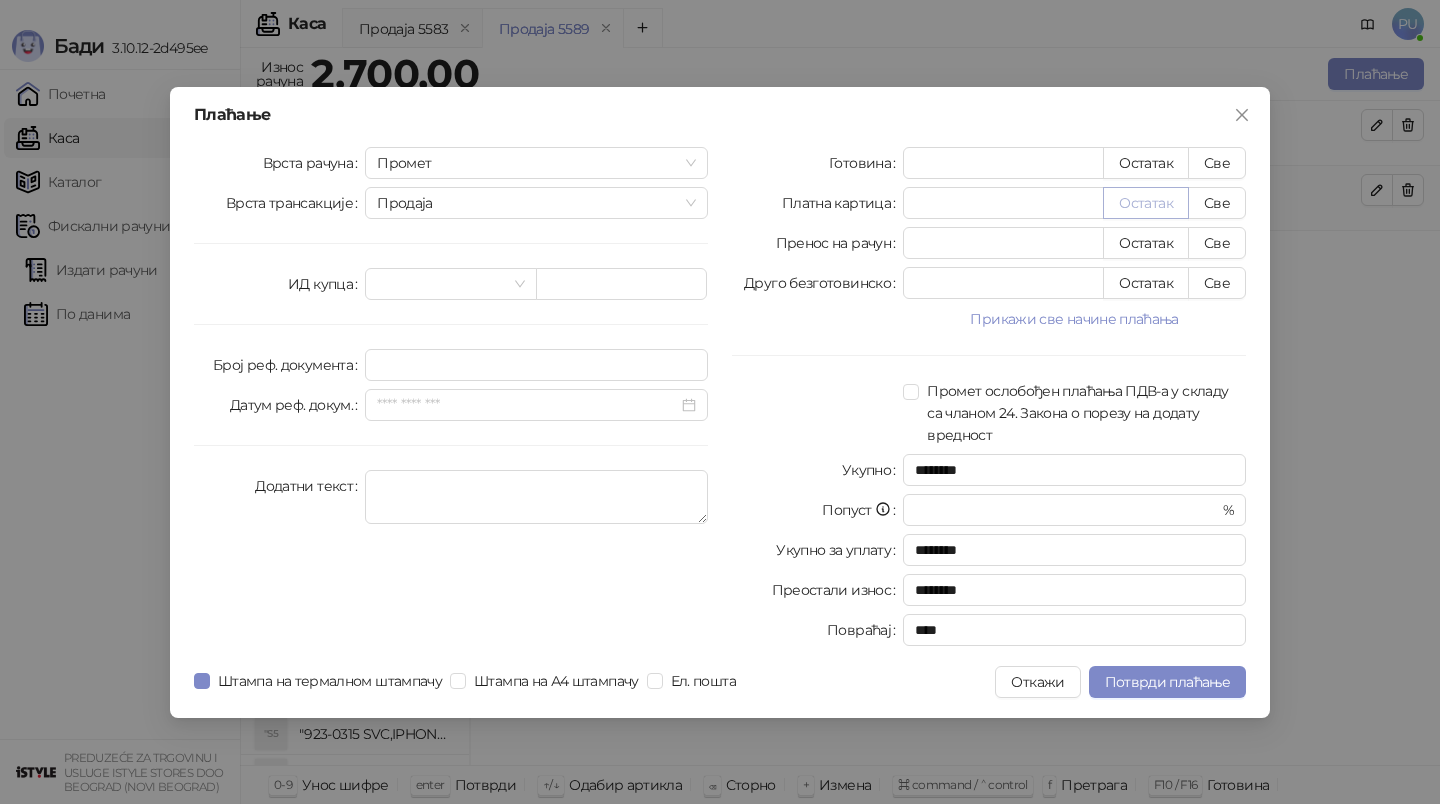 click on "Остатак" at bounding box center [1146, 203] 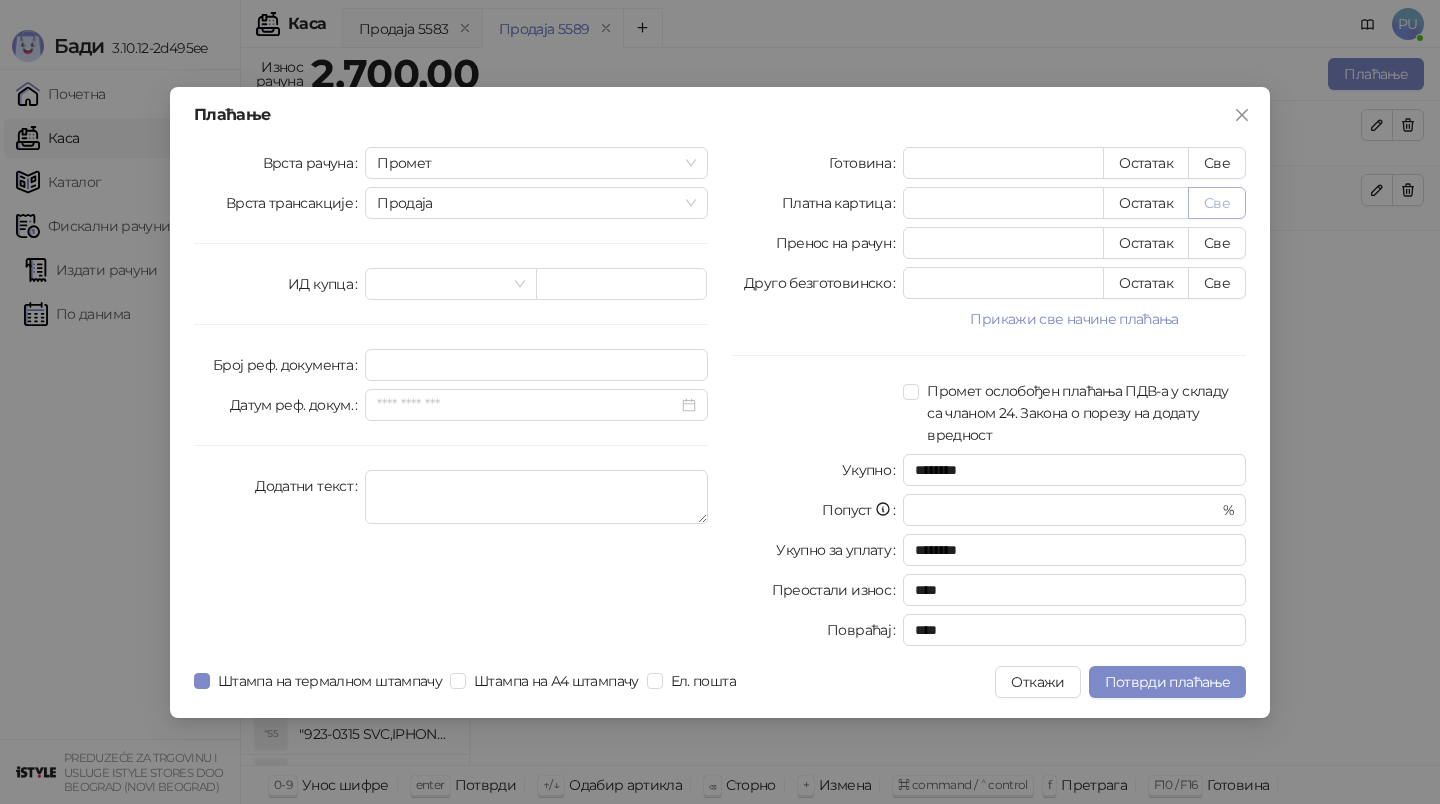 click on "Све" at bounding box center [1217, 203] 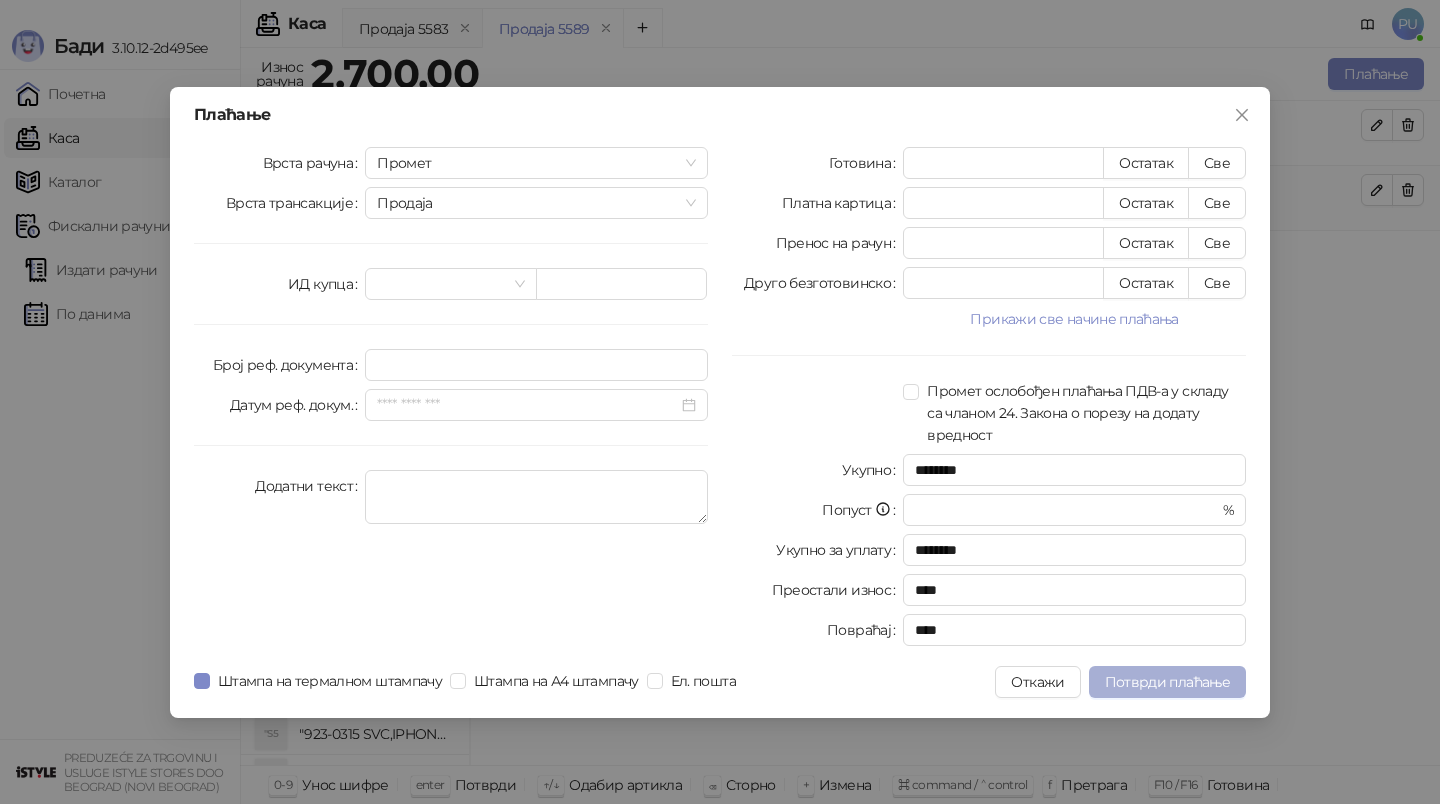 click on "Потврди плаћање" at bounding box center (1167, 682) 